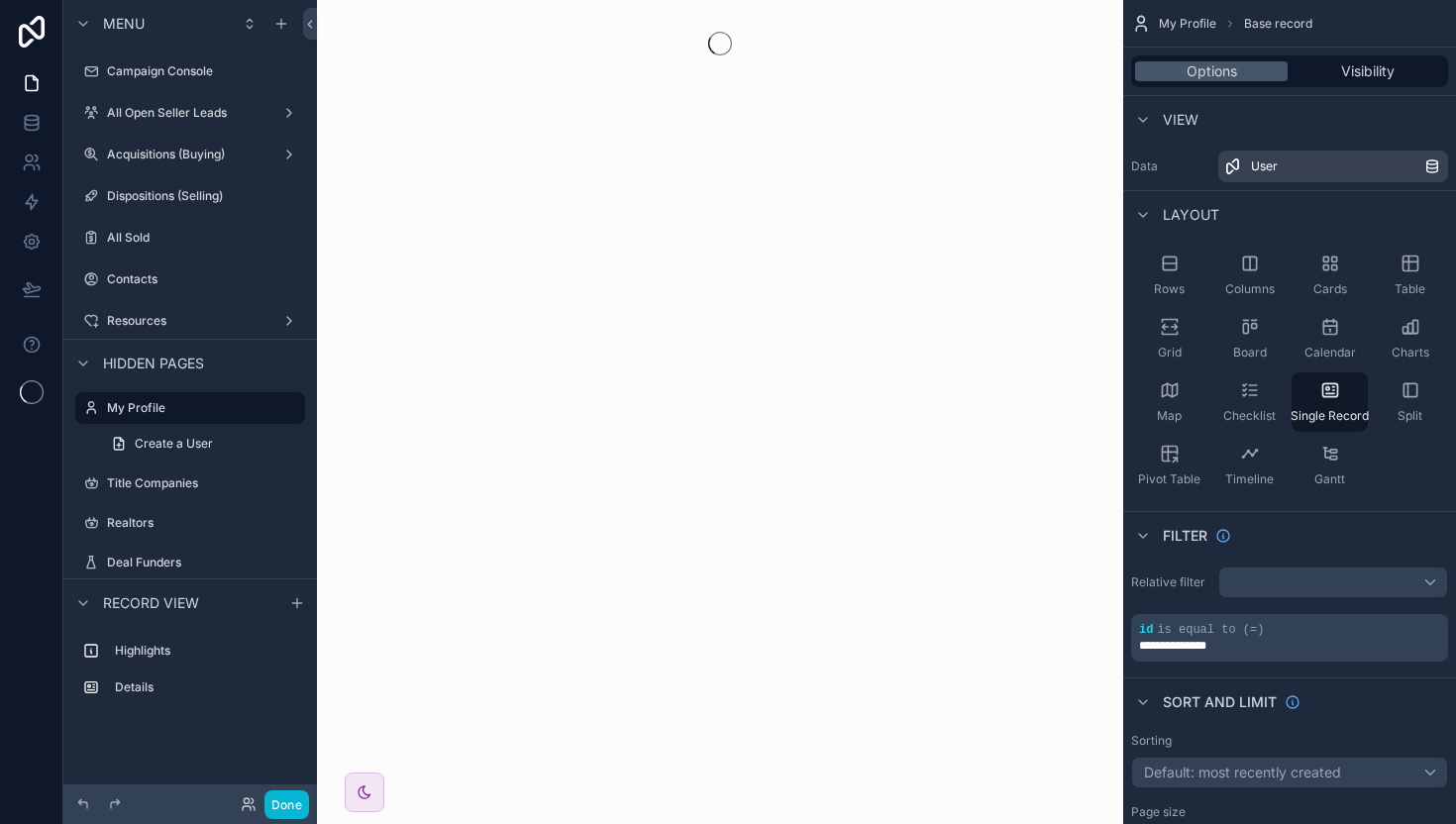 scroll, scrollTop: 0, scrollLeft: 0, axis: both 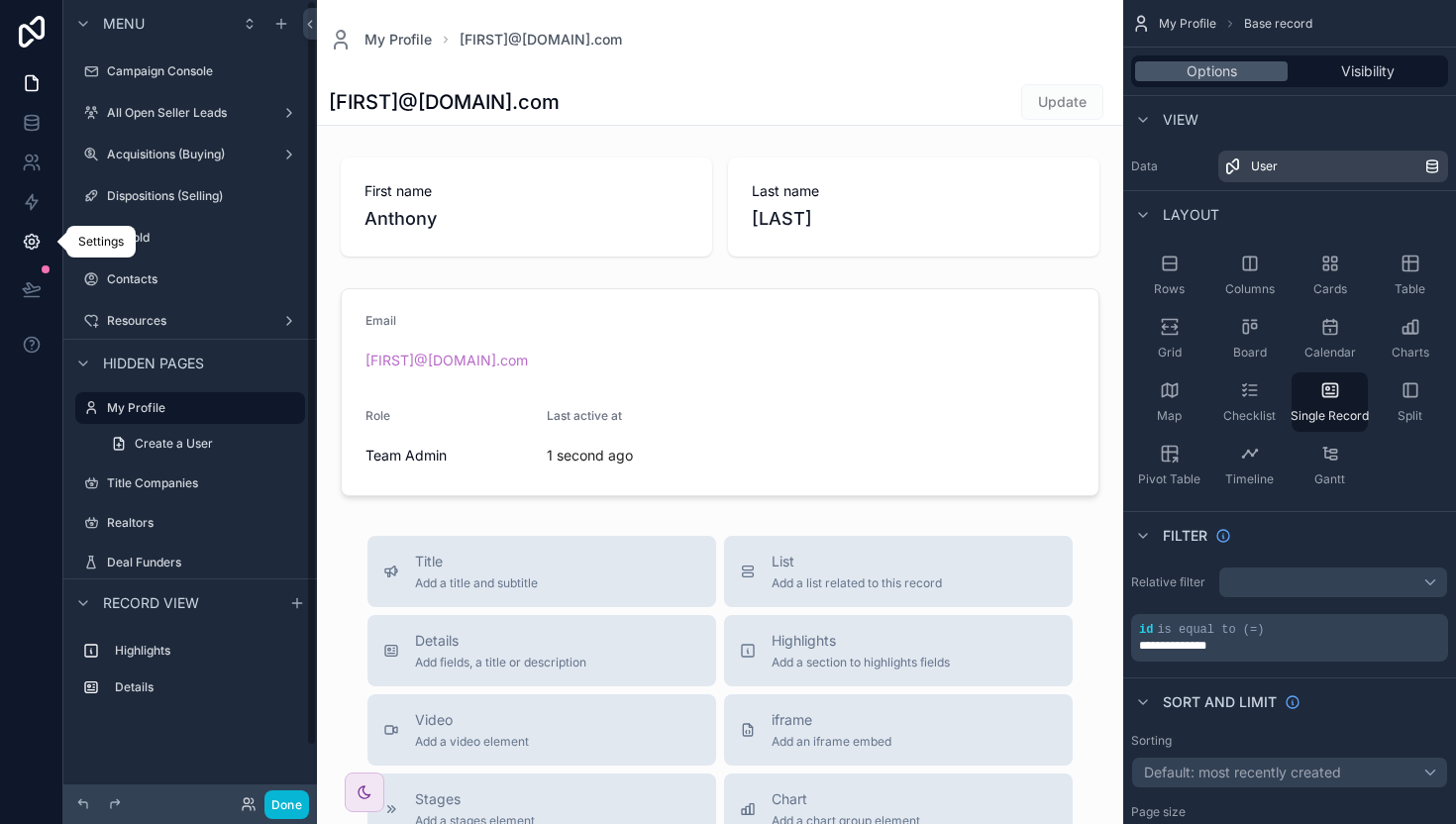 click 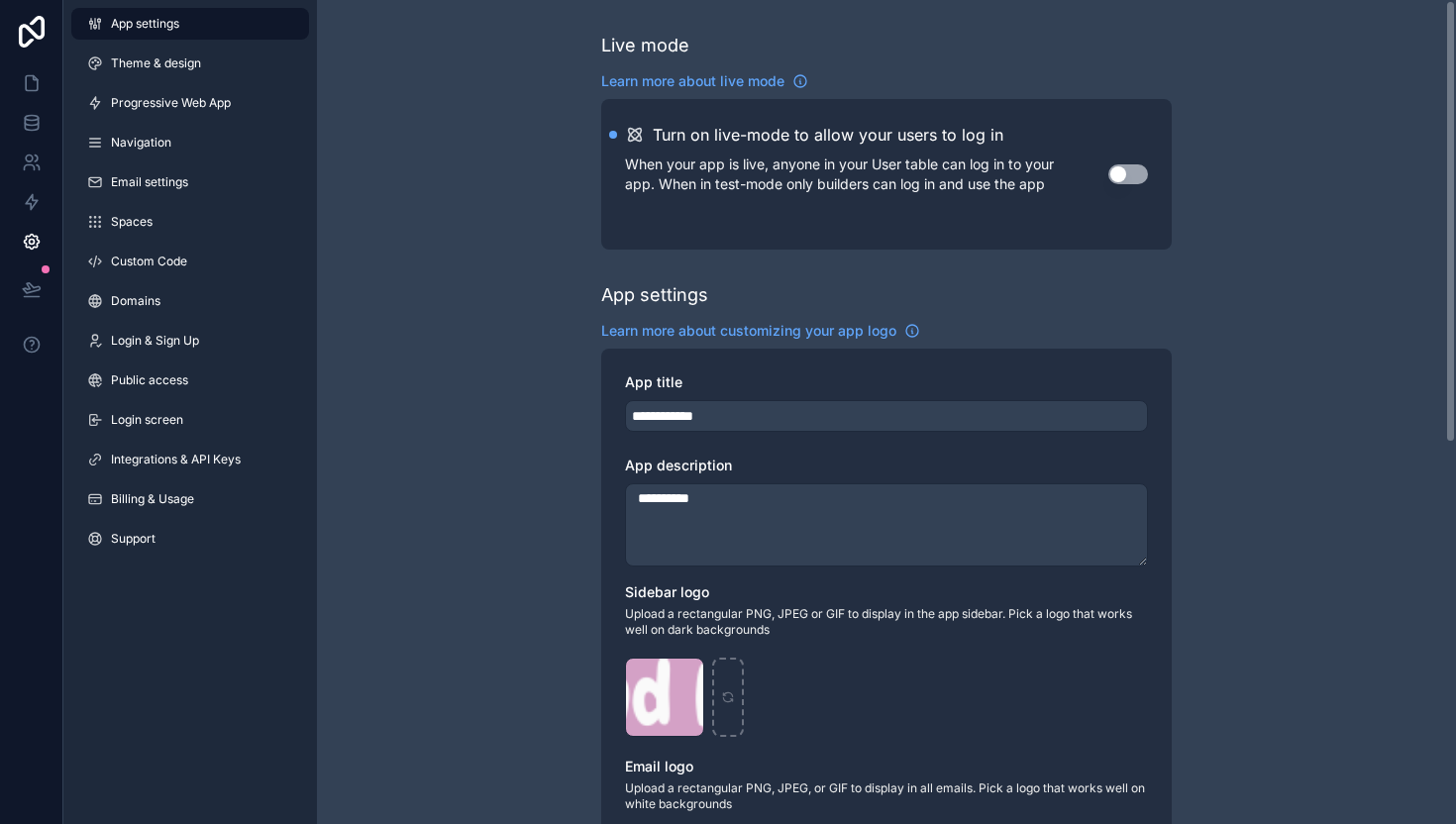 click on "Use setting" at bounding box center [1128, 174] 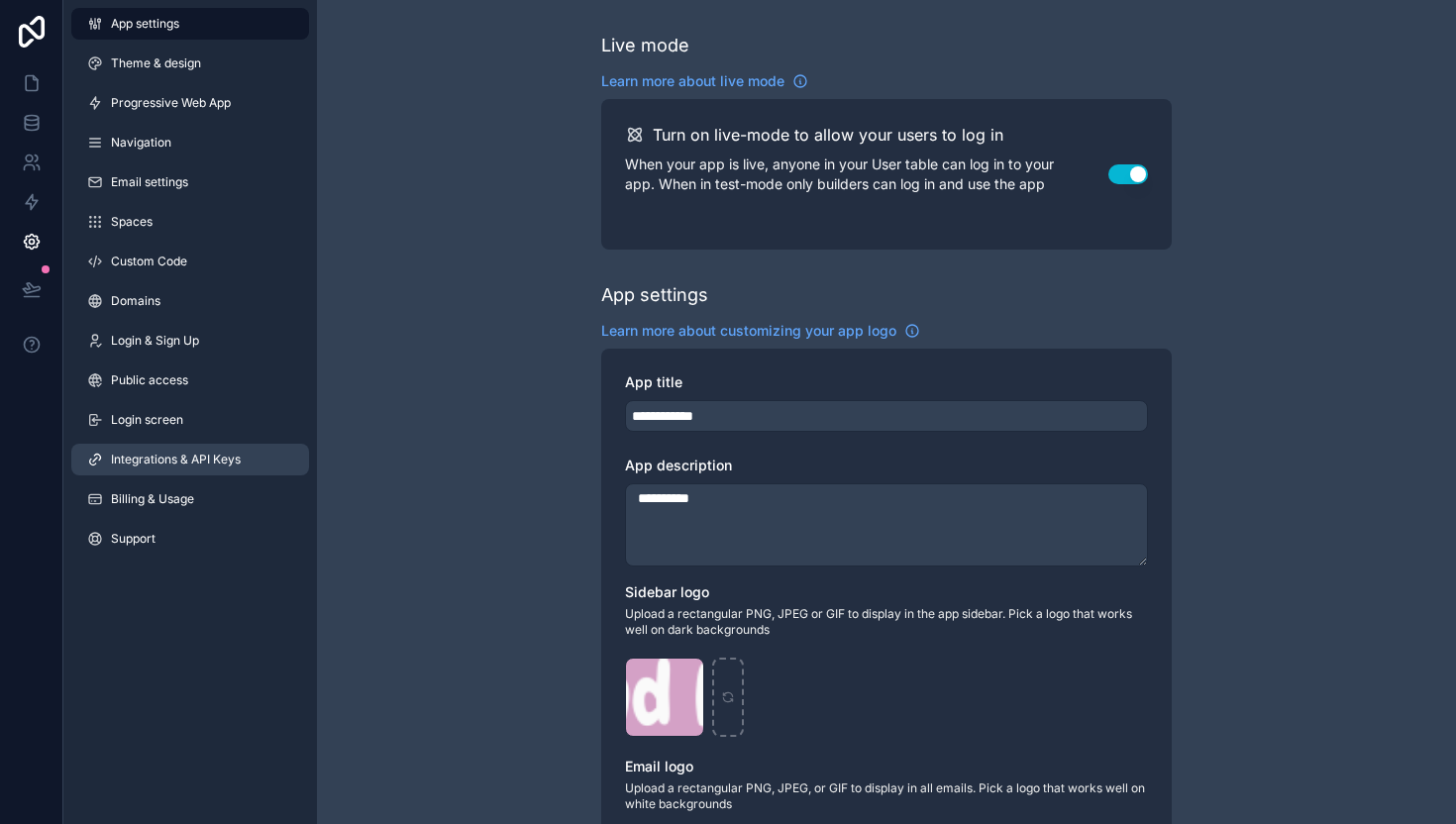 click on "Integrations & API Keys" at bounding box center [190, 460] 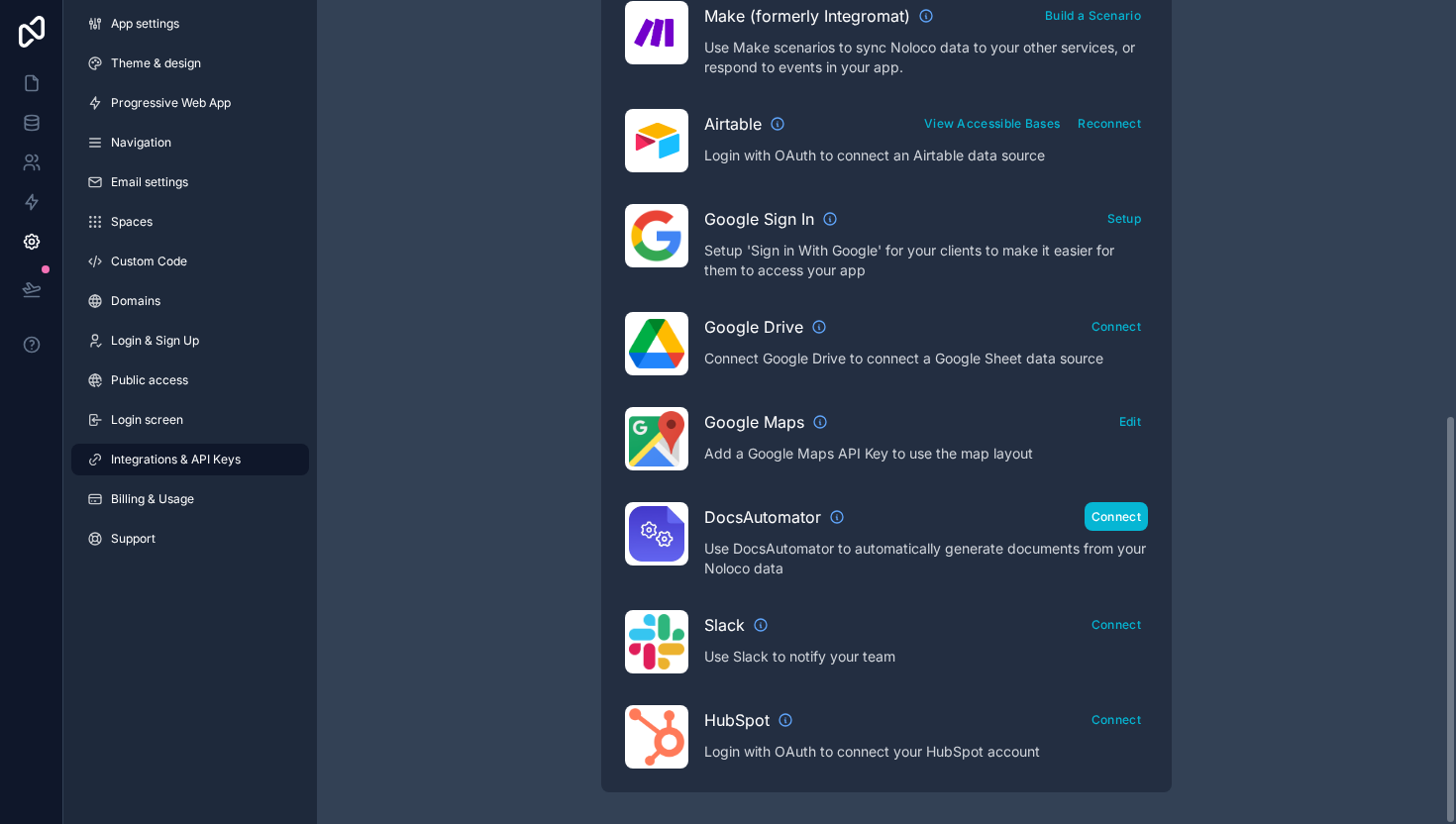click on "Connect" at bounding box center (1116, 516) 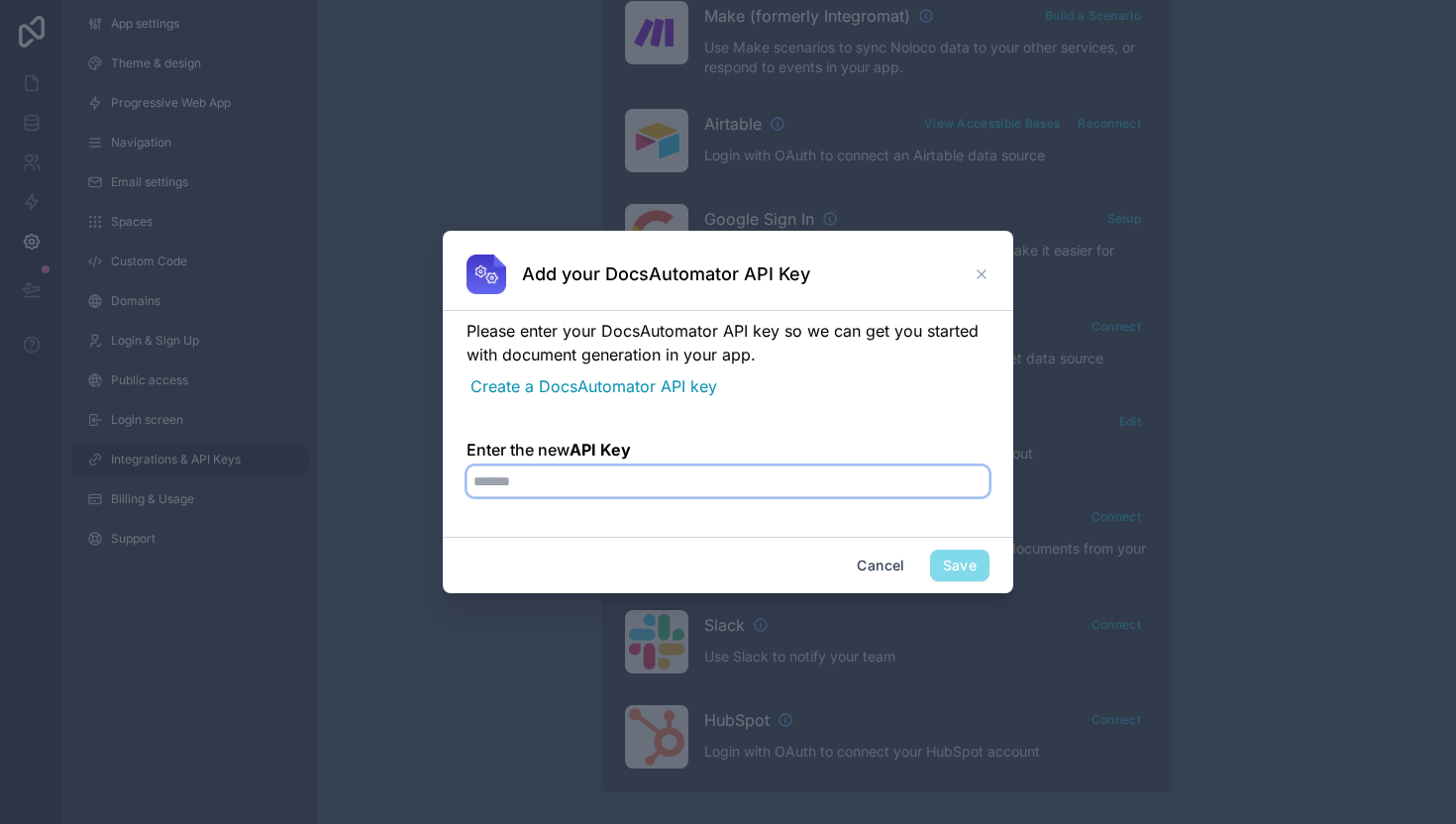 click on "Enter the new  API Key" at bounding box center (728, 481) 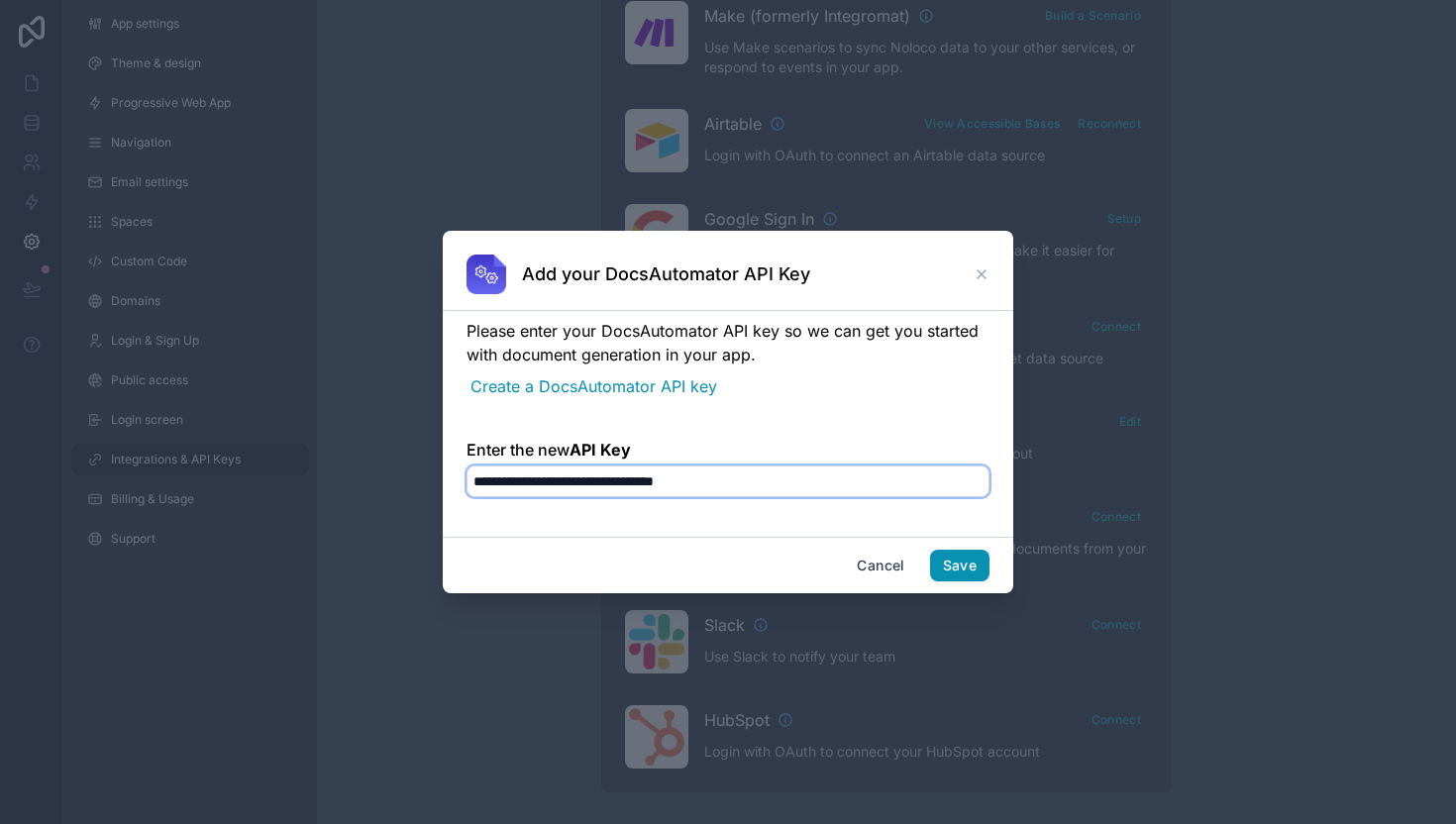 type on "**********" 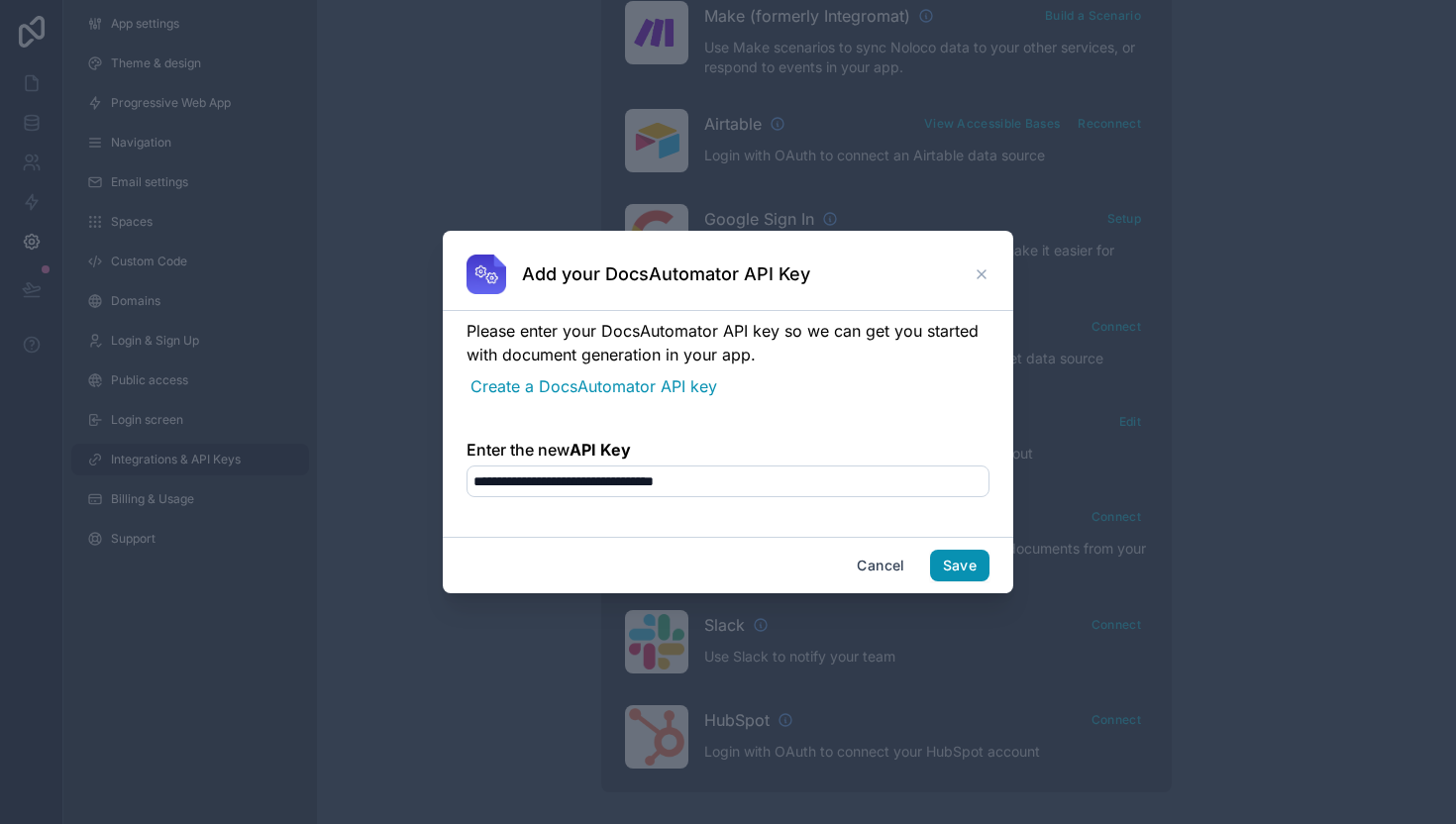 click on "Save" at bounding box center [960, 566] 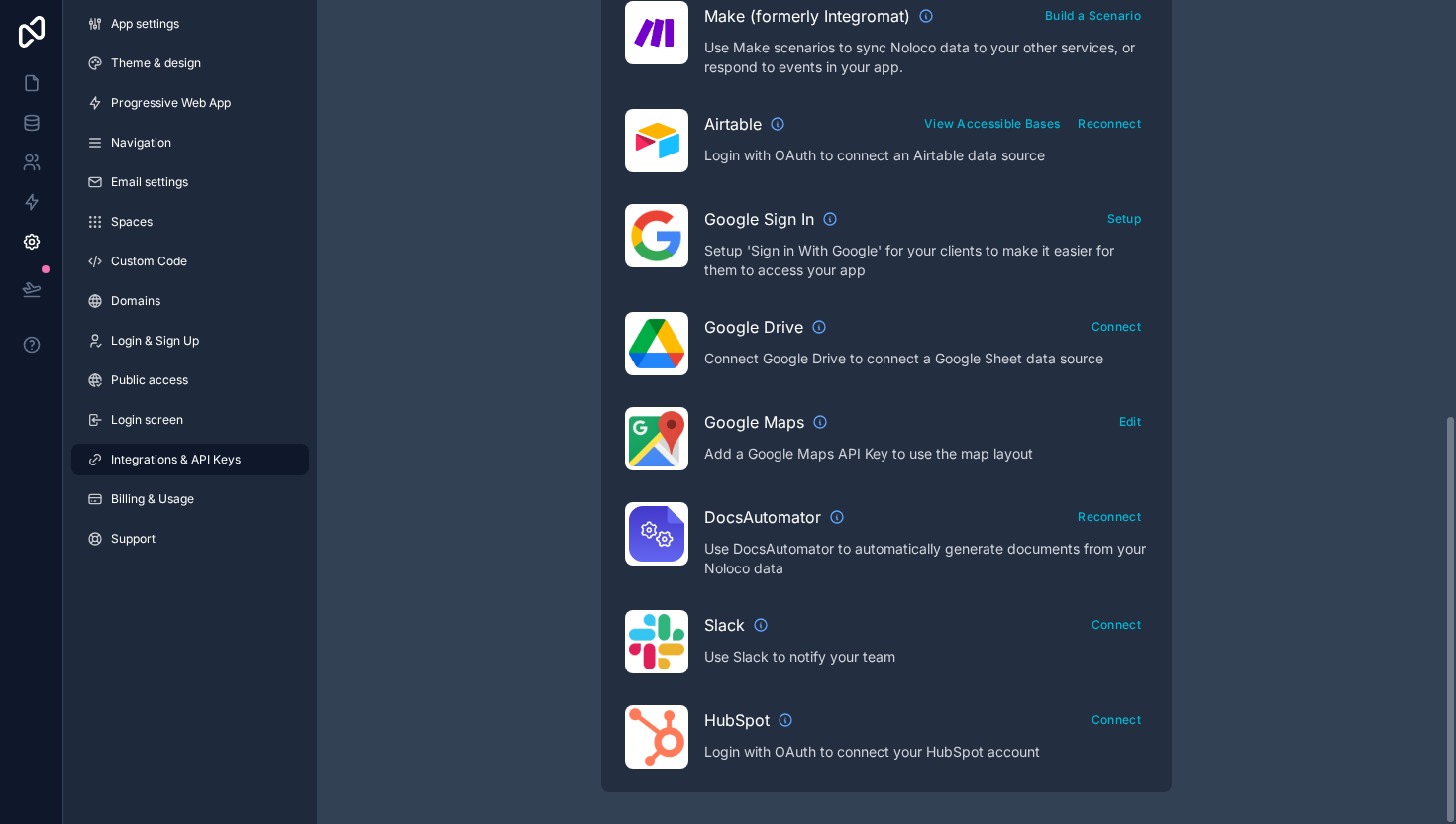 click on "Integrations & API Keys Learn more about your API keys Your API keys allow you to access your data from other applications including Zapier and Make App API Key Explore App GraphQL schema Account API Key Integrations Learn more about Noloco's integrations SmartSuite Connect Login with OAuth to connect a SmartSuite data source OpenAI Setup Use OpenAI to supercharge your app with generative AI. Zapier Build a Zap Use Zapier to sync Noloco data to your other services, or respond to events in your app. Make (formerly Integromat) Build a Scenario Use Make scenarios to sync Noloco data to your other services, or respond to events in your app. Airtable View Accessible Bases Reconnect Login with OAuth to connect an Airtable data source Google Sign In Setup Setup 'Sign in With Google' for your clients to make it easier for them to access your app Google Drive Connect Connect Google Drive to connect a Google Sheet data source Google Maps Edit Add a Google Maps API Key to use the map layout DocsAutomator Reconnect Slack" at bounding box center (886, -5) 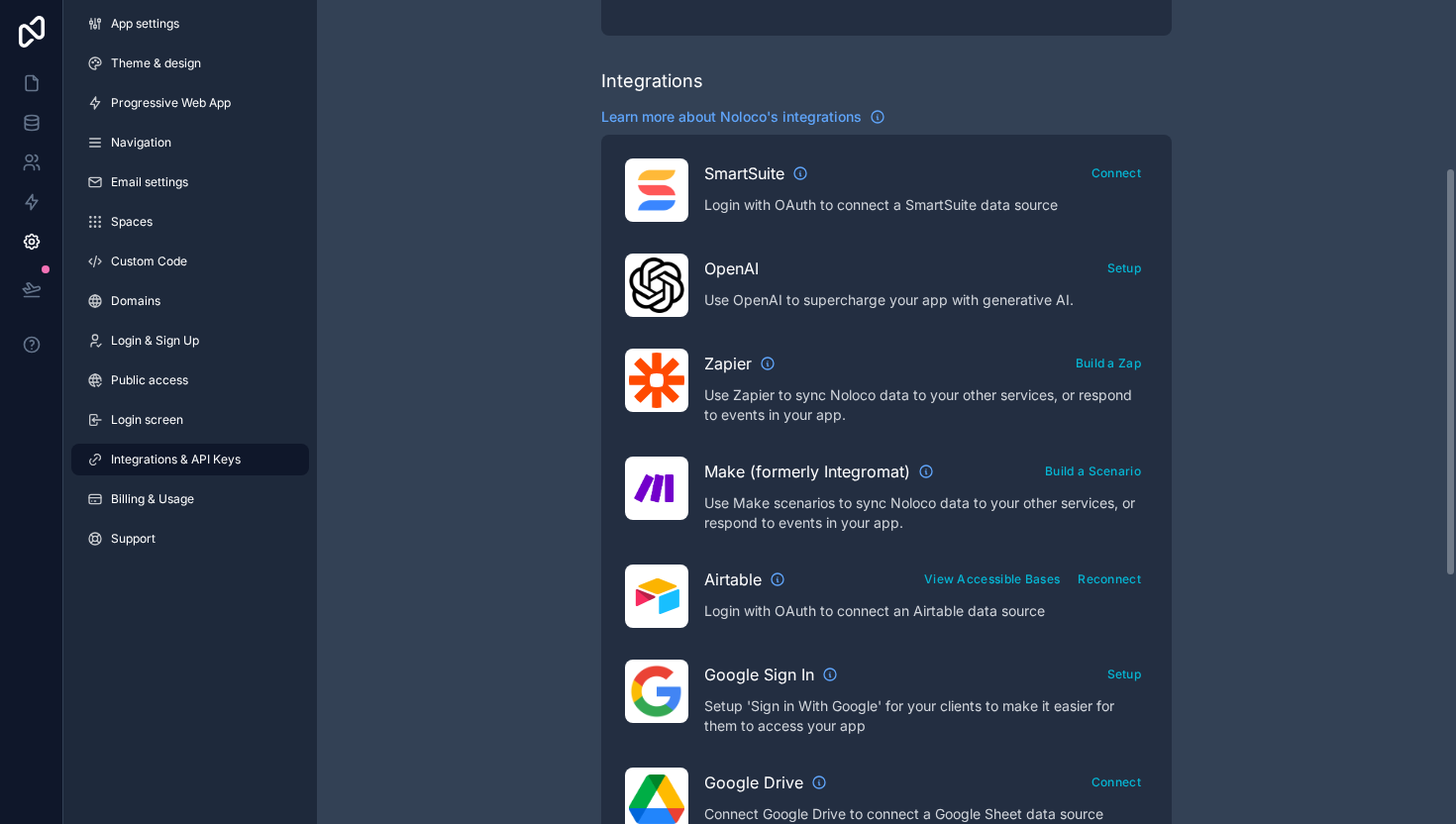 scroll, scrollTop: 338, scrollLeft: 0, axis: vertical 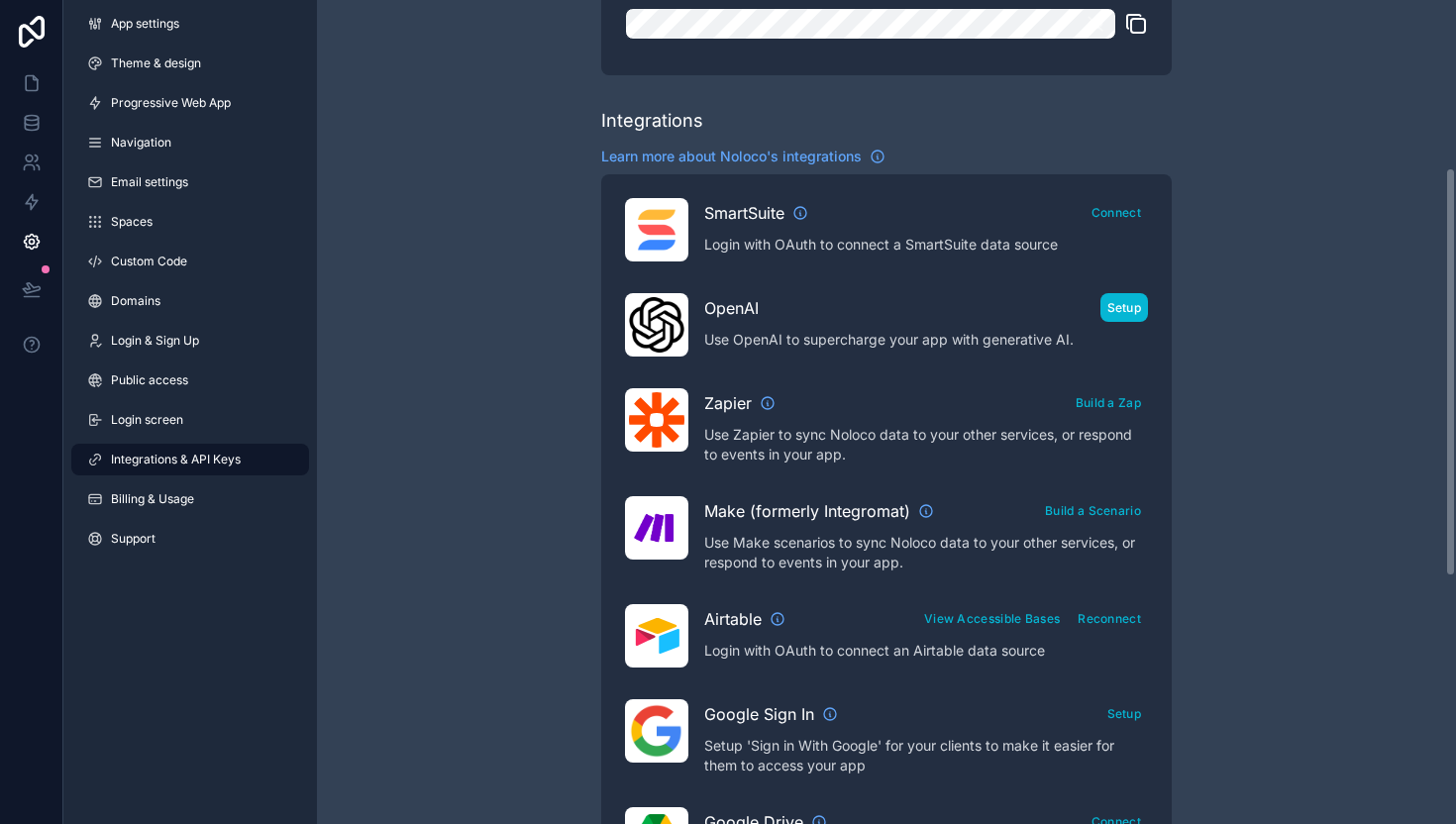 click on "Setup" at bounding box center [1124, 307] 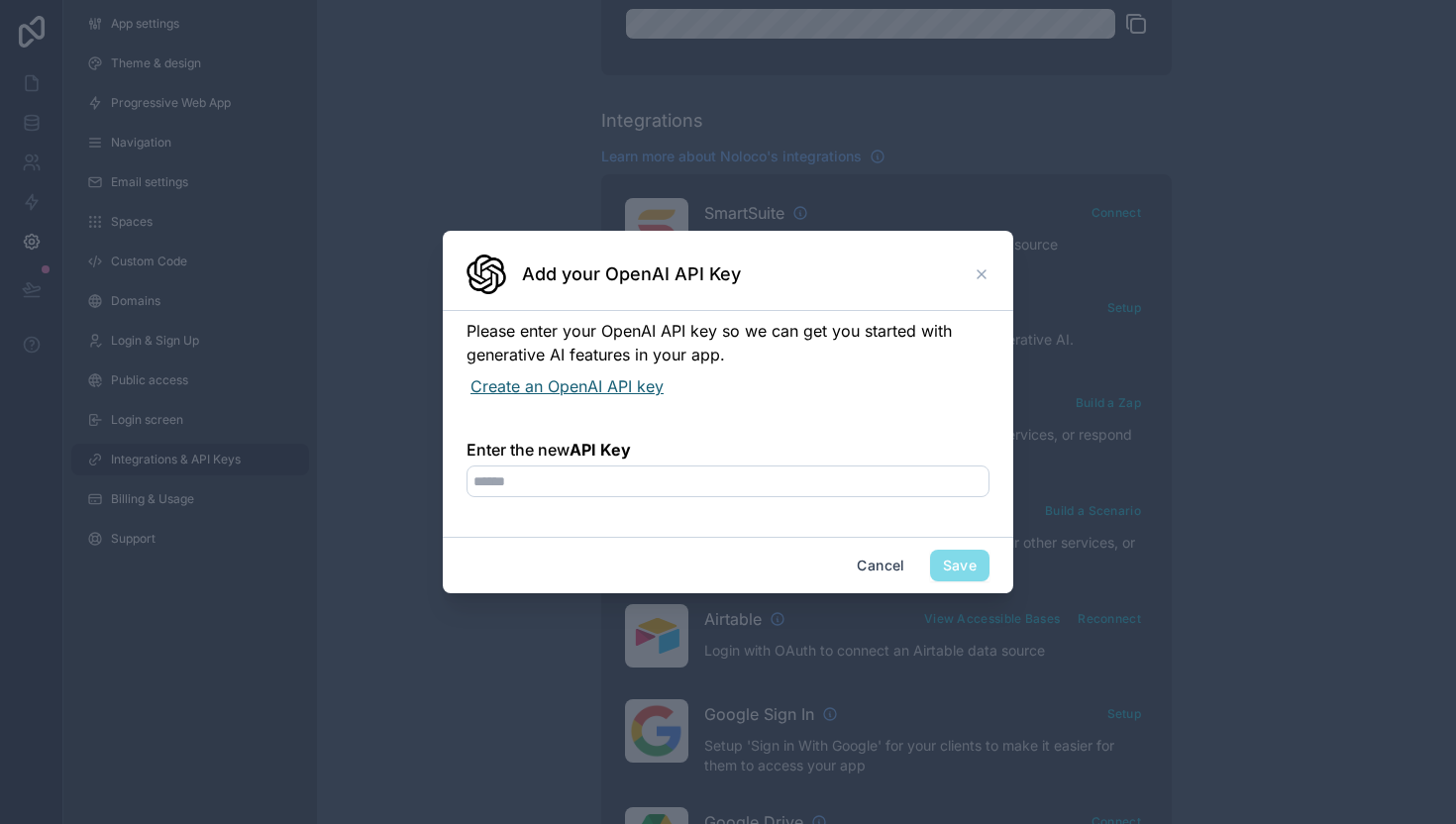 click on "Create an OpenAI API key" at bounding box center (730, 386) 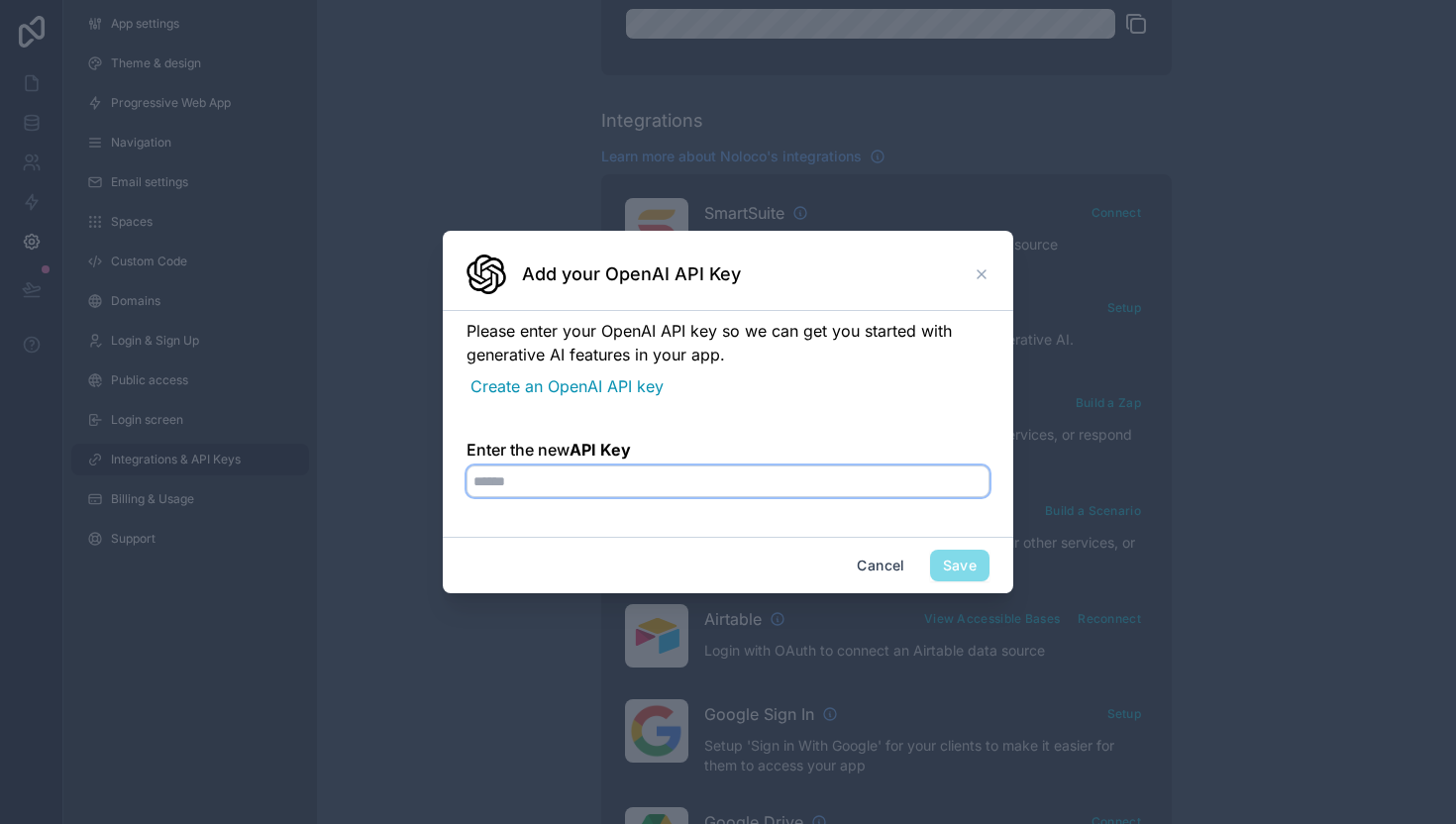 click on "Enter the new  API Key" at bounding box center [728, 481] 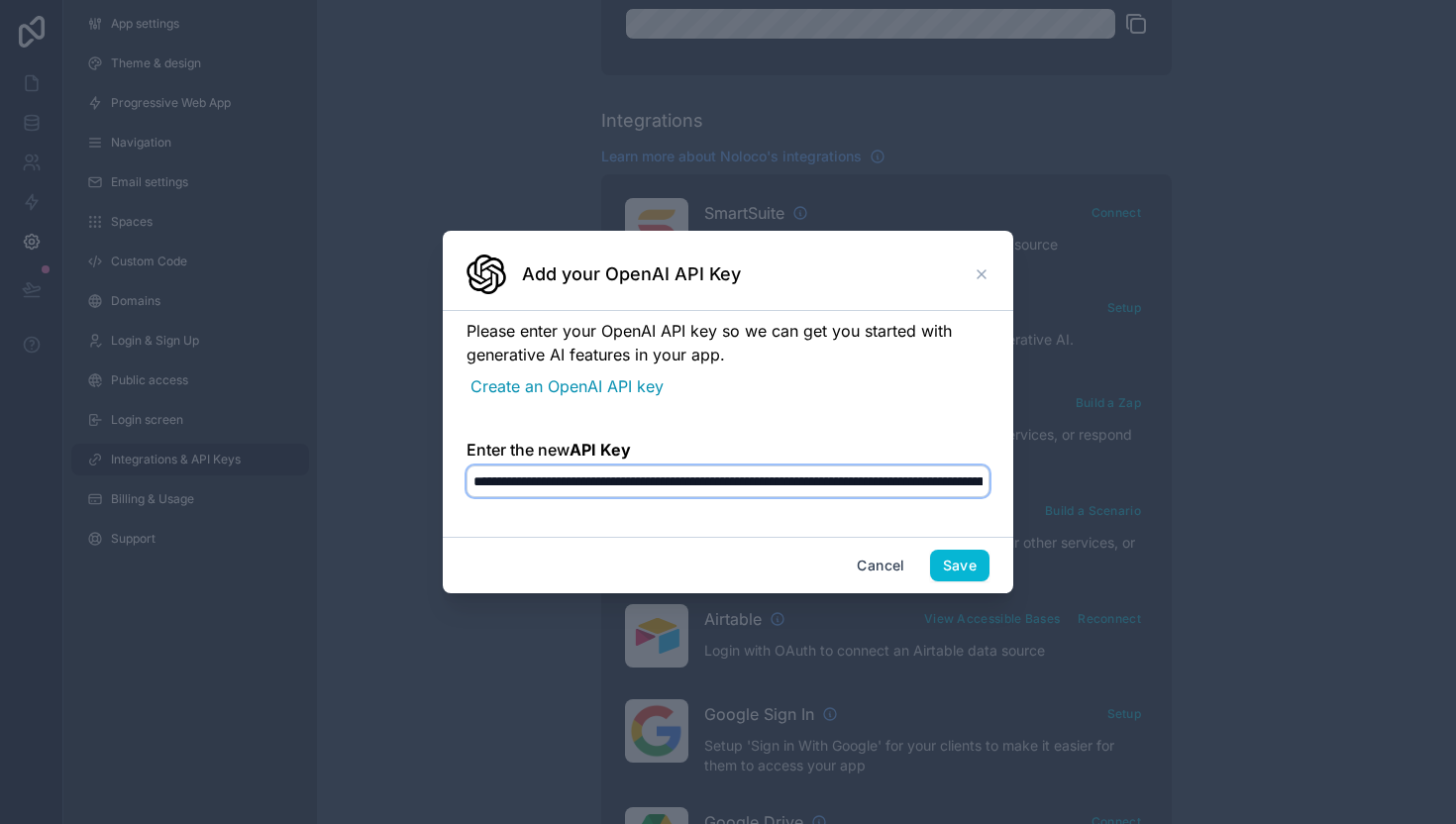 scroll, scrollTop: 0, scrollLeft: 838, axis: horizontal 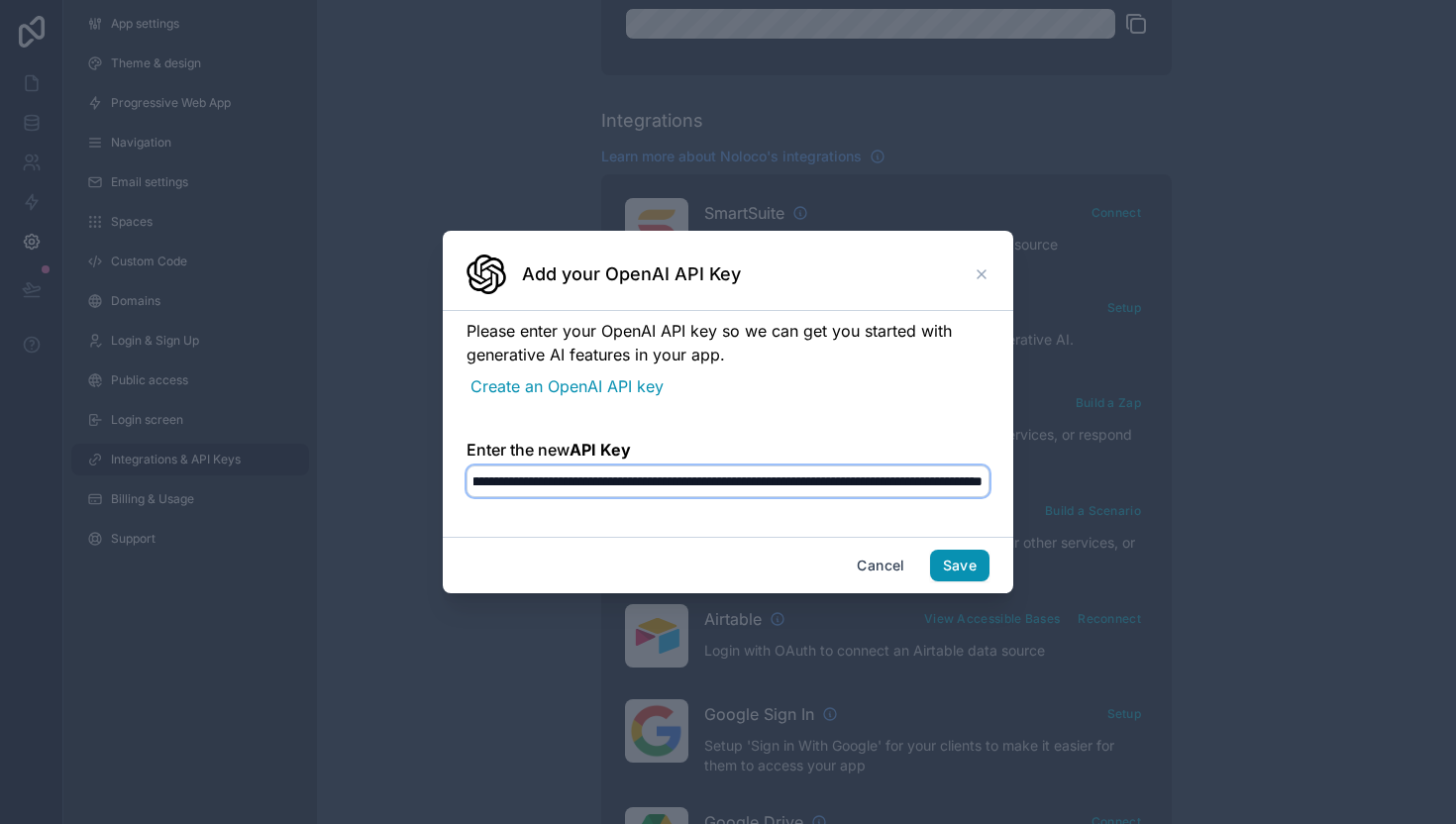 type on "**********" 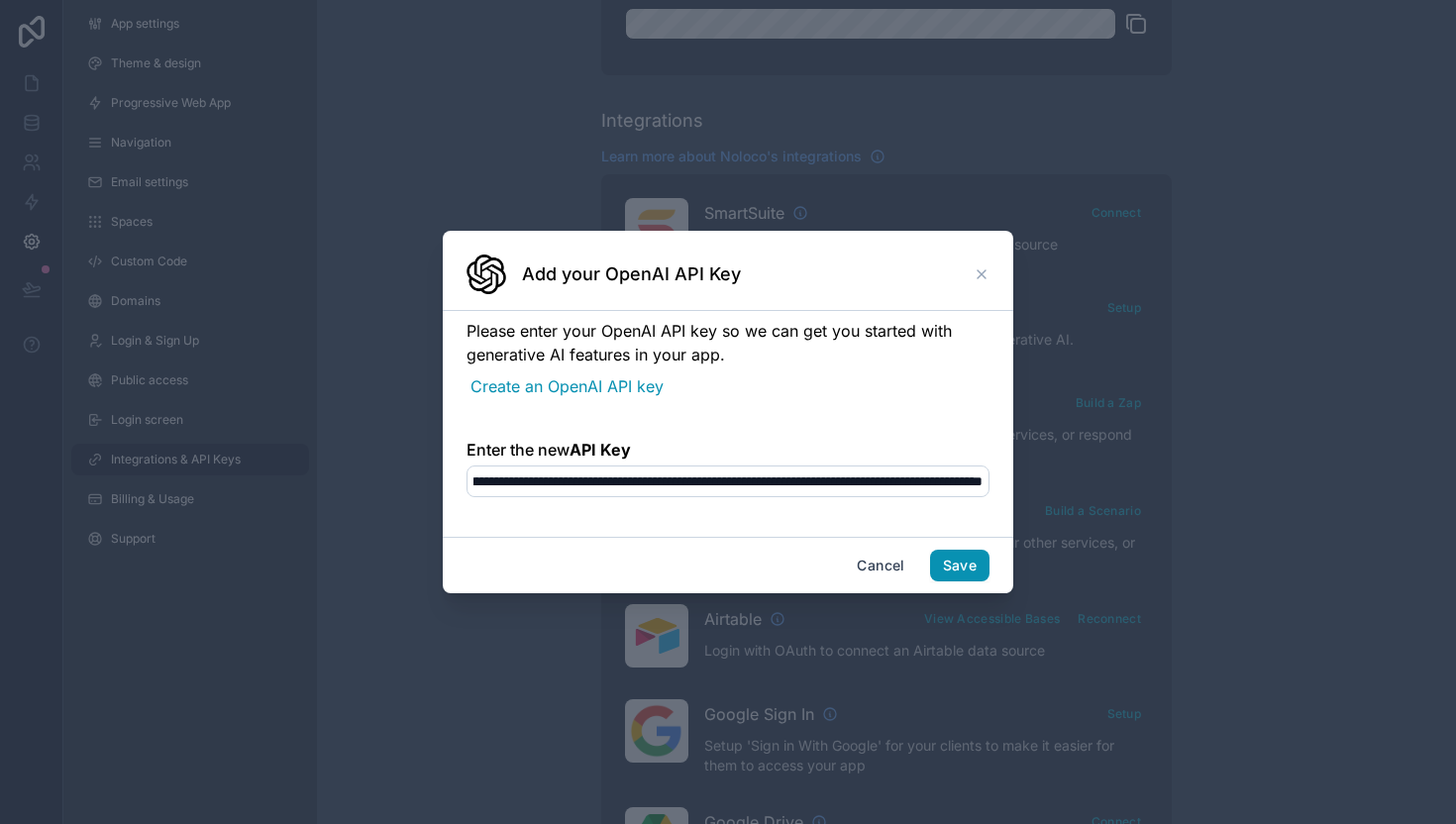 click on "Save" at bounding box center [960, 566] 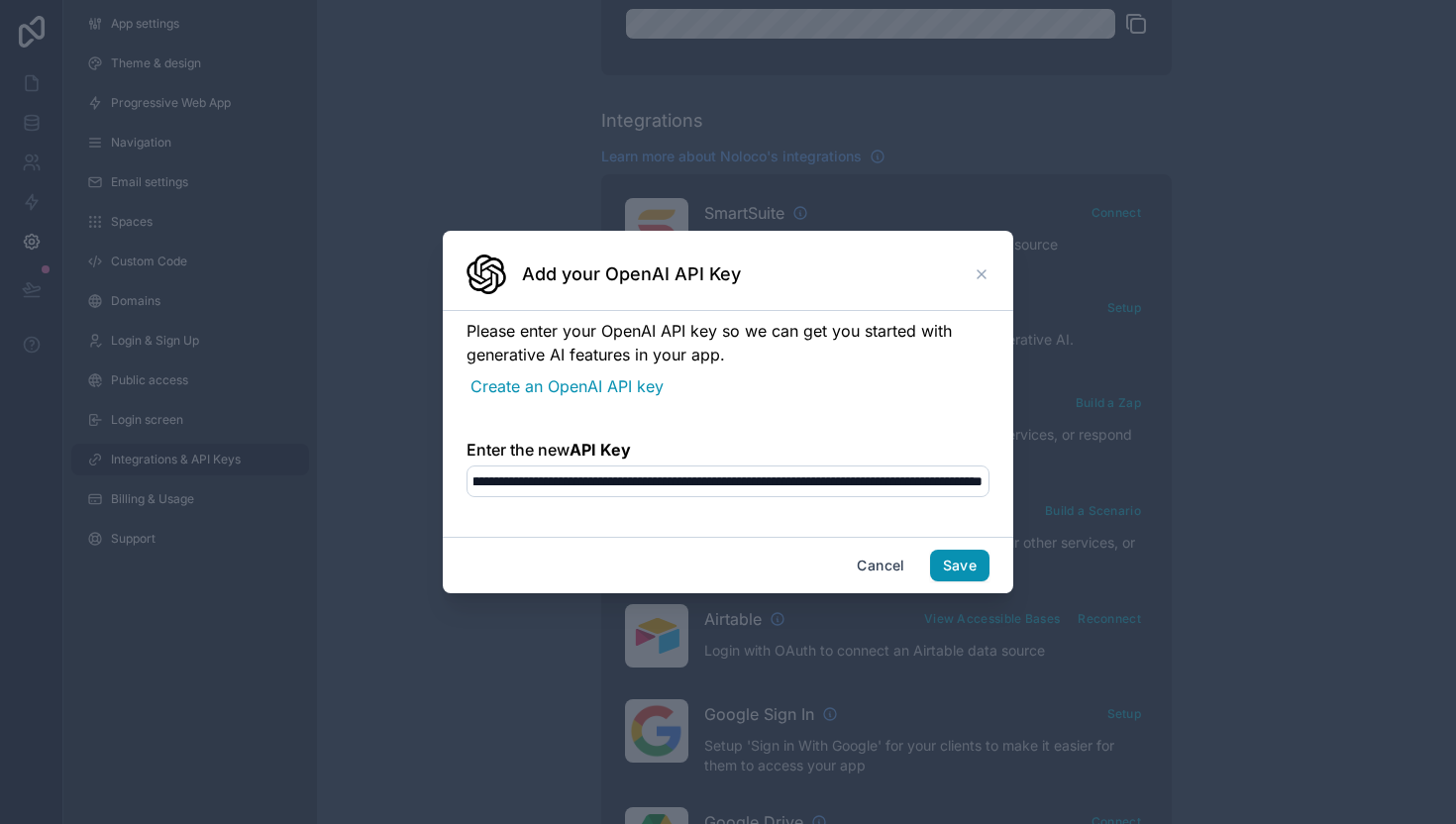 scroll, scrollTop: 0, scrollLeft: 0, axis: both 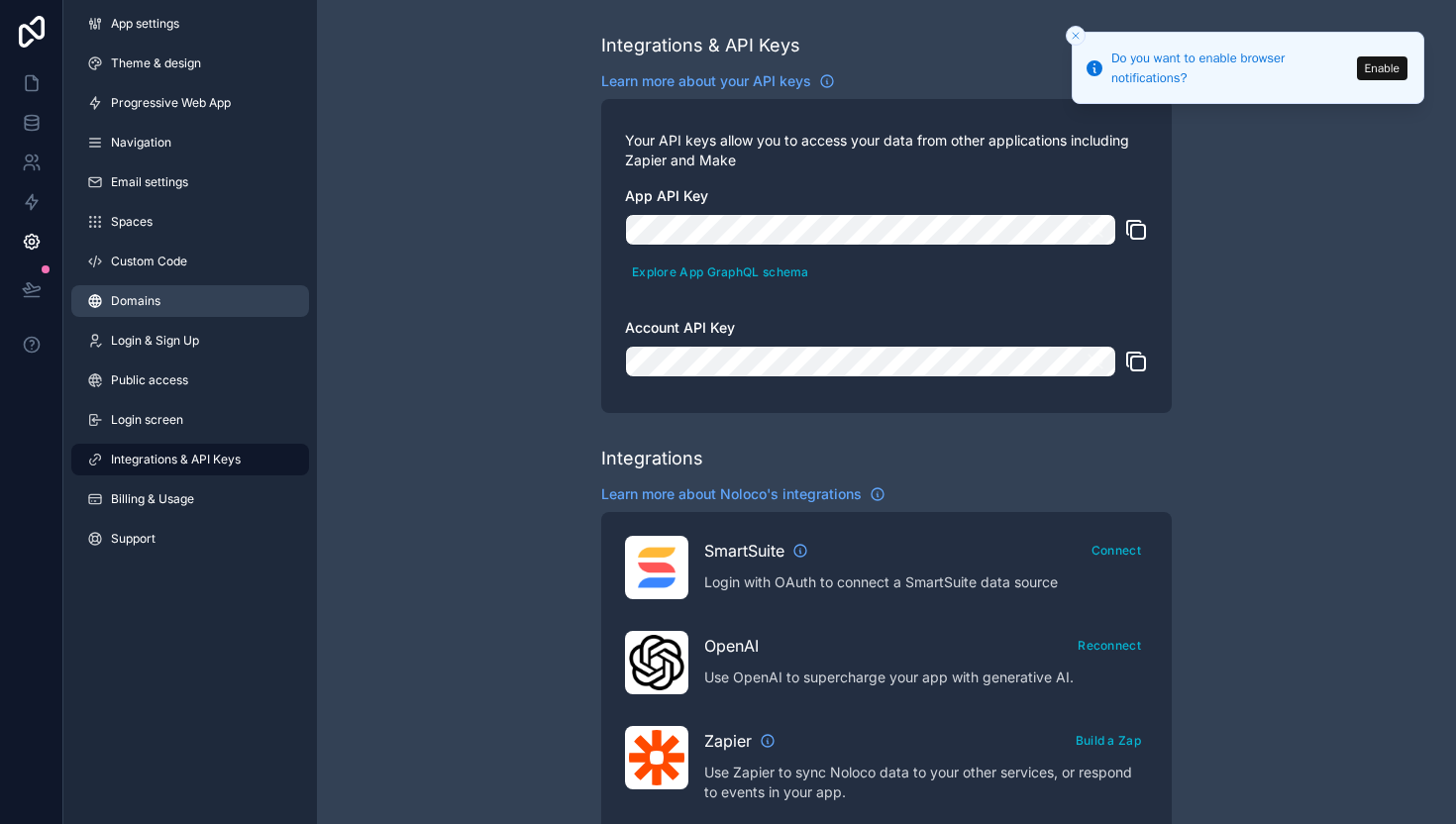 click on "Domains" at bounding box center [136, 301] 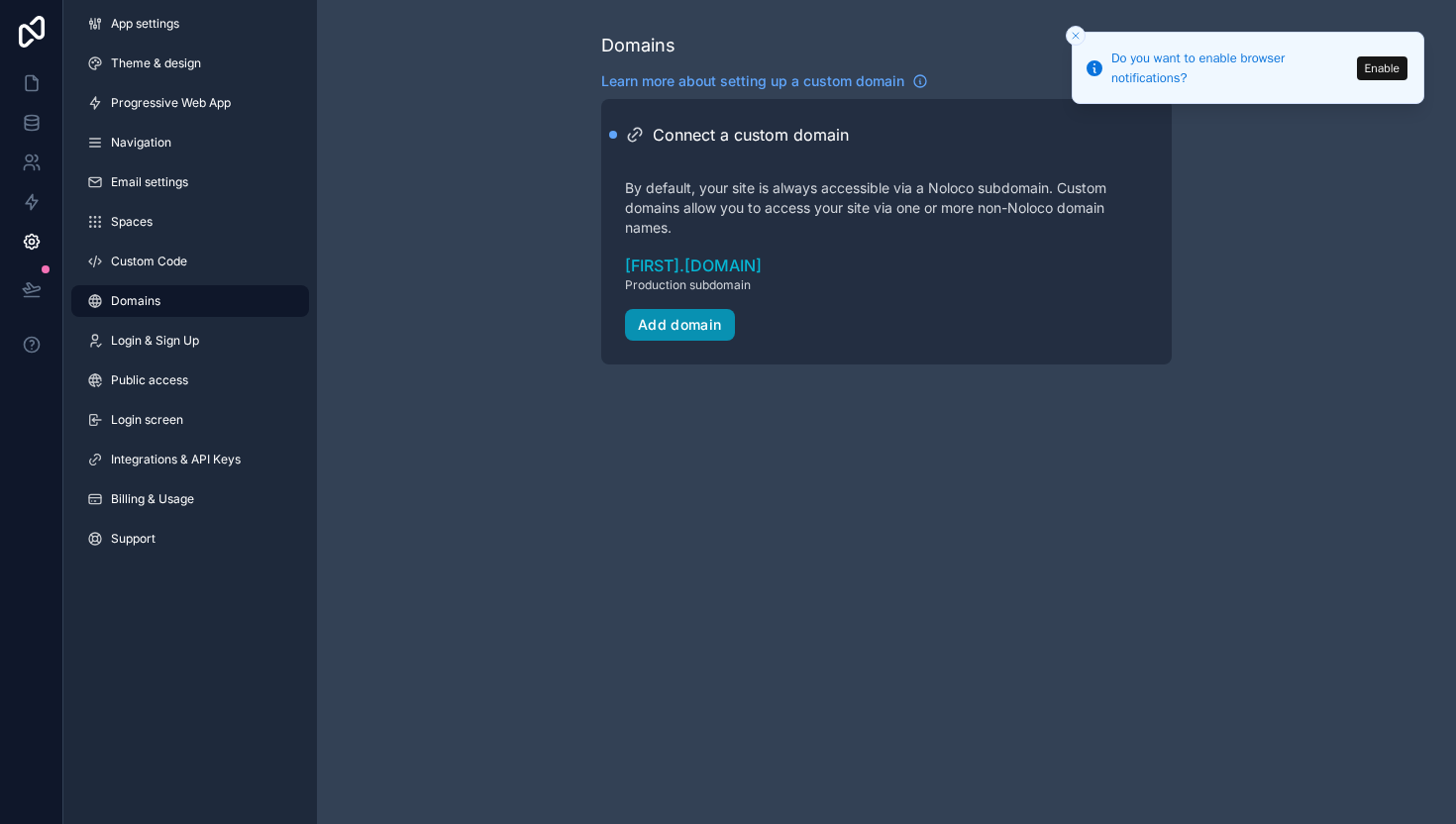 click on "Add domain" at bounding box center (679, 325) 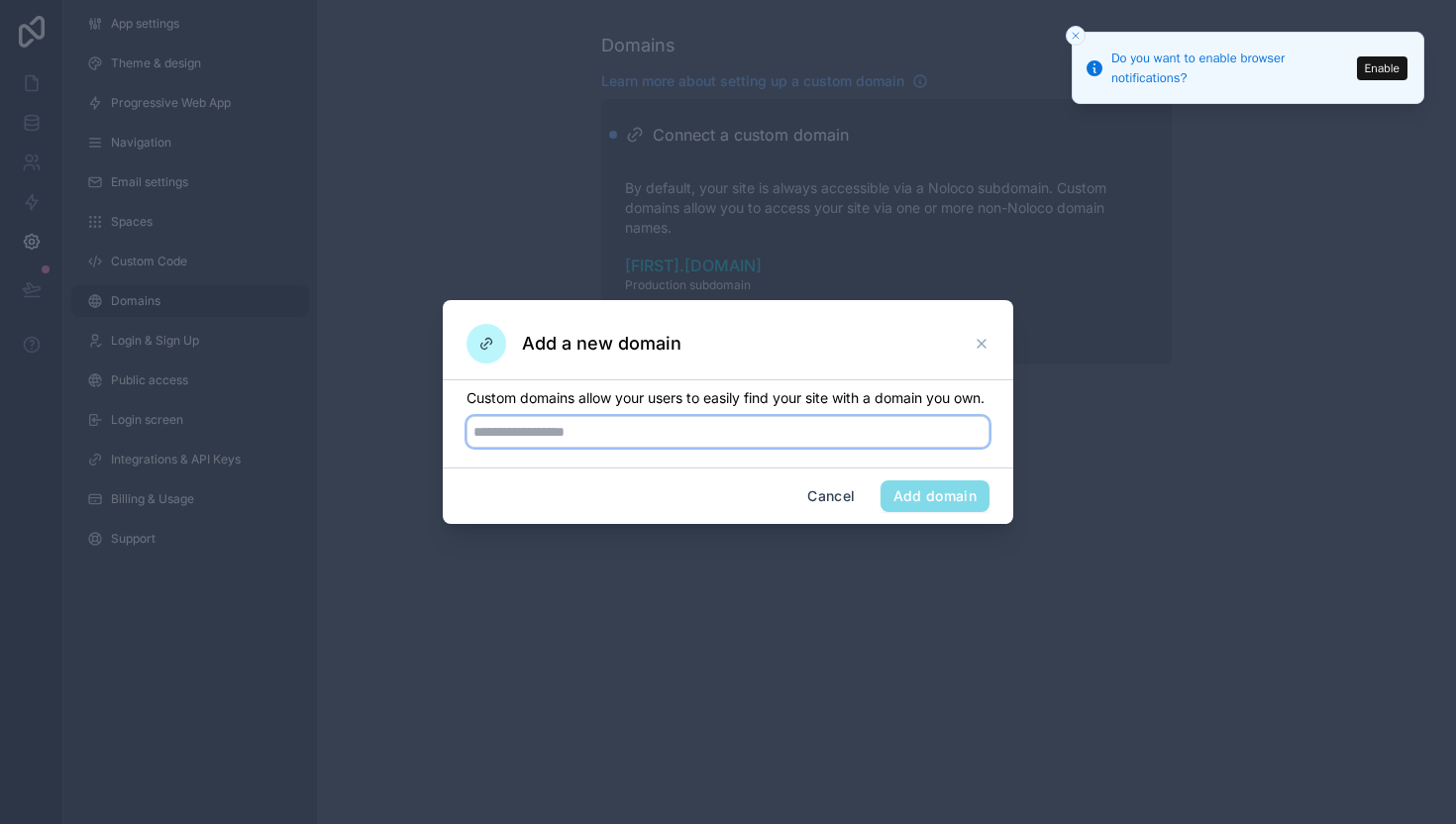 click at bounding box center (728, 432) 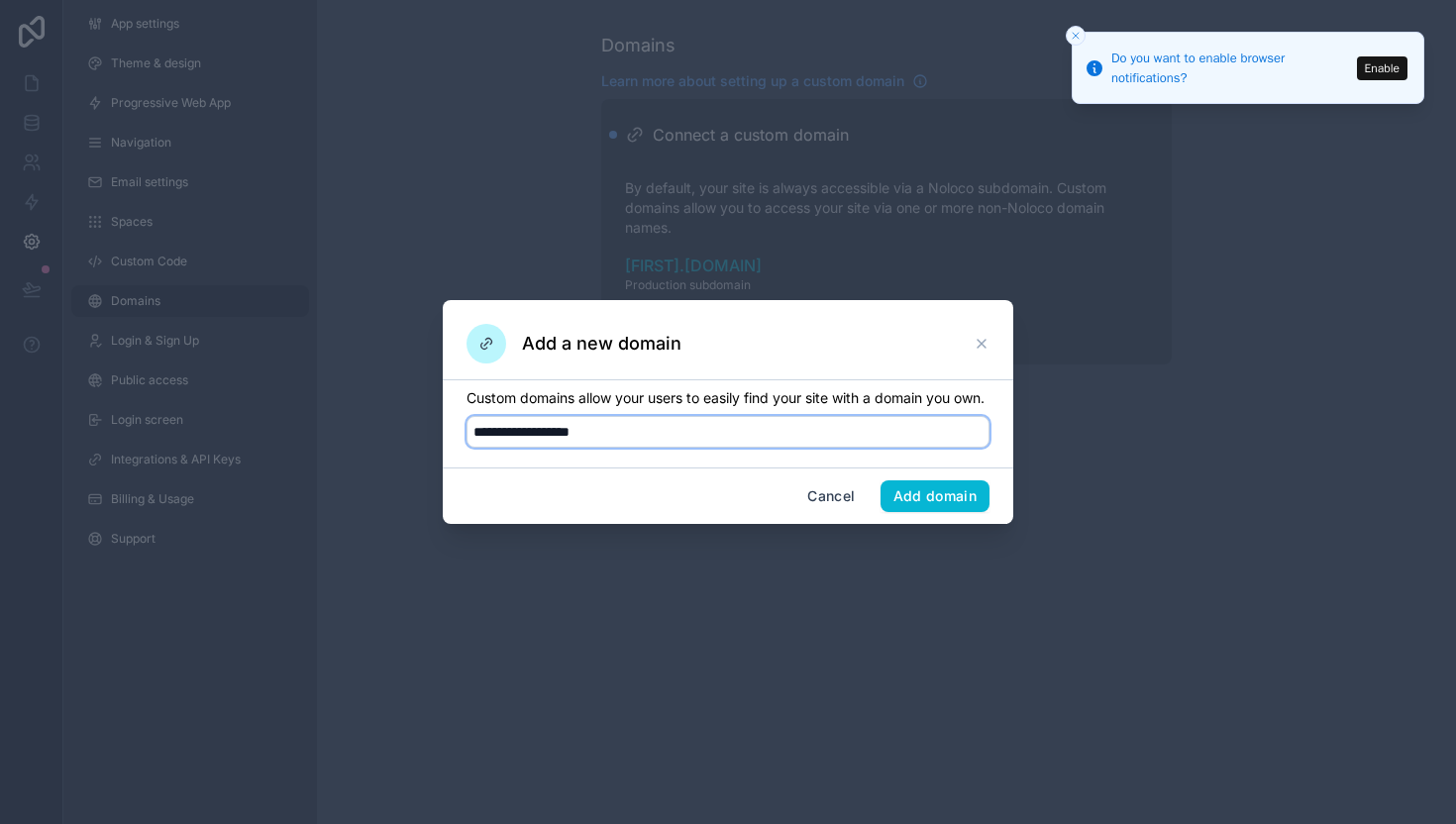 type on "**********" 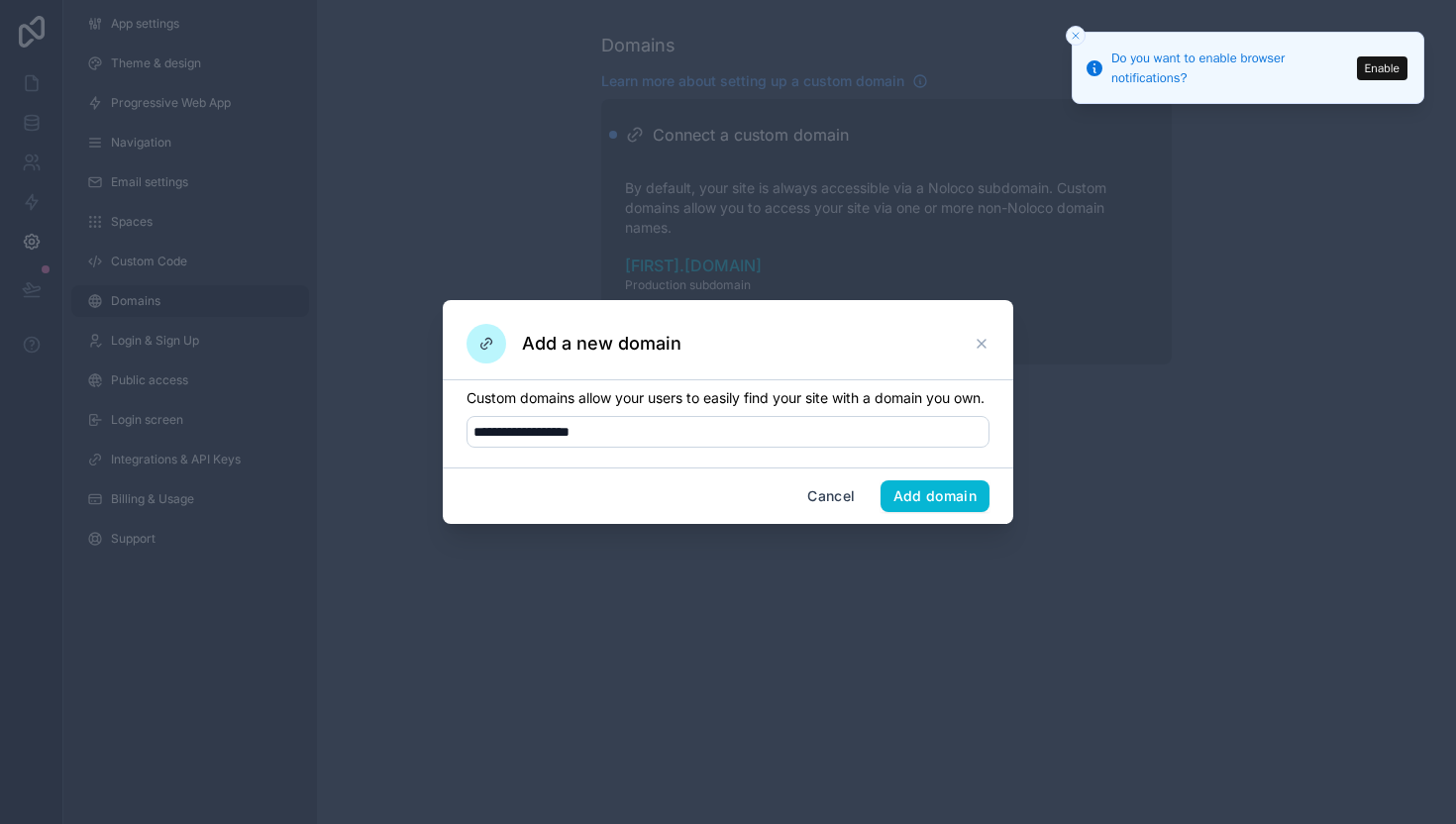 click on "Cancel Add domain" at bounding box center [728, 495] 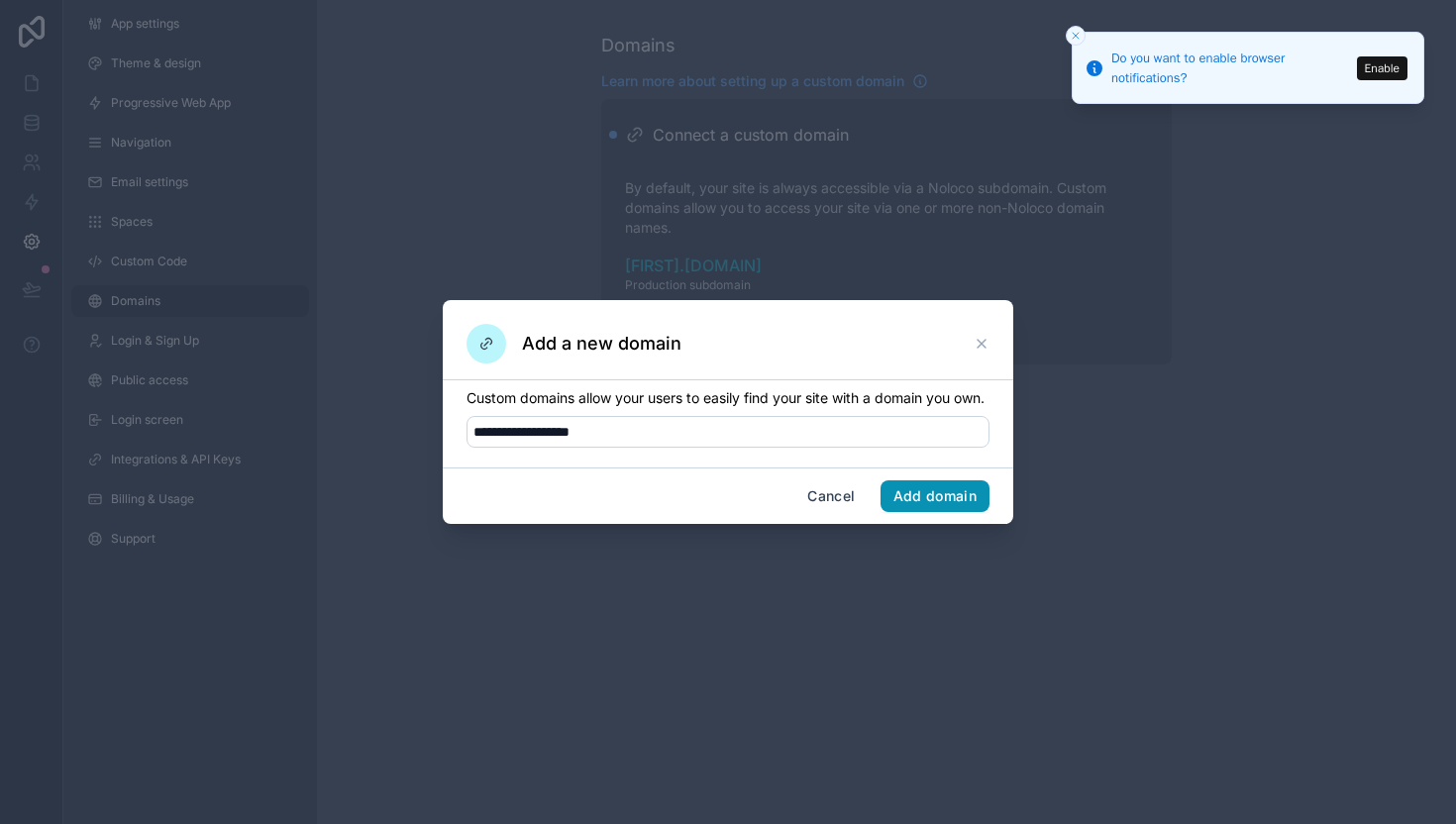 click on "Add domain" at bounding box center (935, 496) 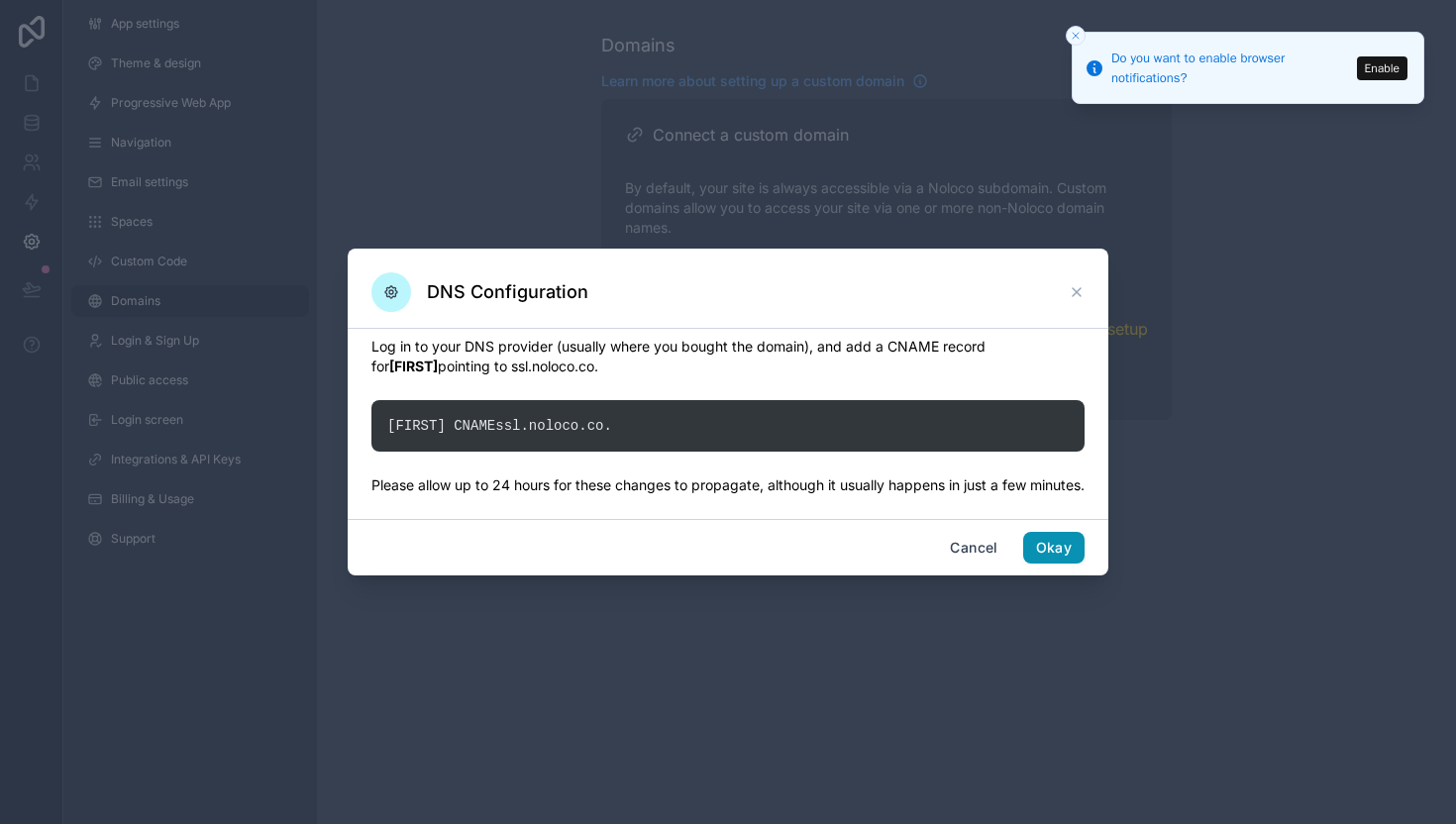 click on "Okay" at bounding box center [1054, 548] 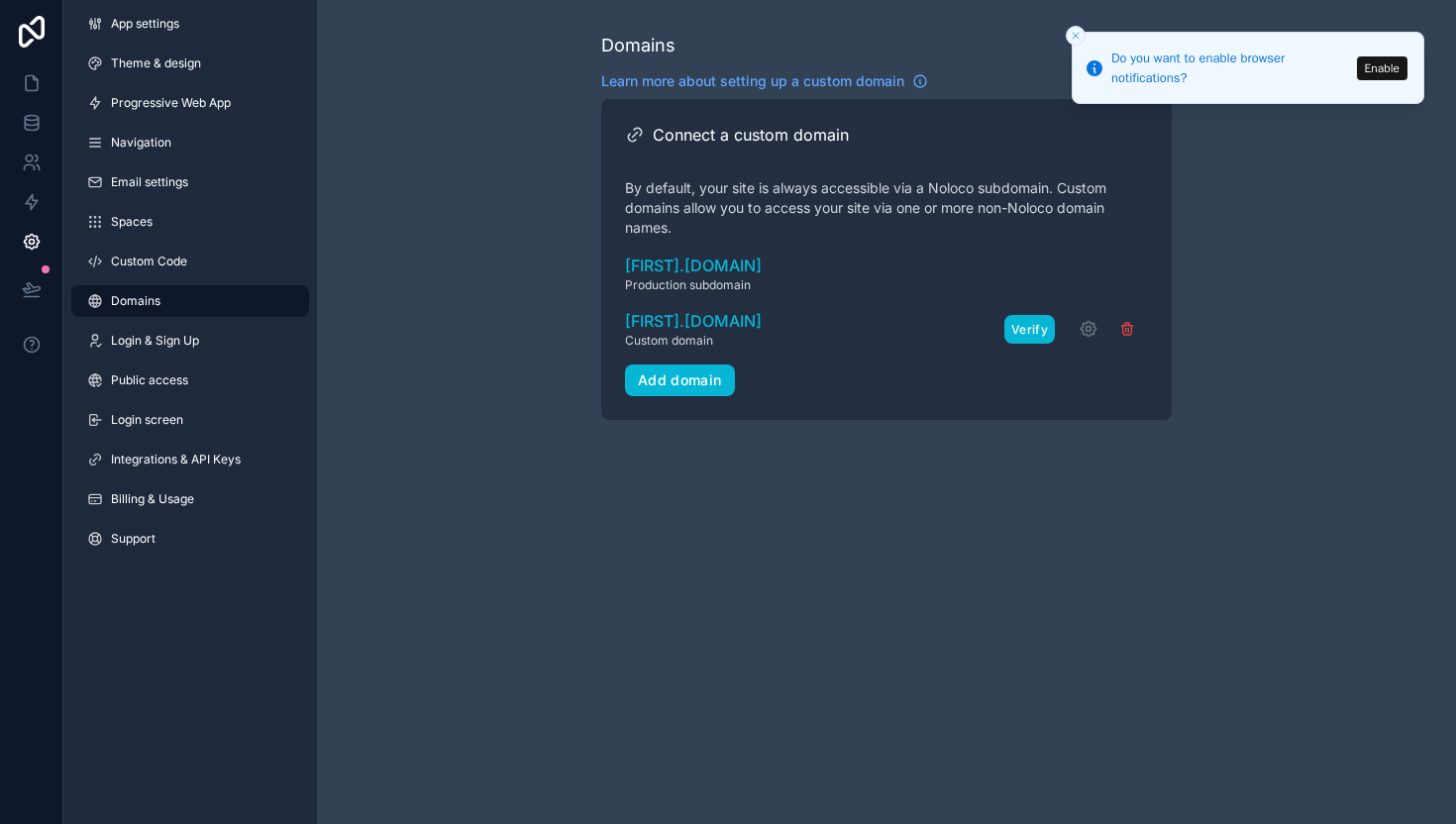click on "Verify" at bounding box center (1029, 329) 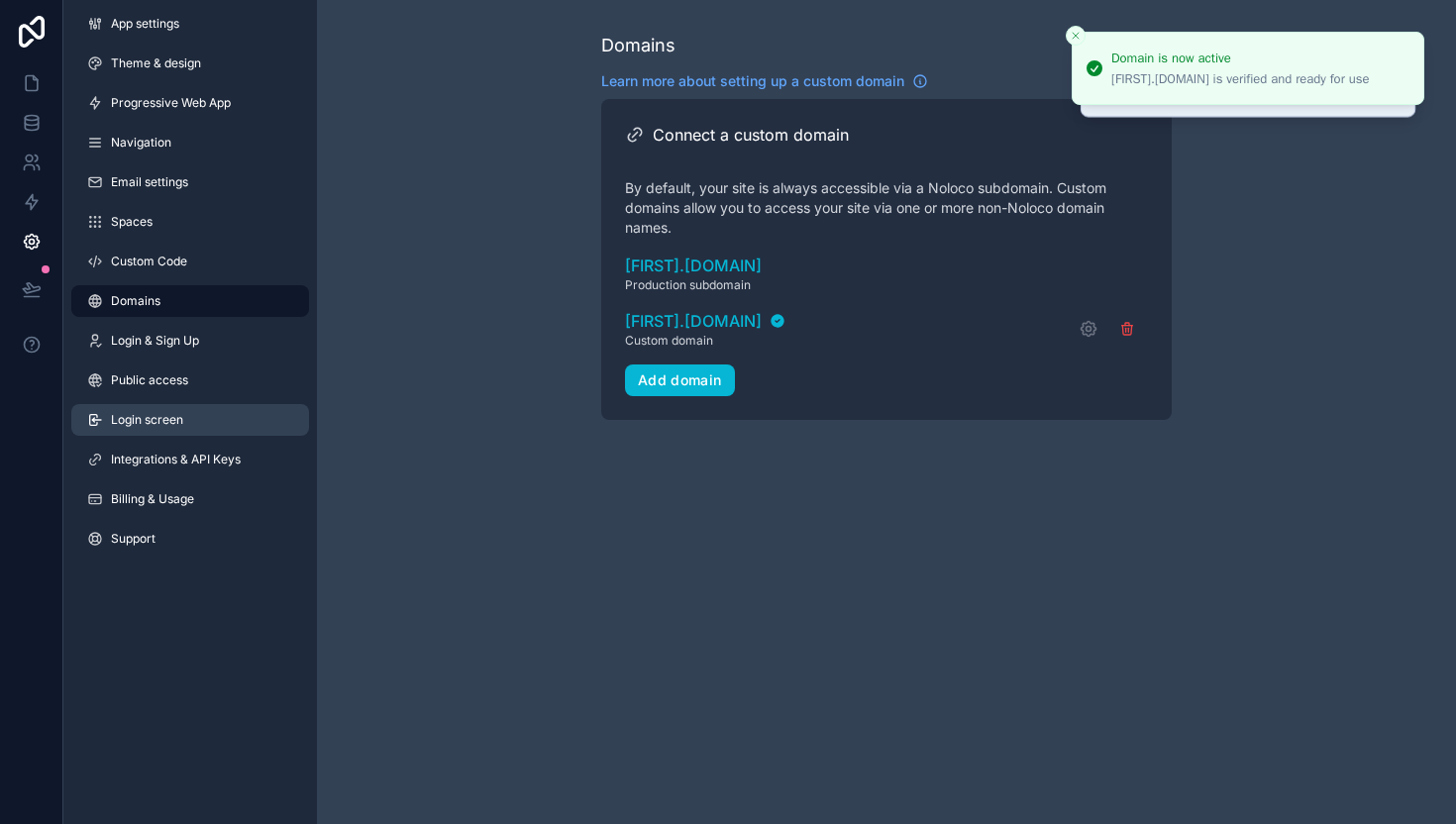 click on "Login screen" at bounding box center (190, 420) 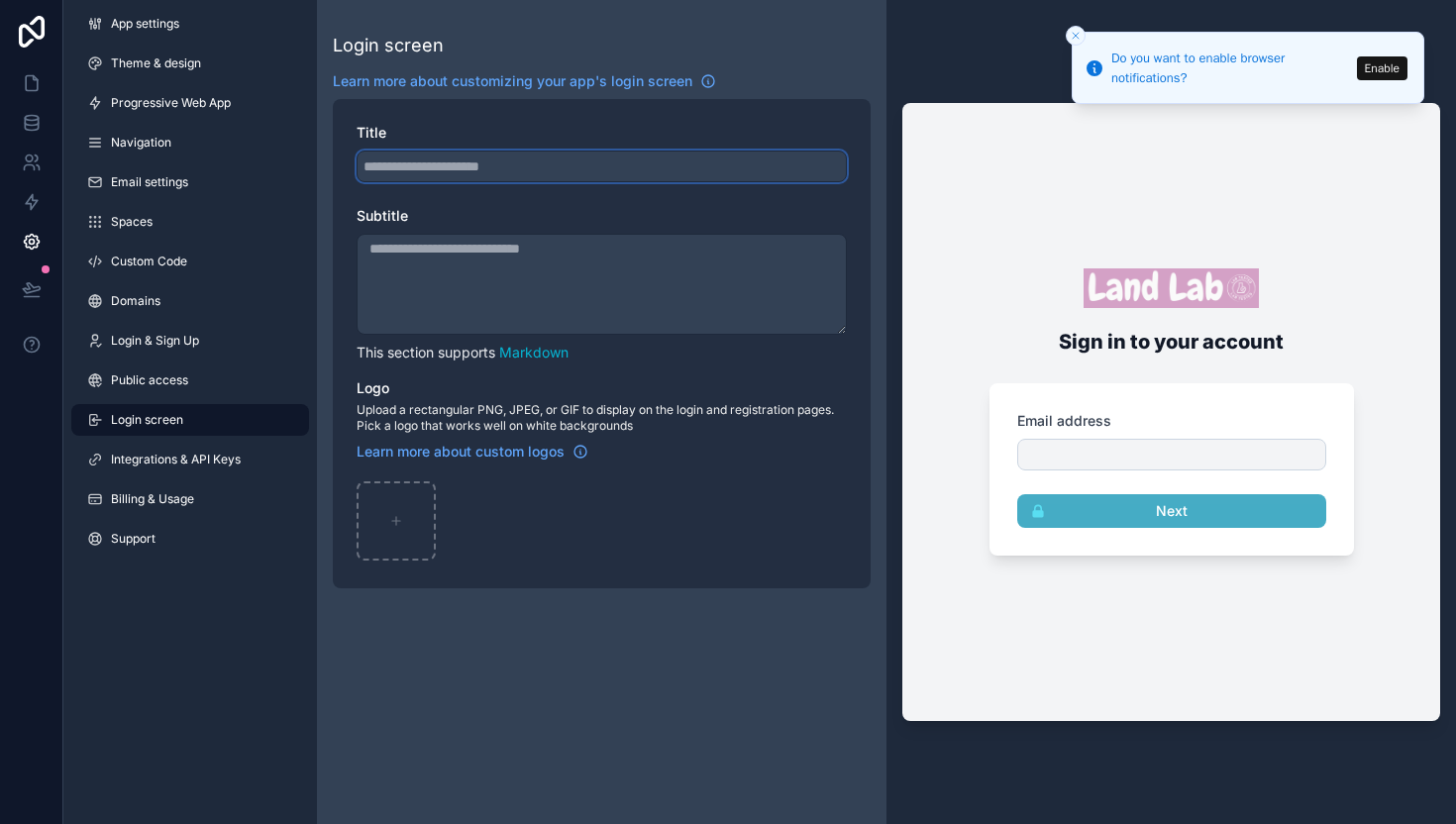 click on "Title" at bounding box center (601, 166) 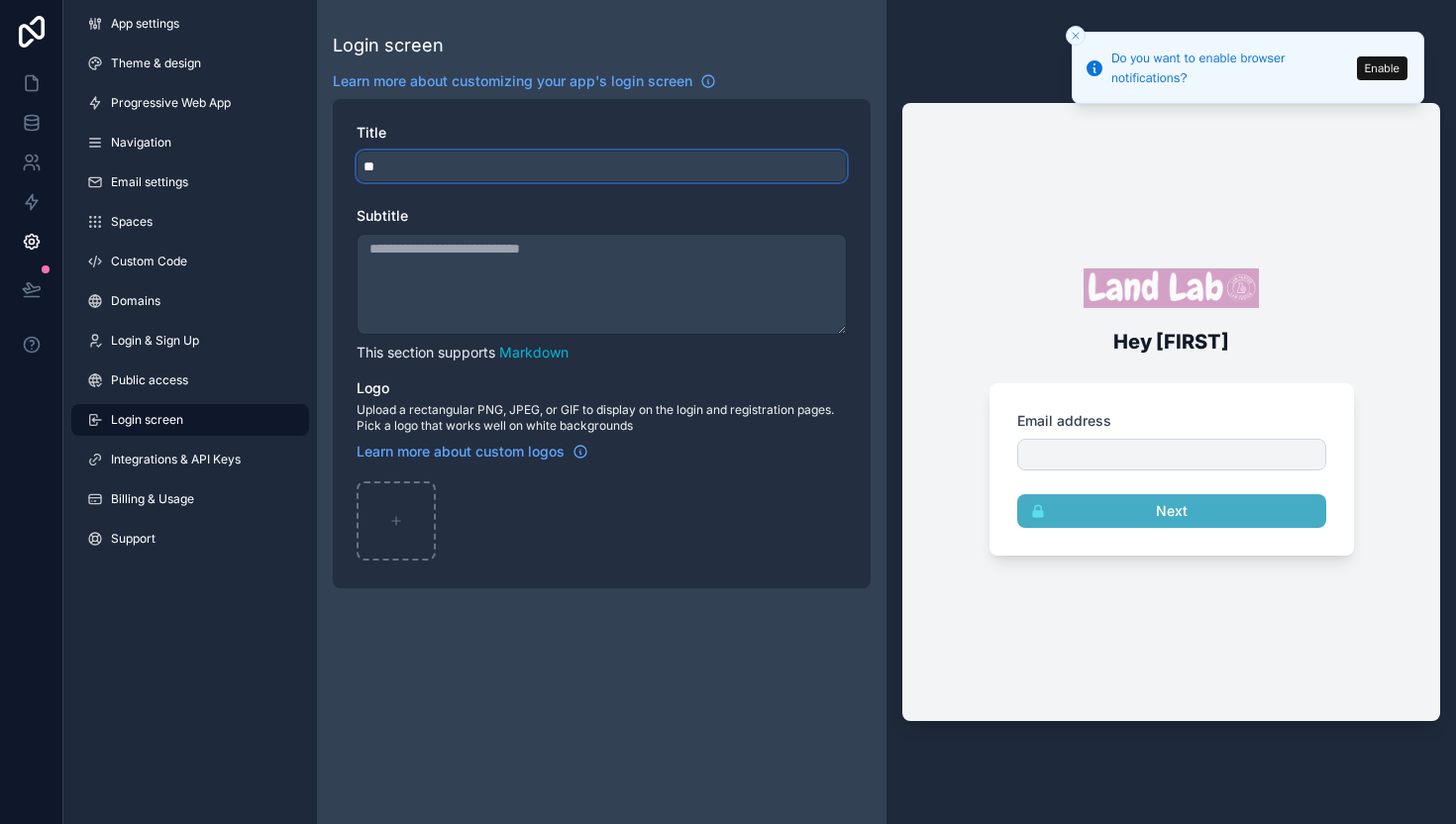 type on "*" 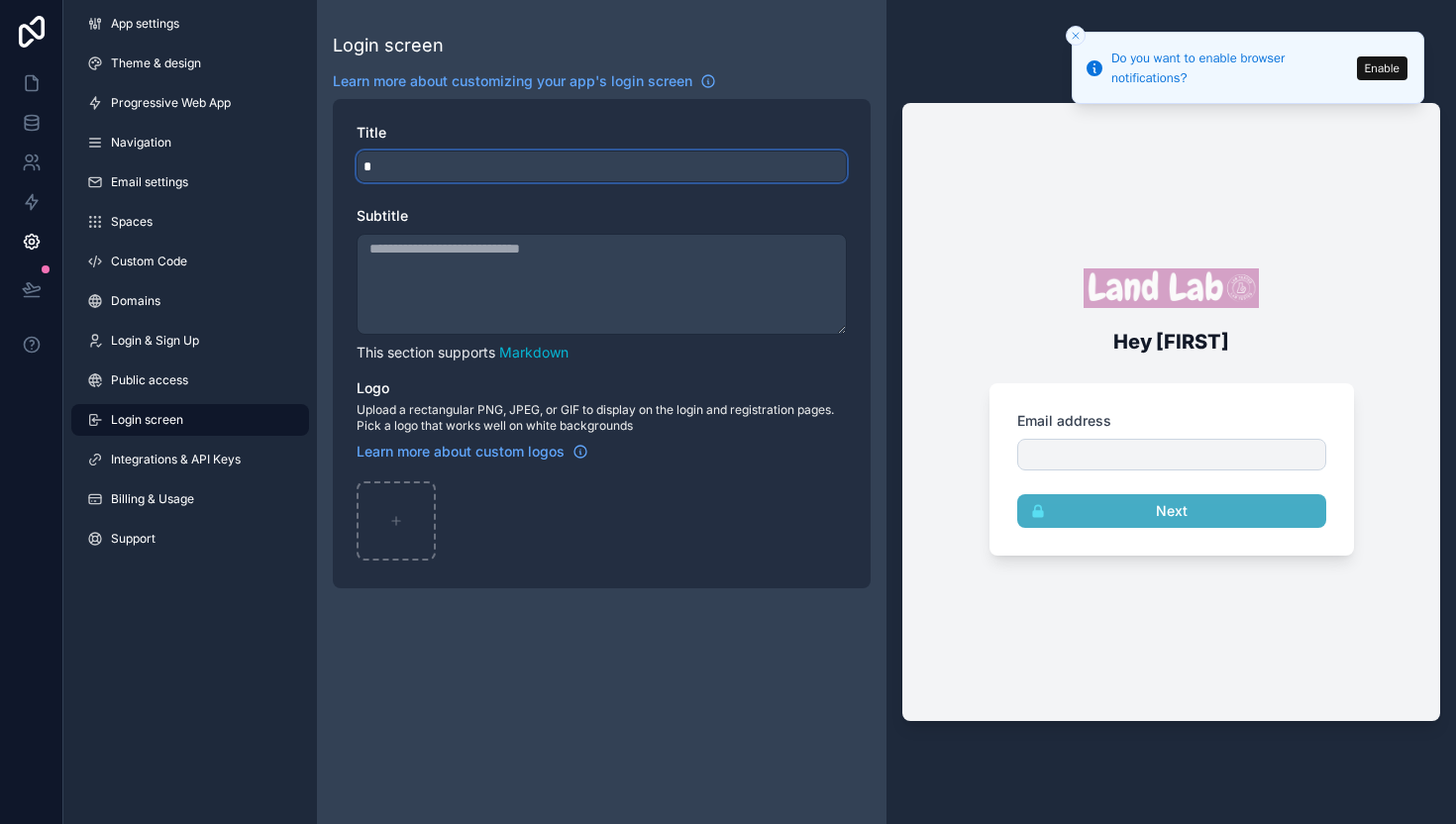type 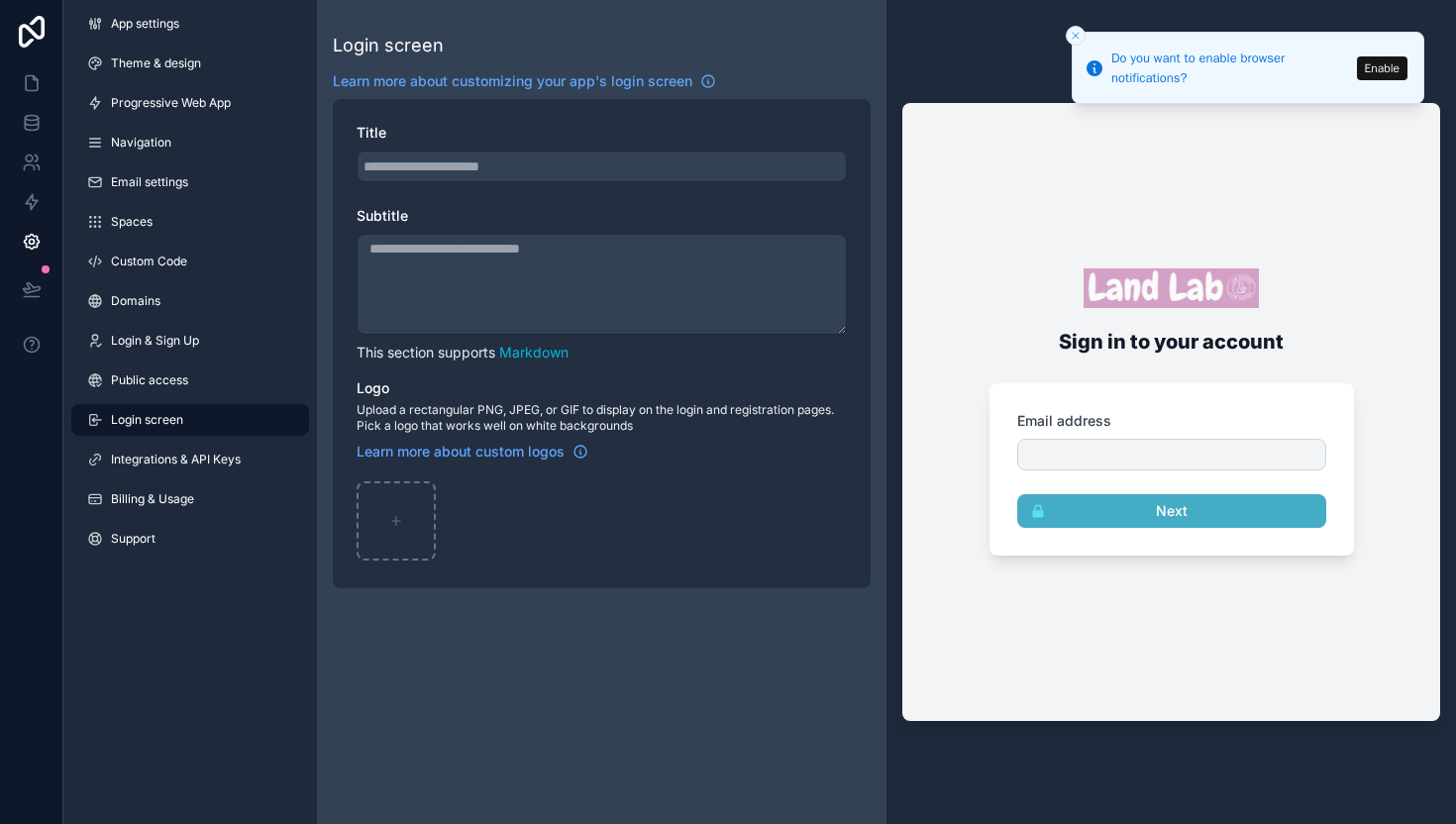click on "Subtitle" at bounding box center [601, 284] 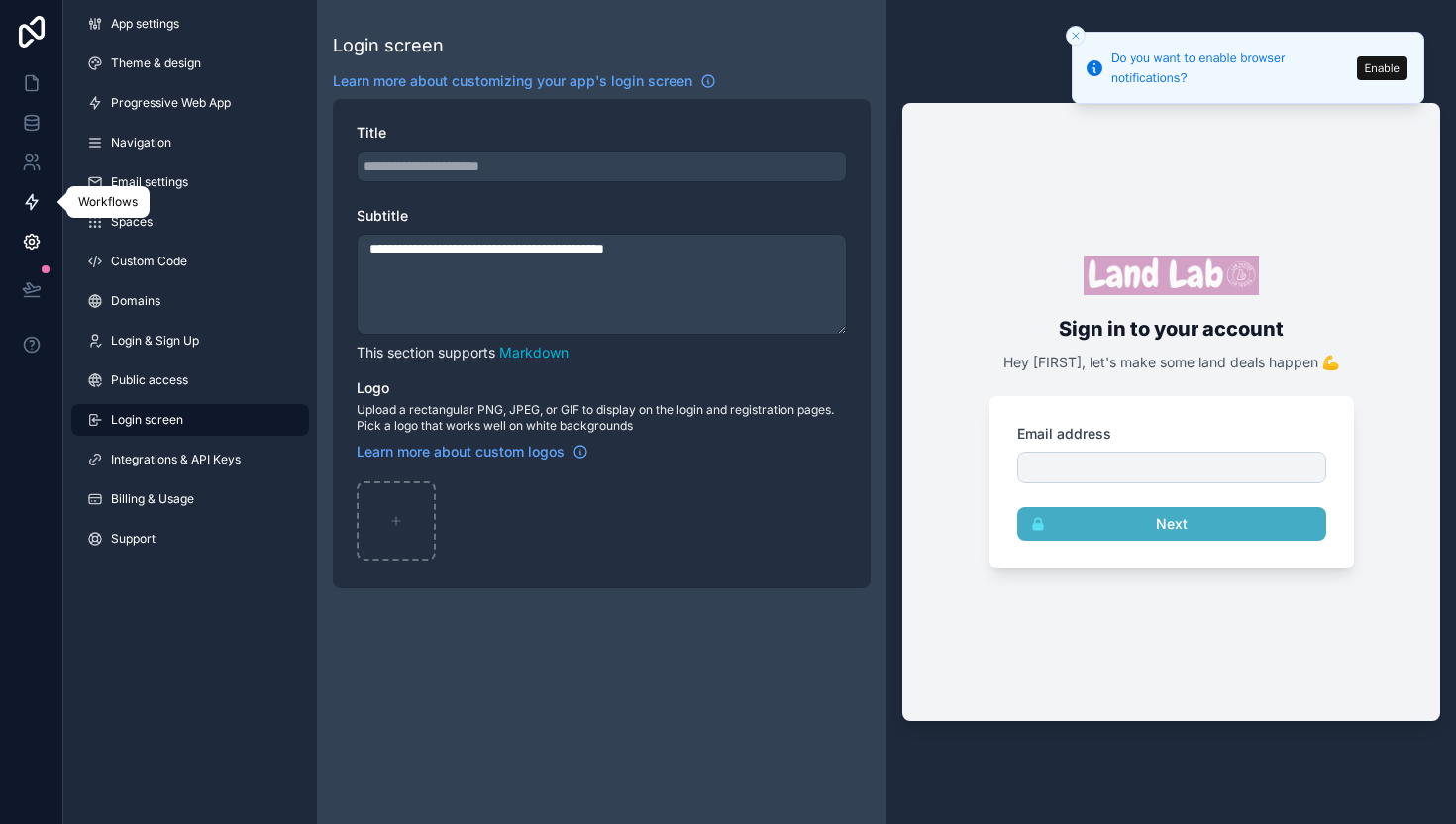 type on "**********" 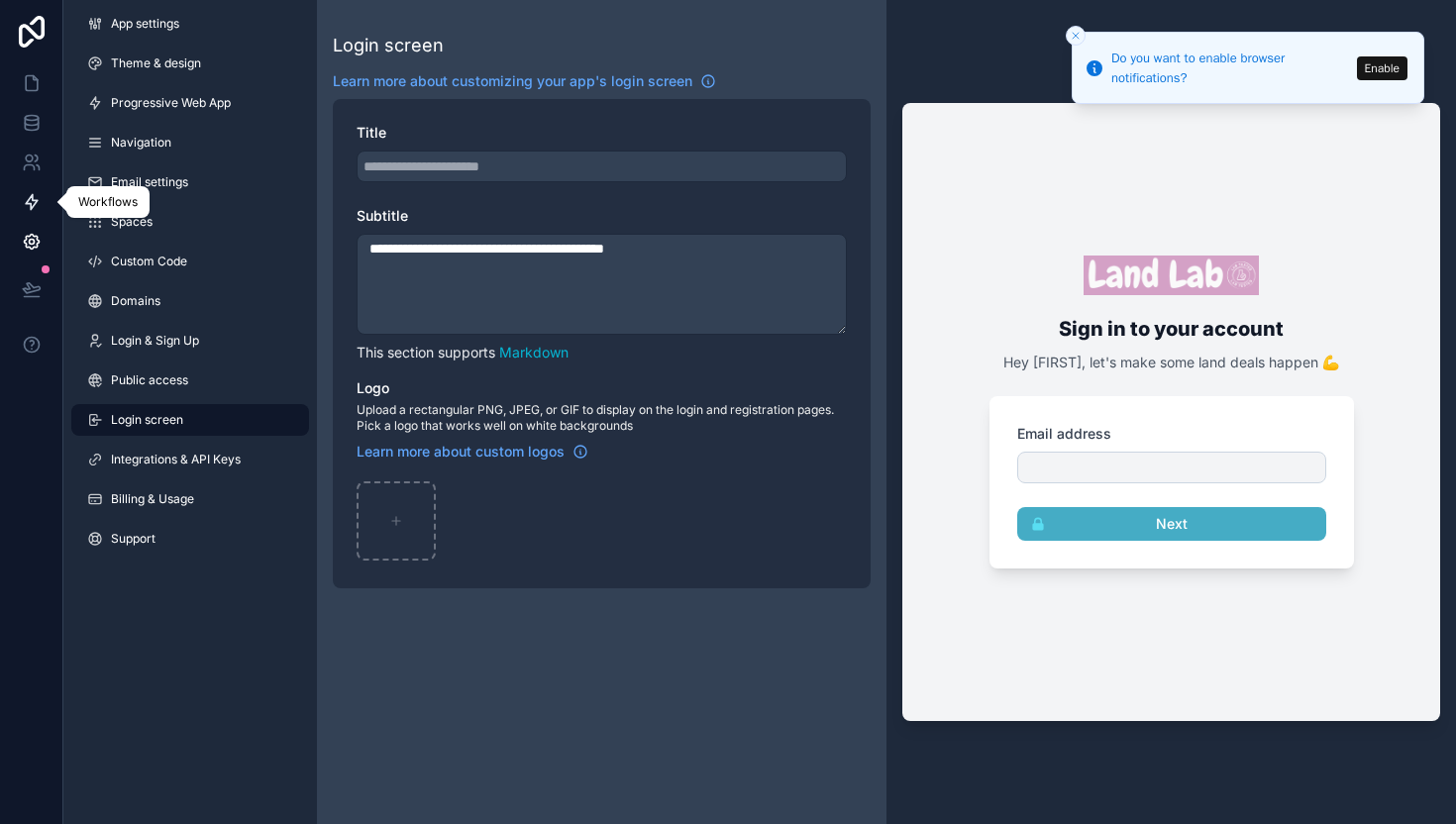 click 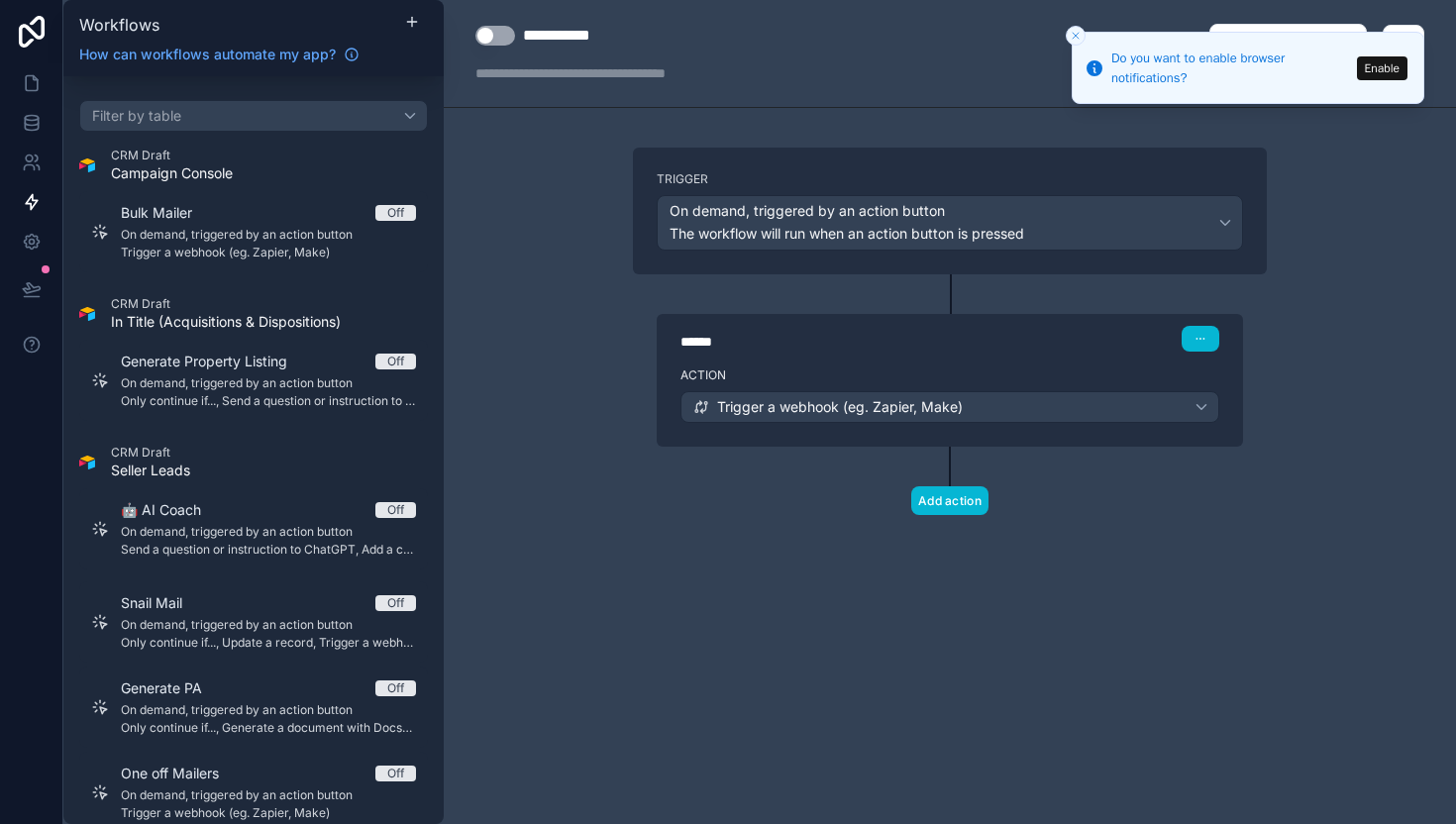 scroll, scrollTop: 33, scrollLeft: 0, axis: vertical 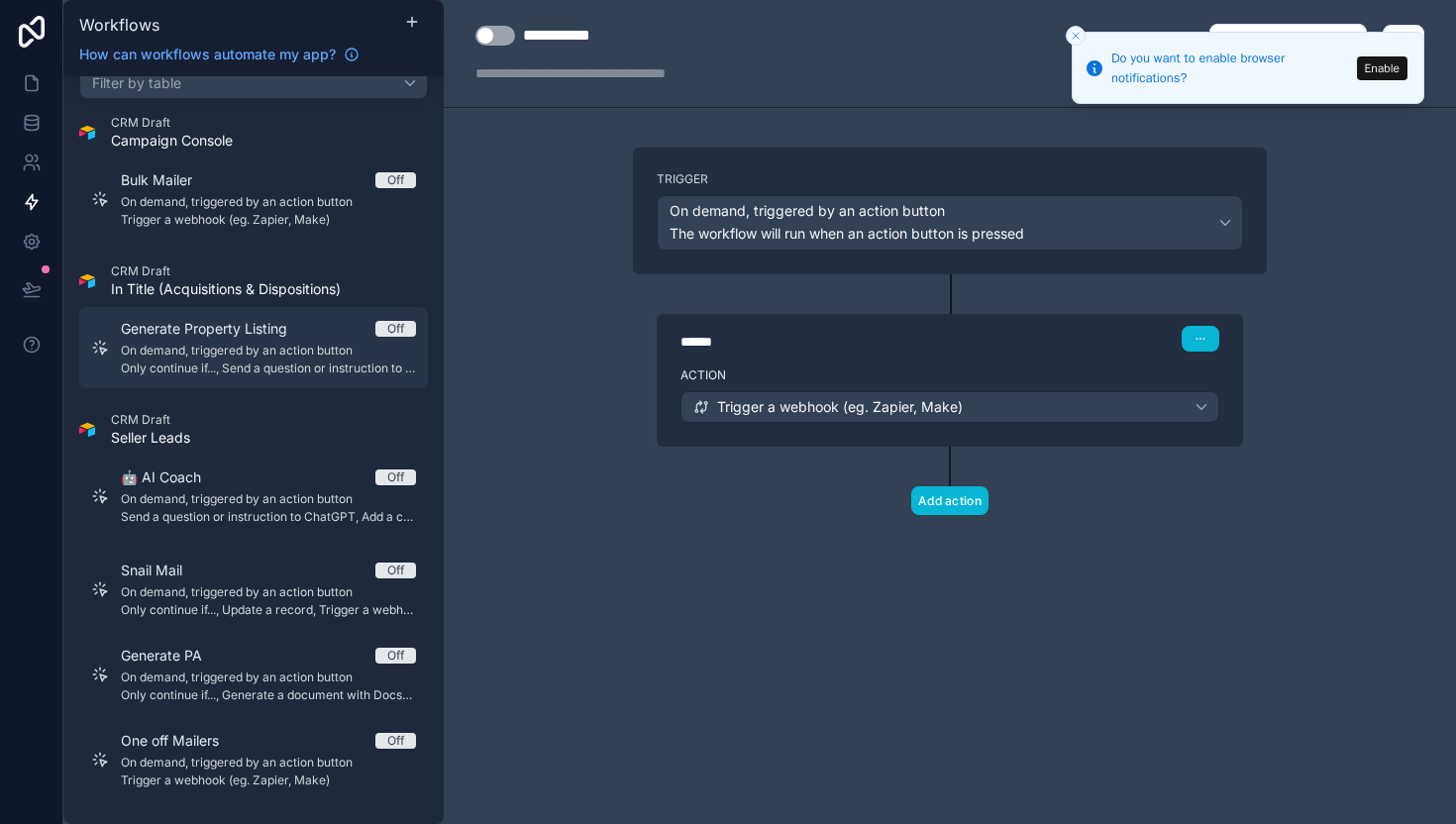 click on "Off" at bounding box center [395, 329] 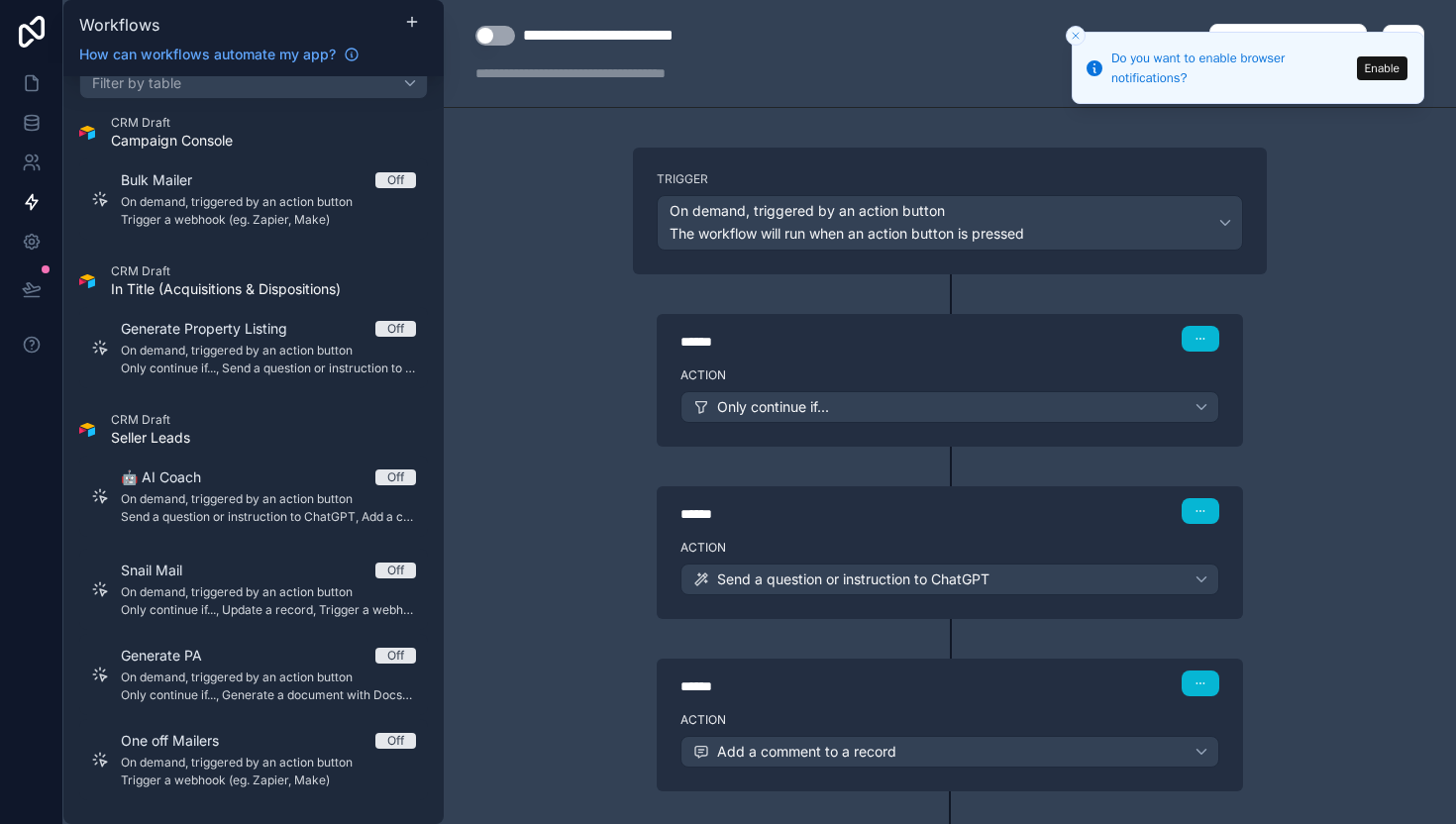 click 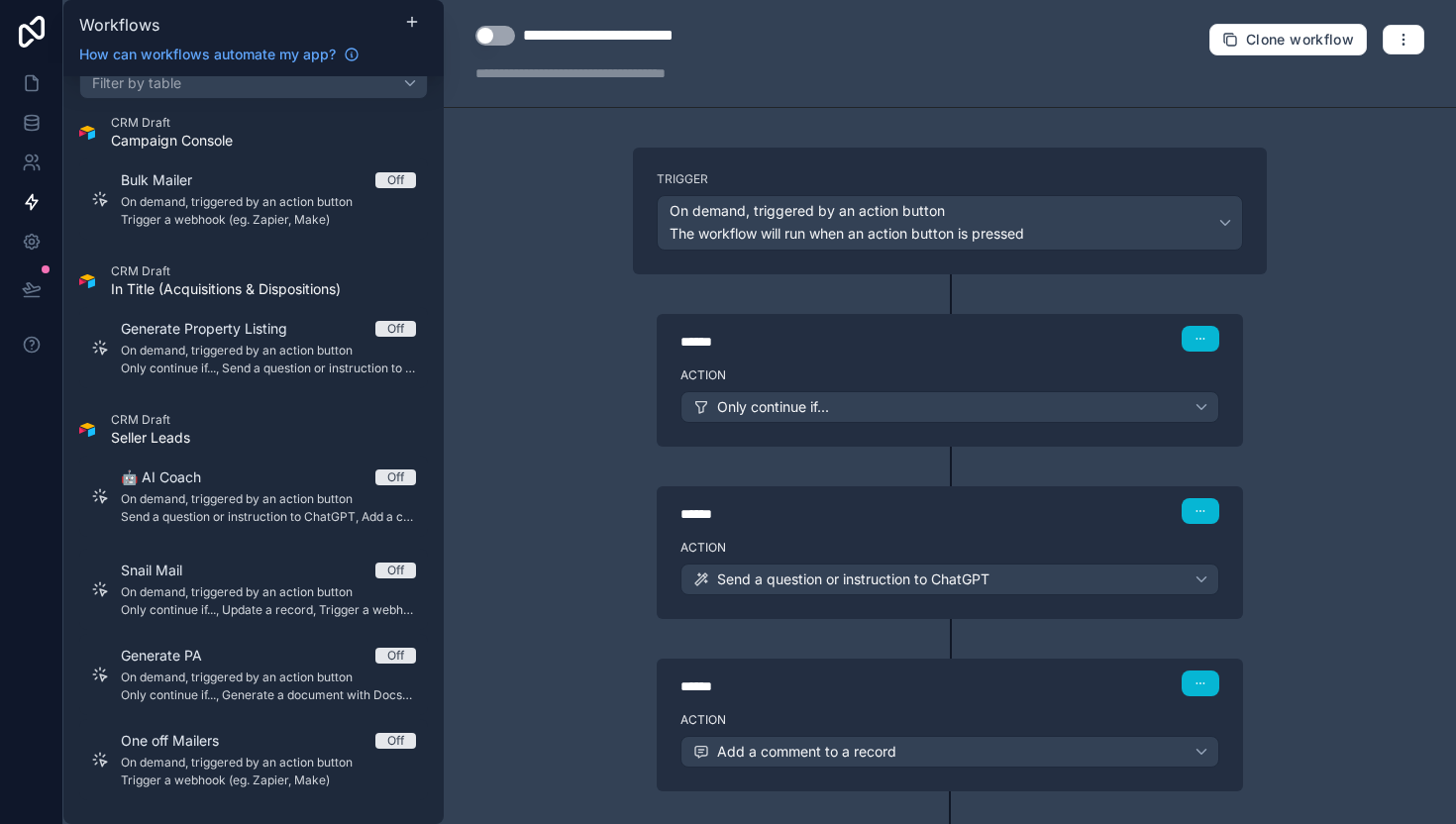 click on "Use setting" at bounding box center (495, 36) 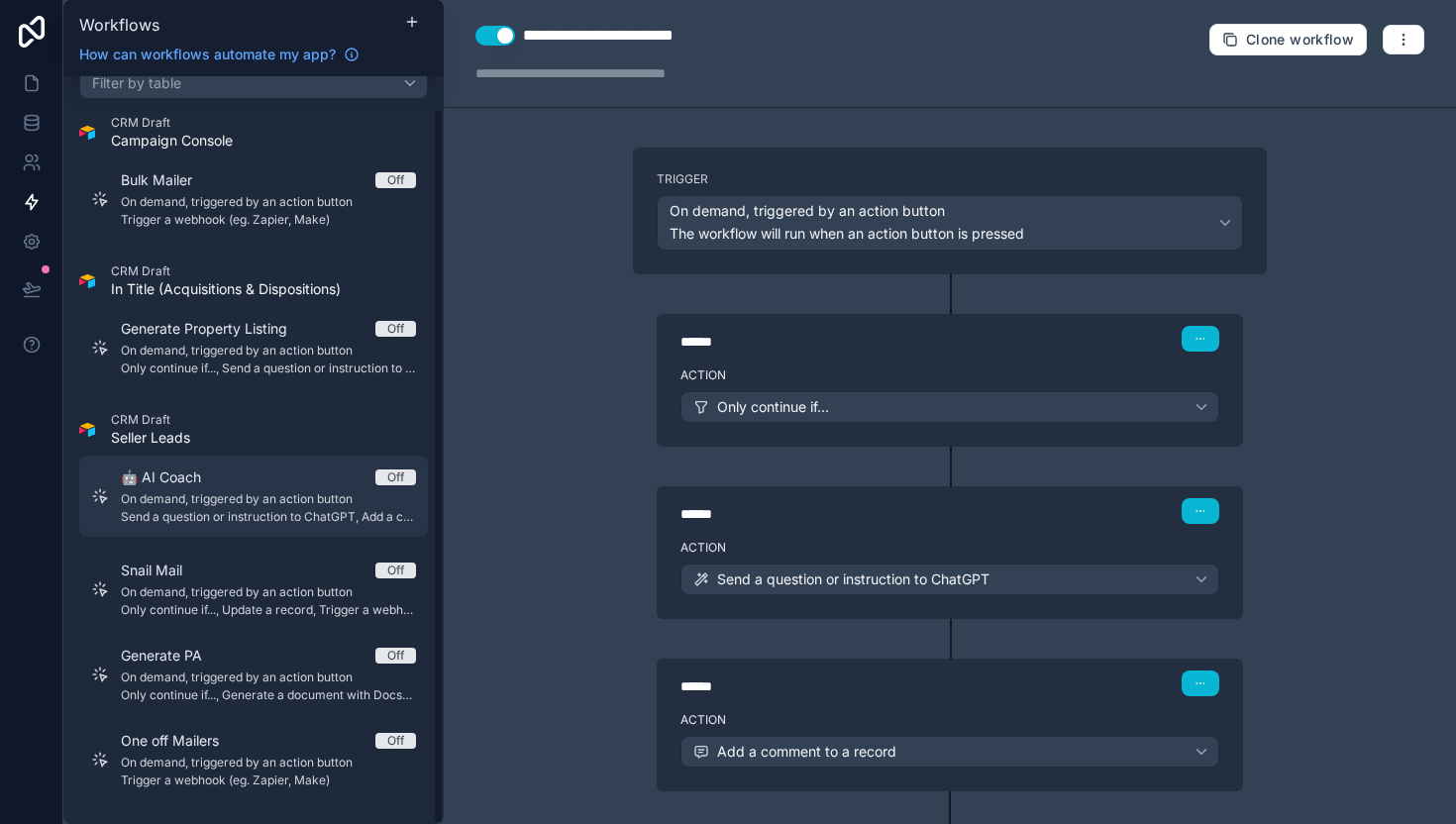 click on "🤖 AI Coach Off" at bounding box center (268, 477) 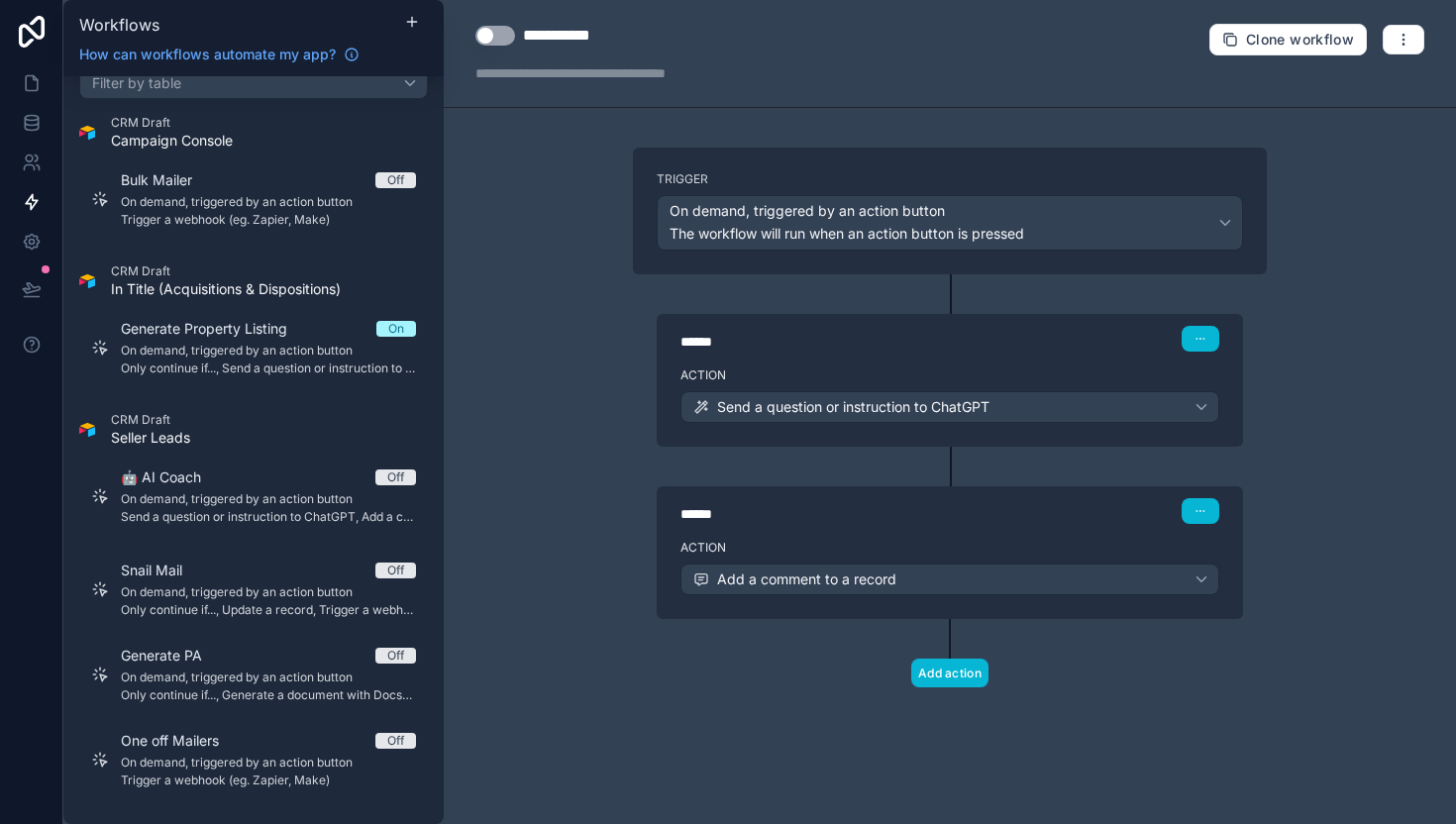 click on "Use setting" at bounding box center [495, 36] 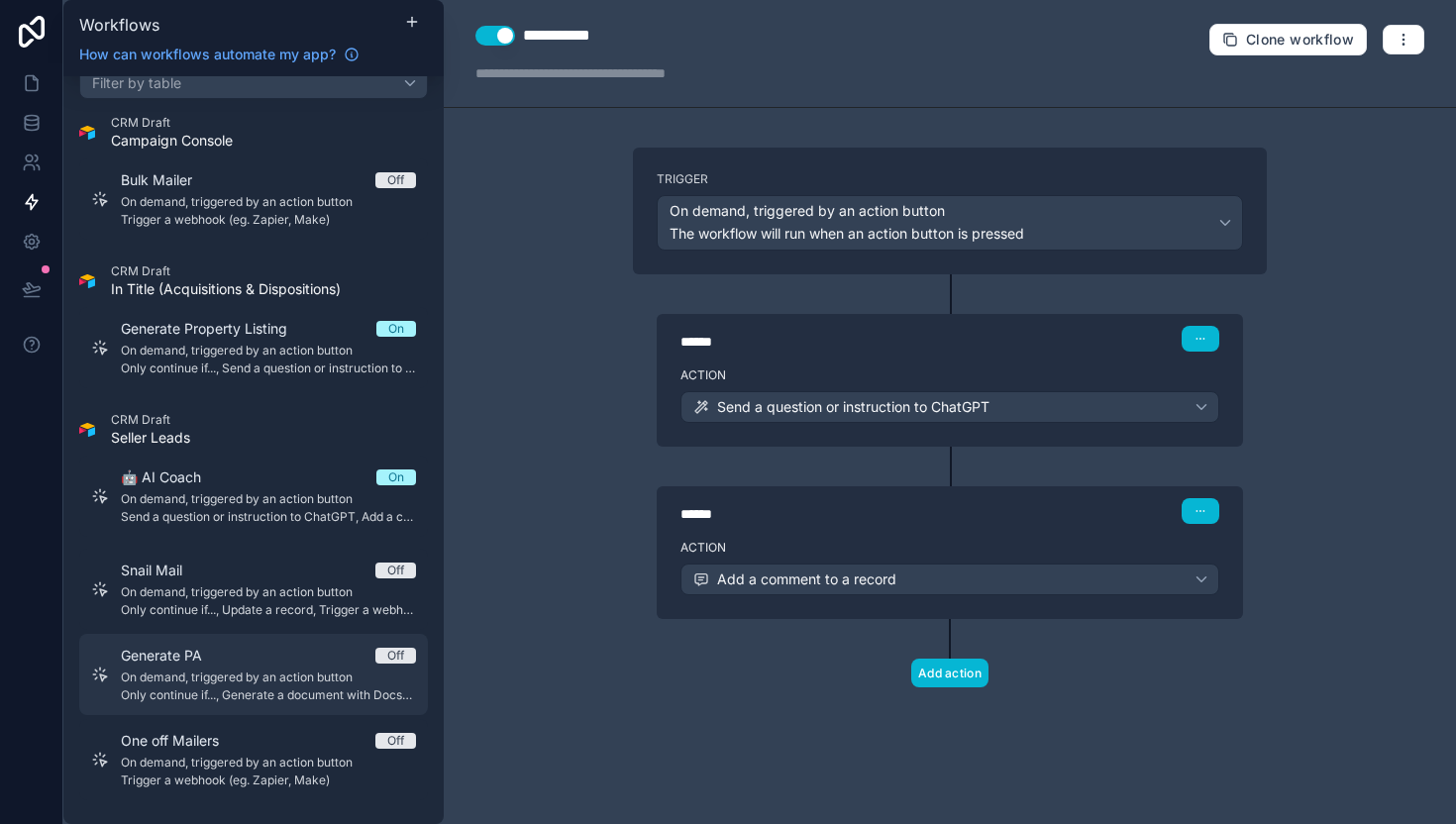 click on "Generate PA Off" at bounding box center [268, 656] 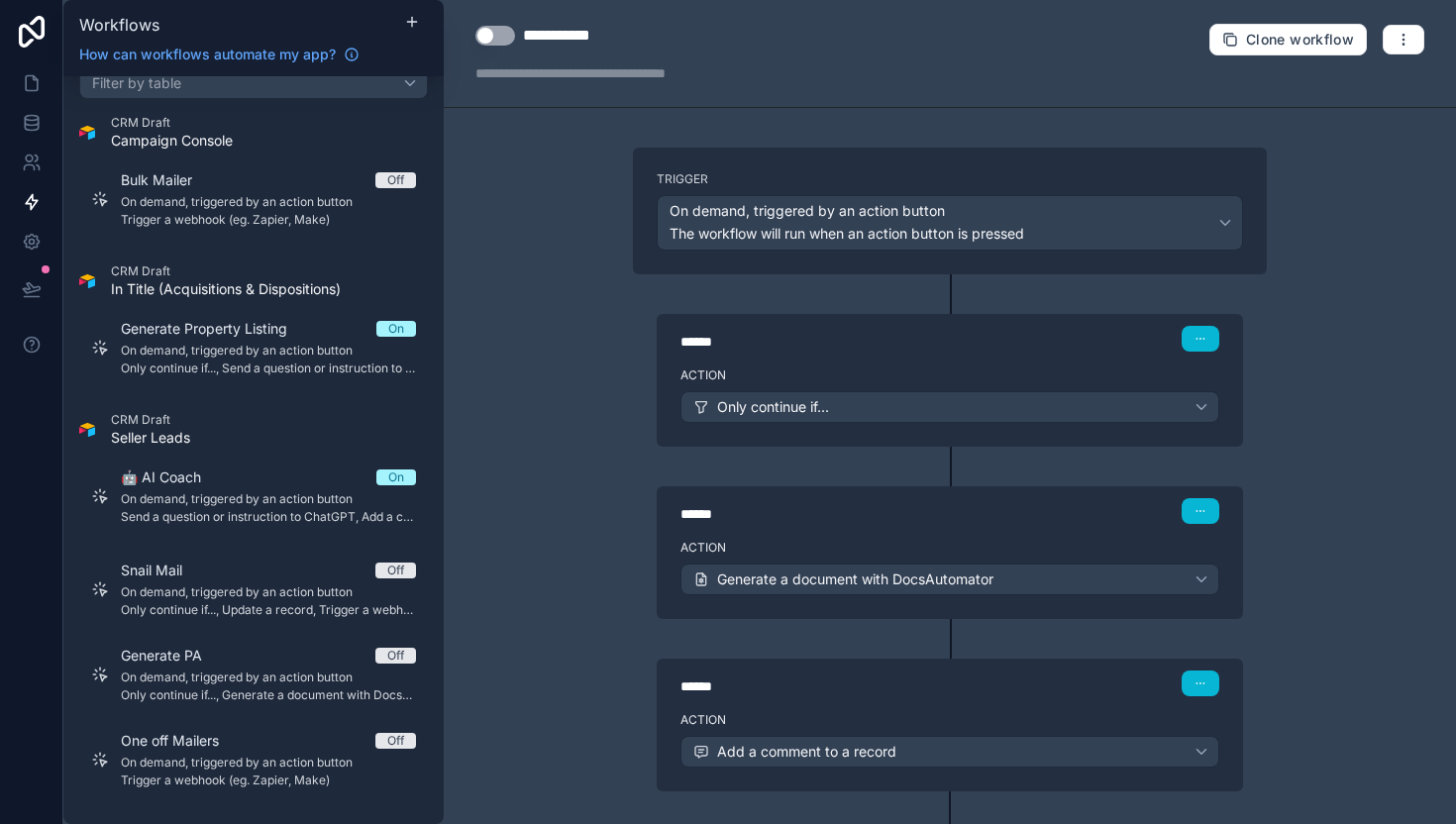 click on "Use setting" at bounding box center [495, 36] 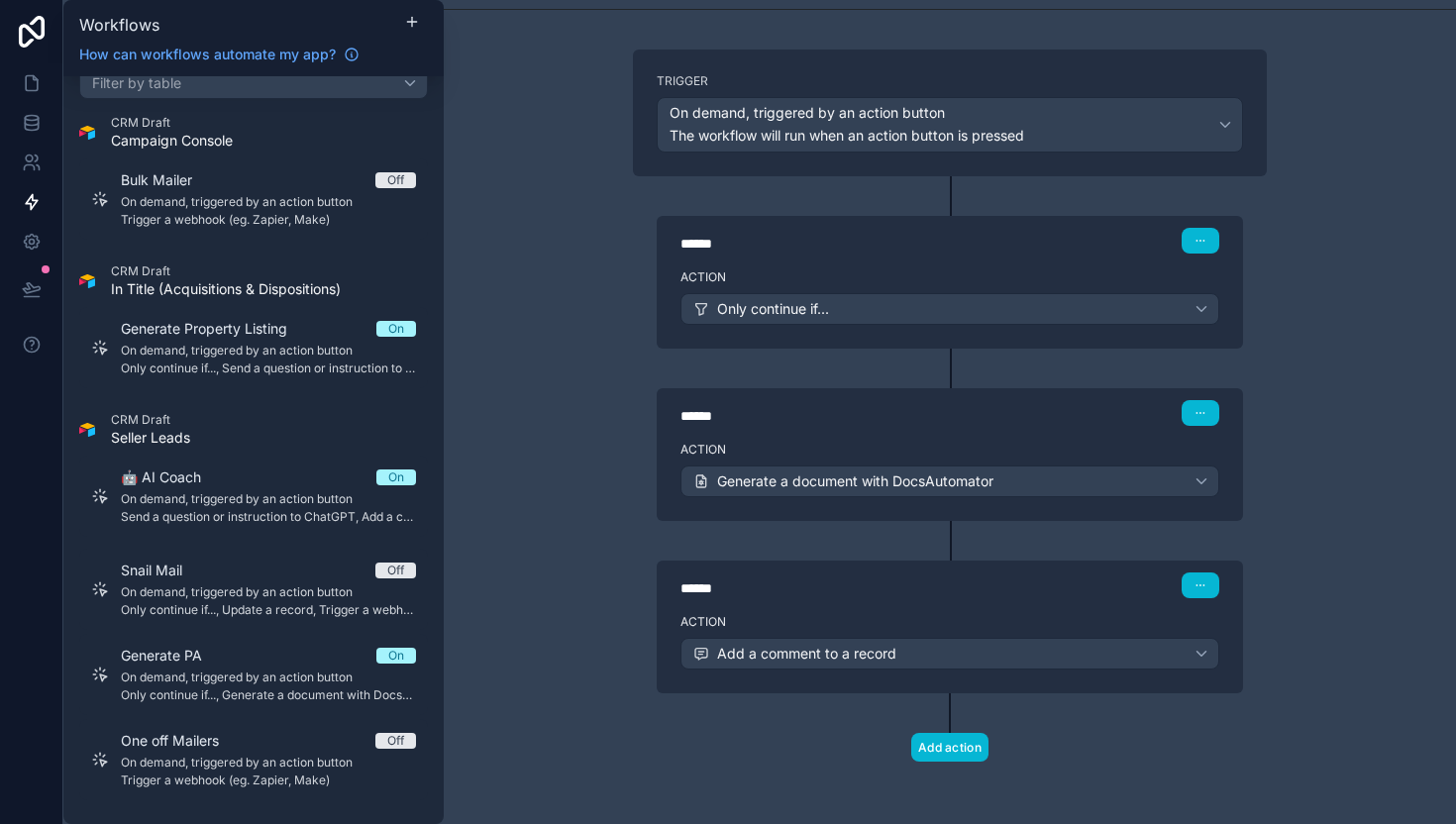 scroll, scrollTop: 0, scrollLeft: 0, axis: both 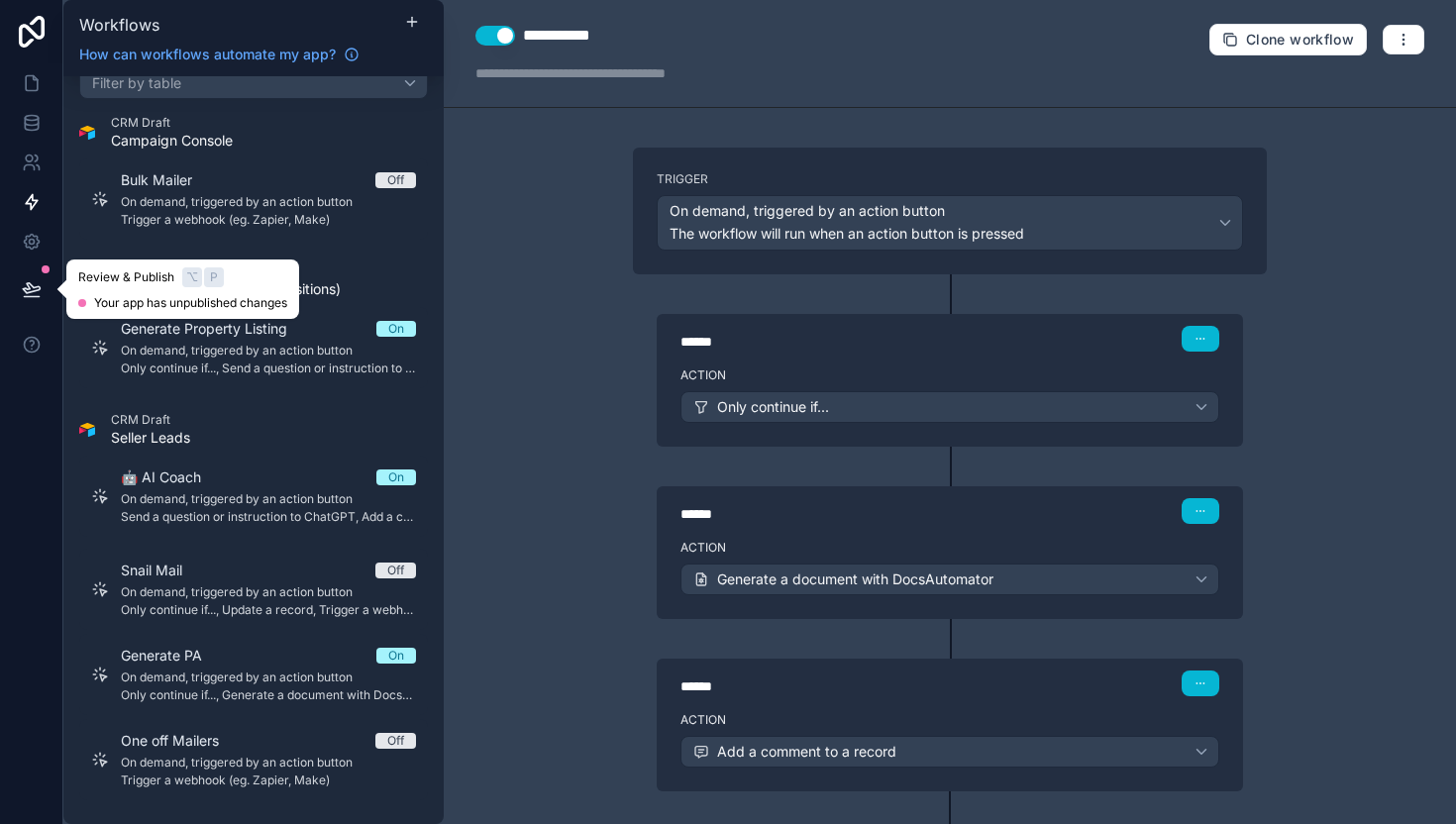 click 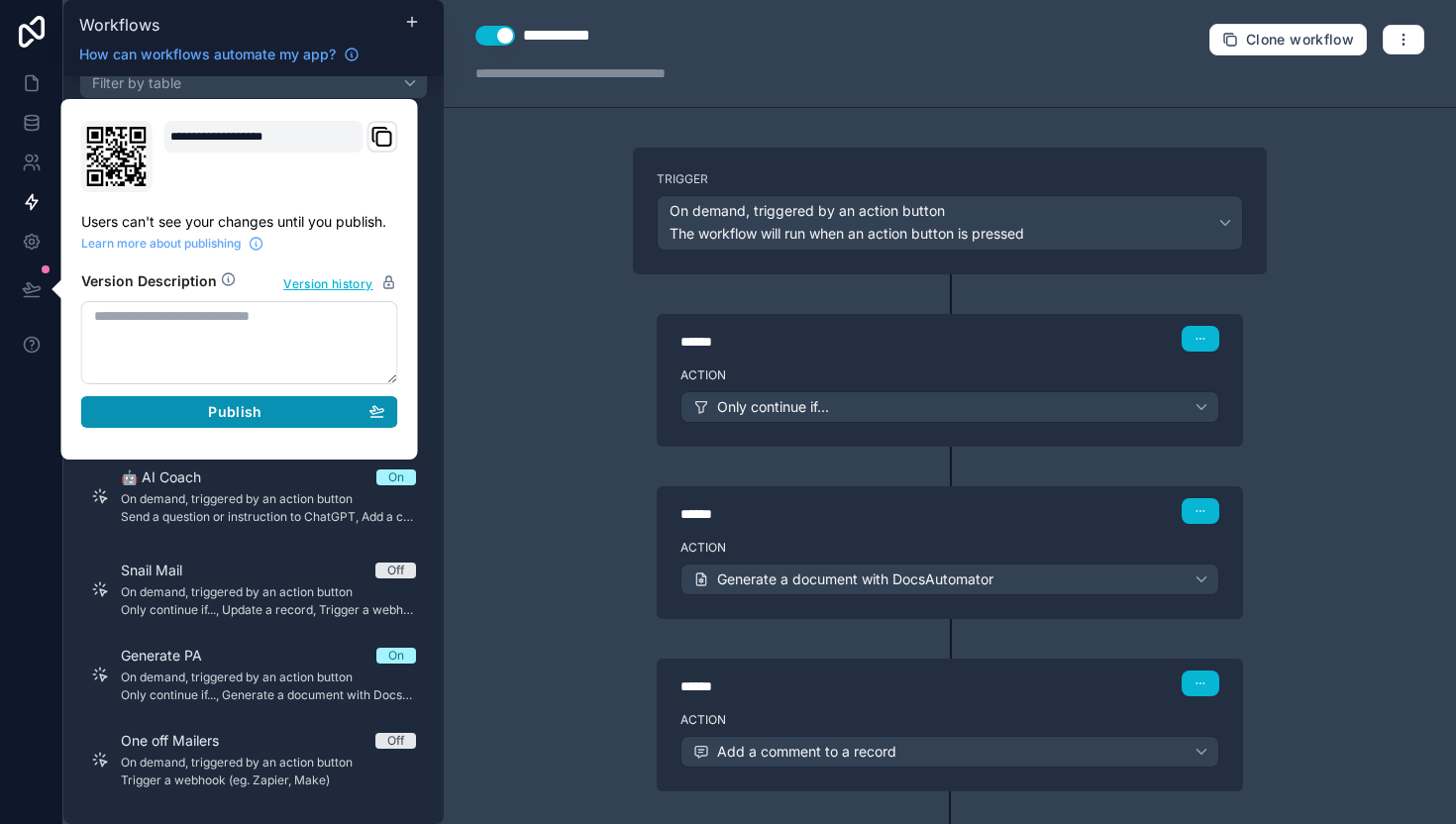 click on "Publish" at bounding box center [240, 412] 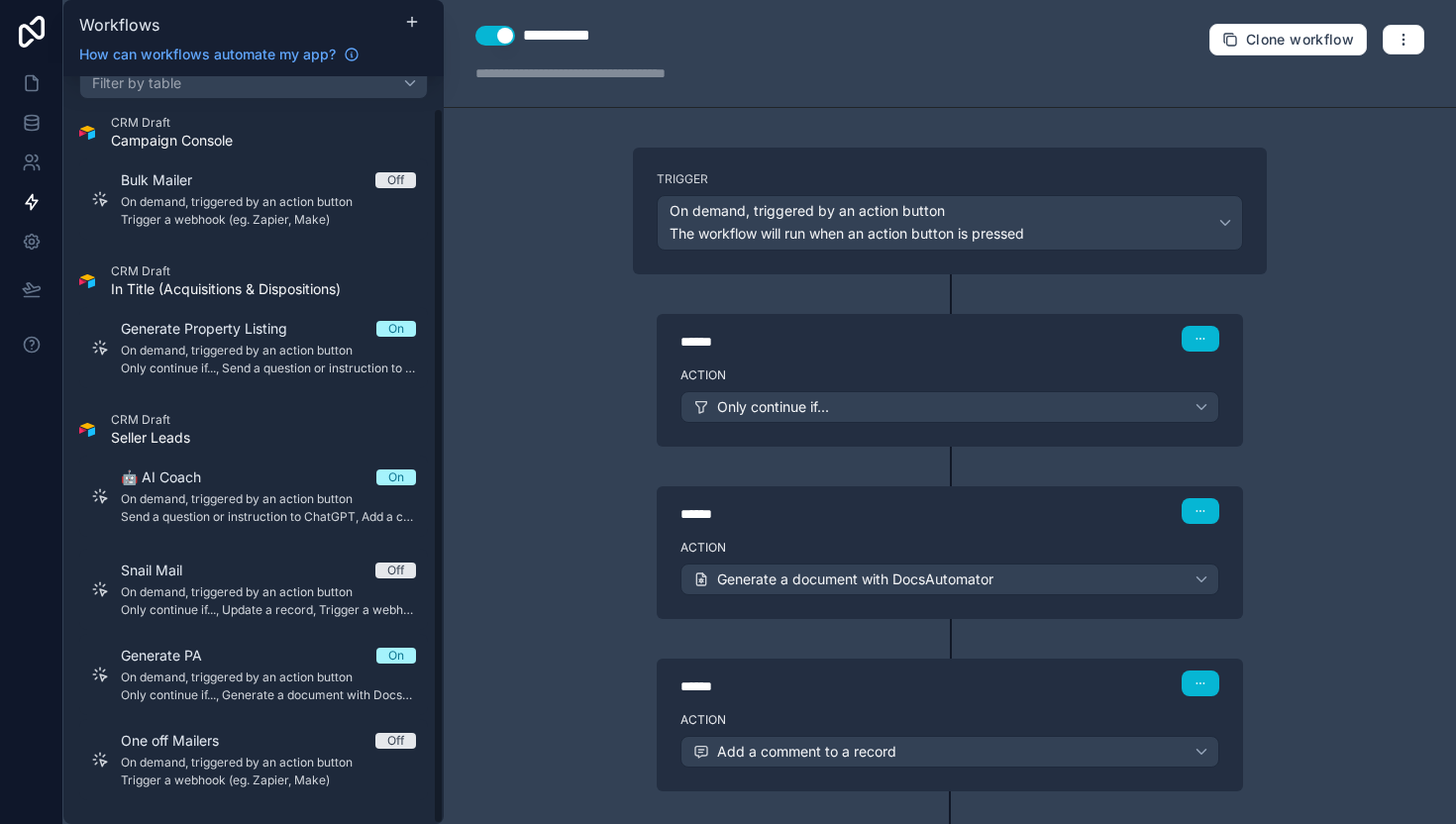 click on "**********" at bounding box center [950, 412] 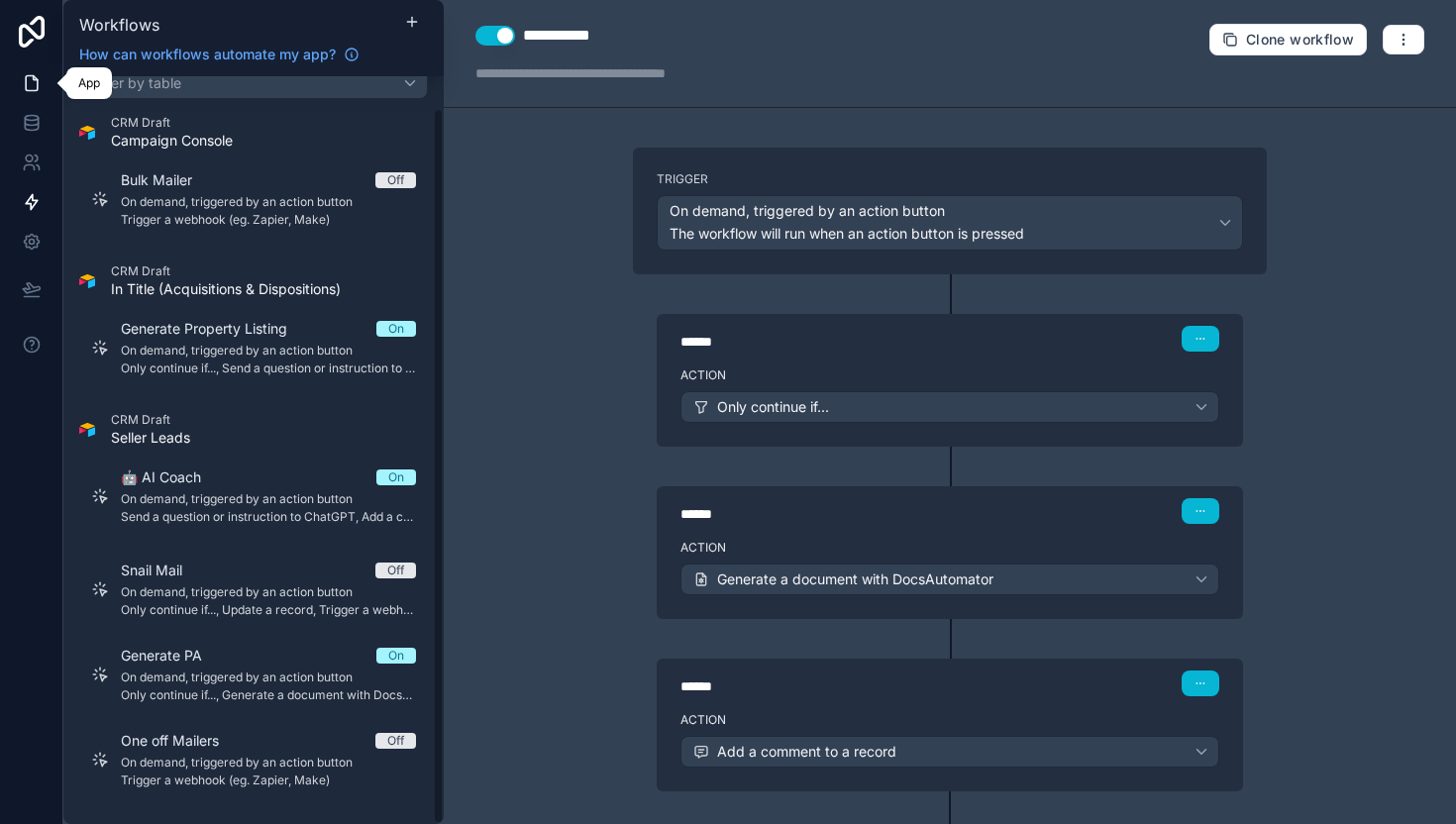 click at bounding box center (31, 83) 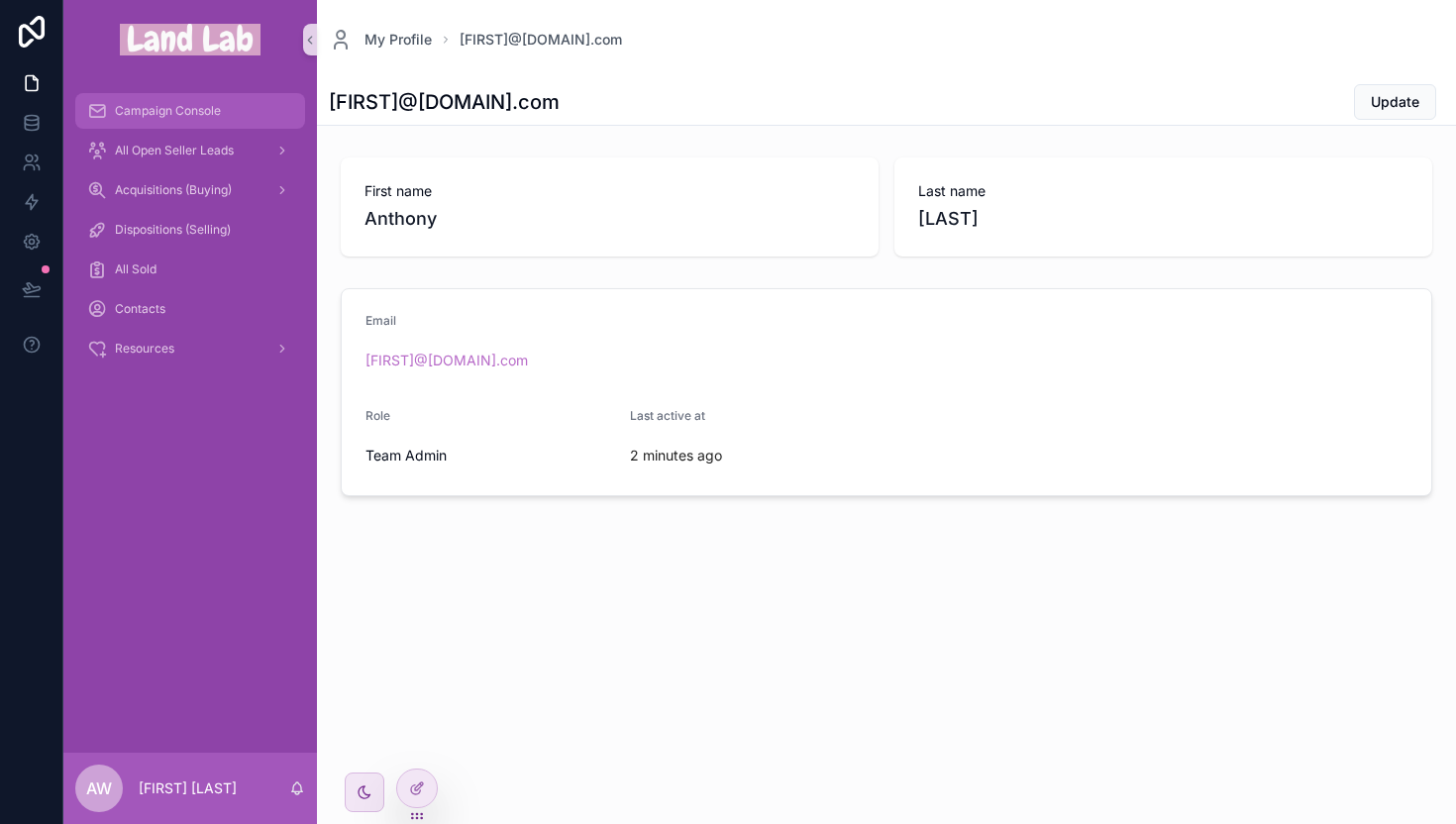 click on "Campaign Console" at bounding box center (167, 111) 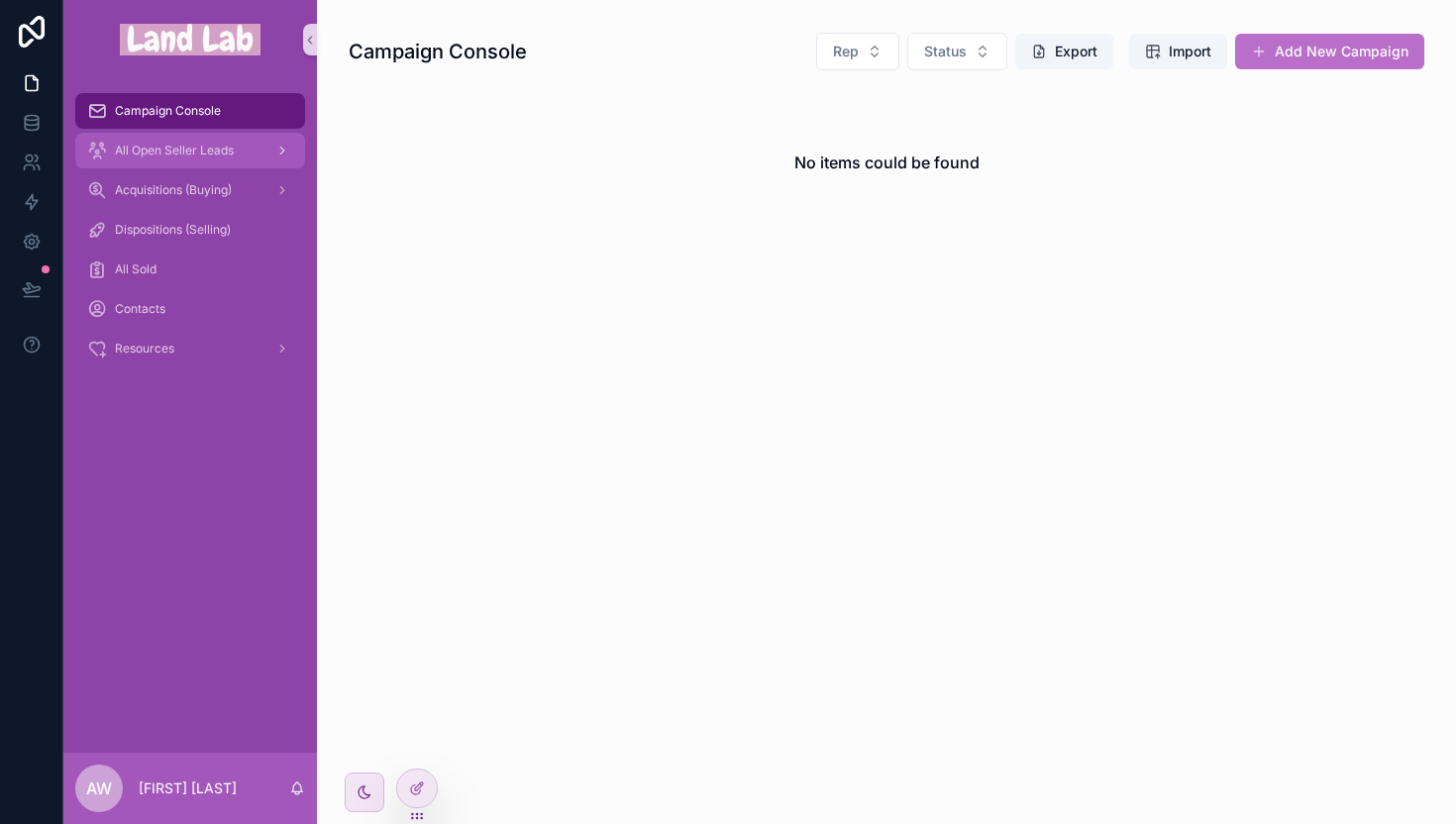 click on "All Open Seller Leads" at bounding box center [174, 151] 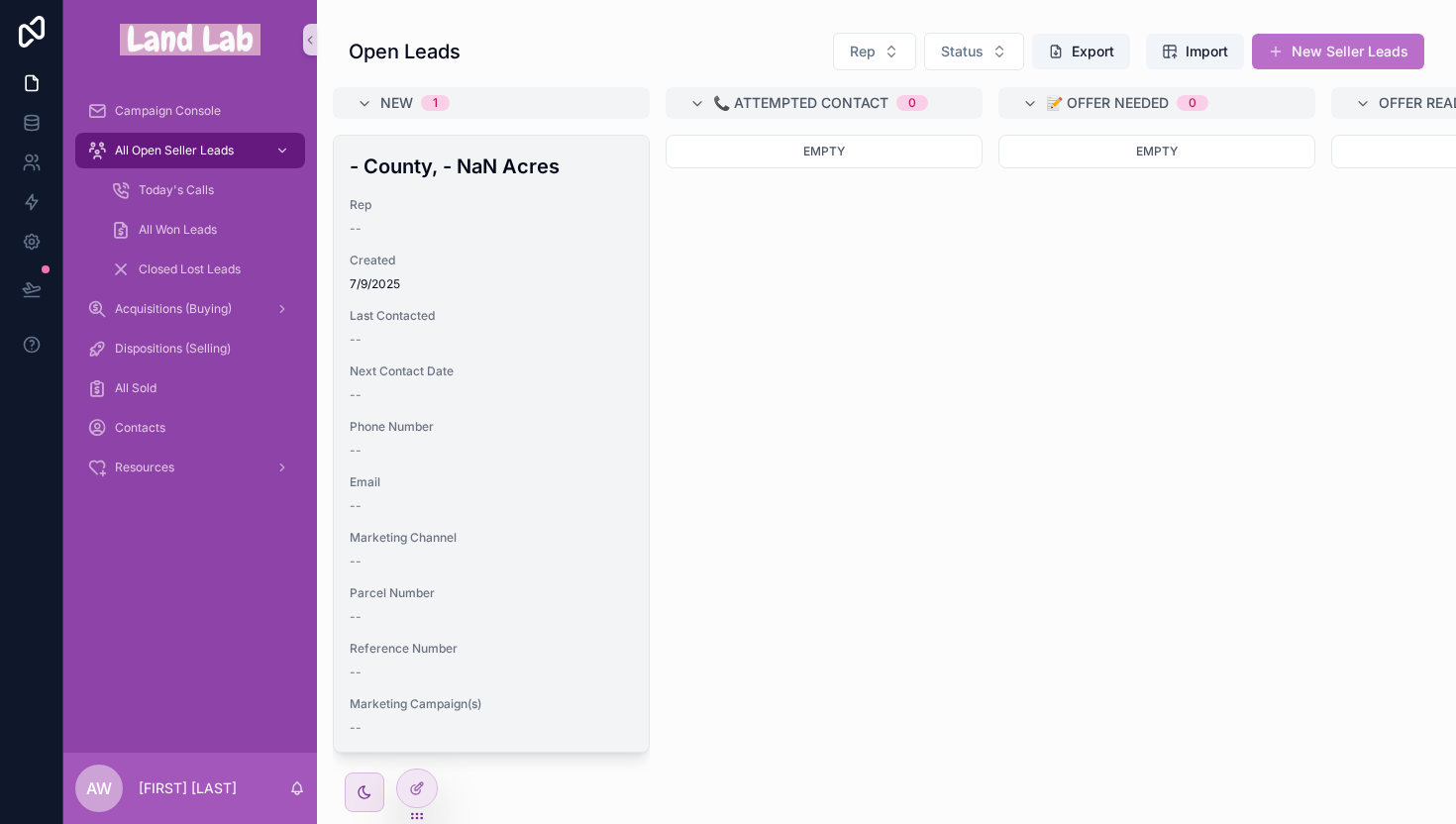 click on "- County, - NaN Acres Rep -- Created 7/9/2025 Last Contacted -- Next Contact Date -- Phone Number -- Email -- Marketing Channel -- Parcel Number -- Reference Number -- Marketing Campaign(s) --" at bounding box center [491, 444] 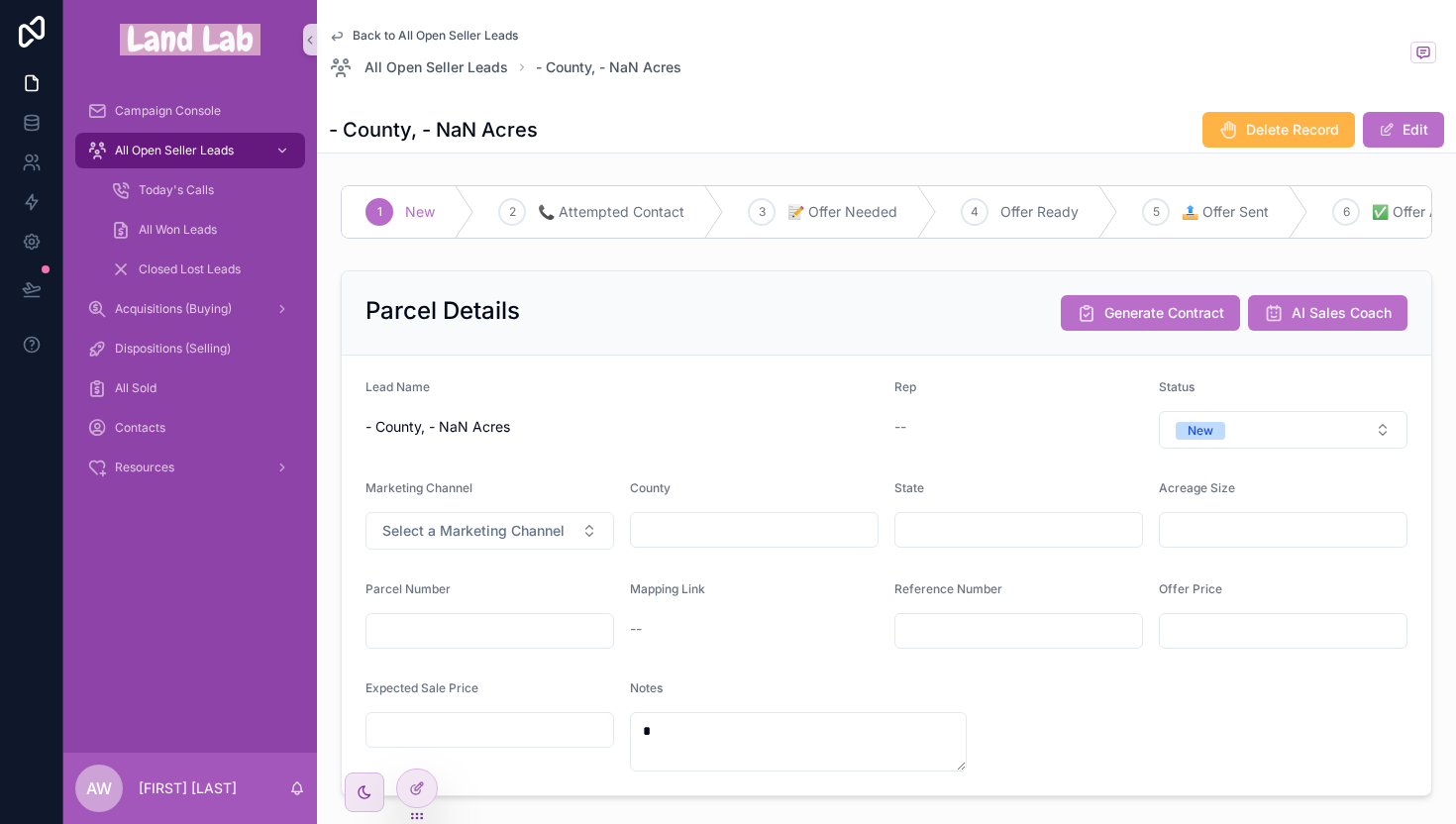 click at bounding box center [1228, 130] 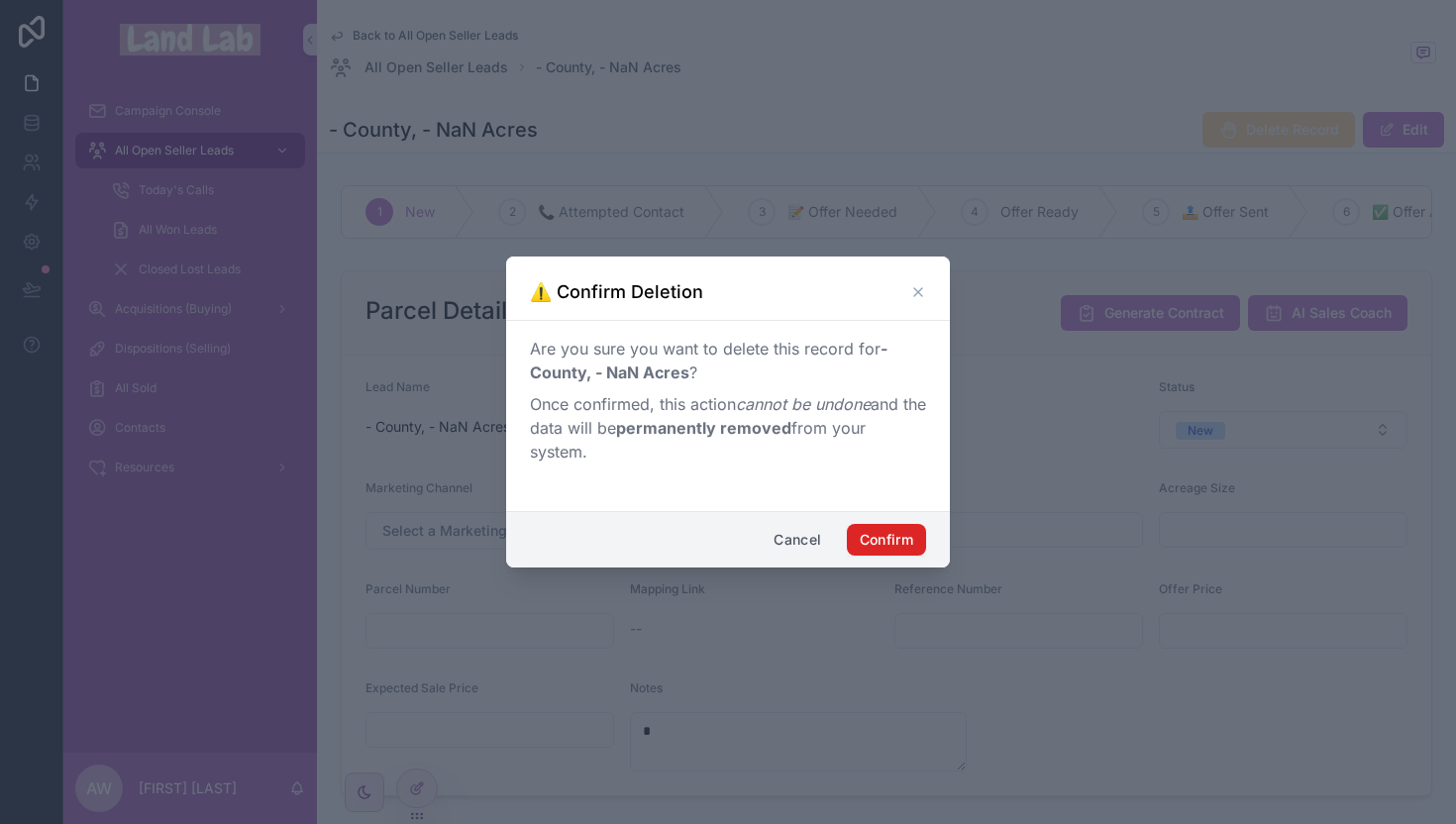 click on "Confirm" at bounding box center [886, 540] 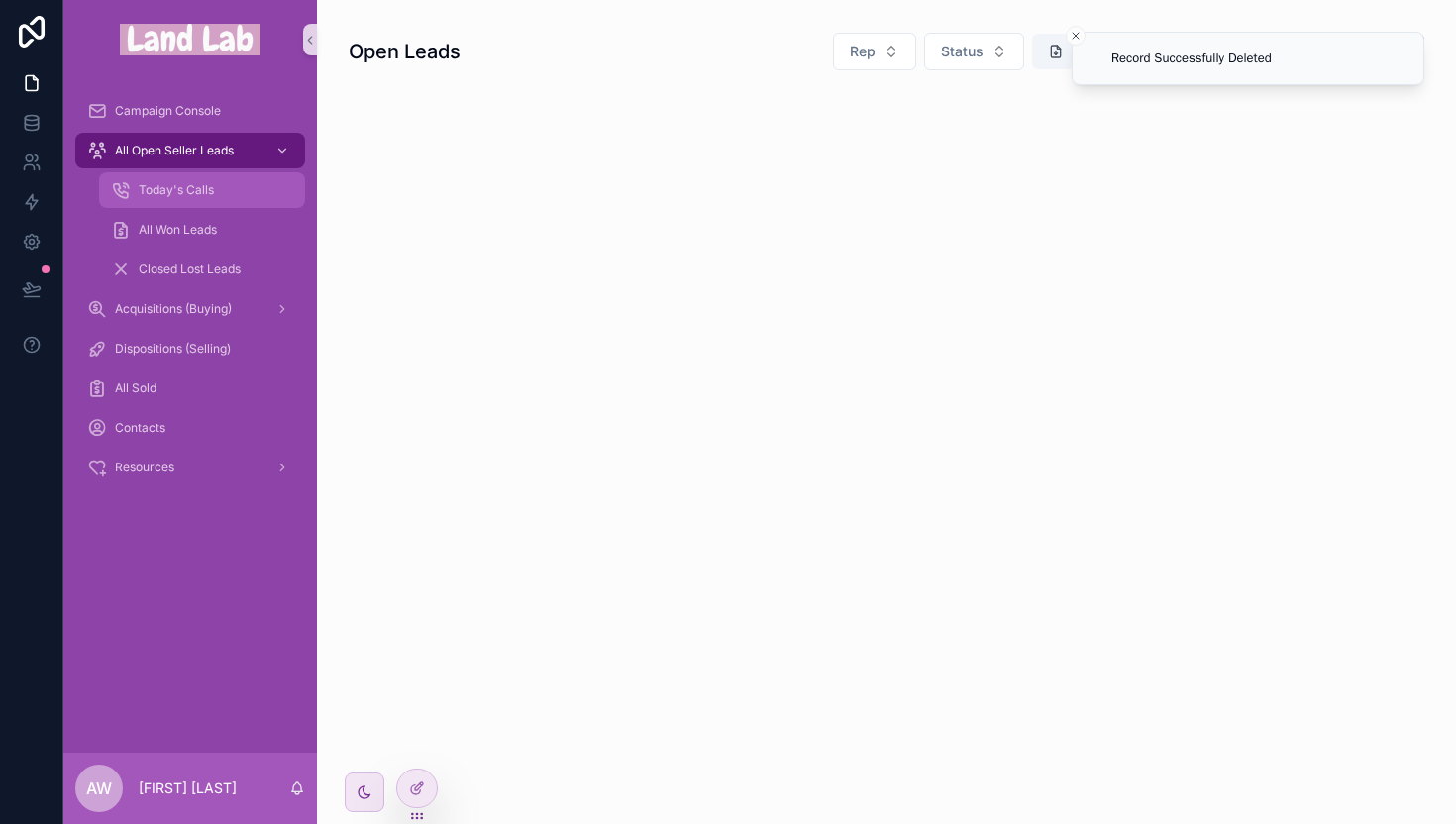 click on "Today's Calls" at bounding box center [176, 190] 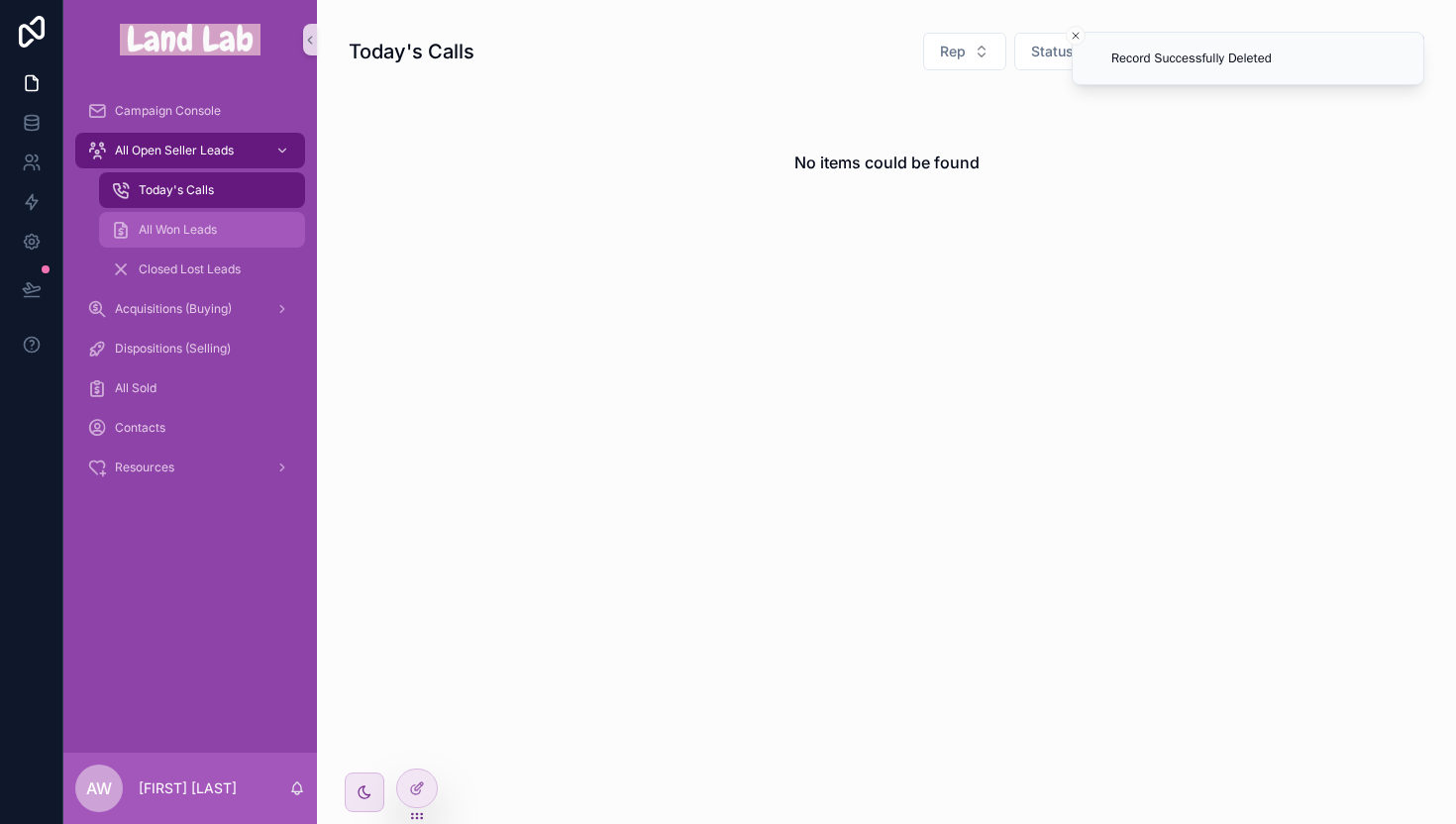 click on "All Won Leads" at bounding box center [177, 230] 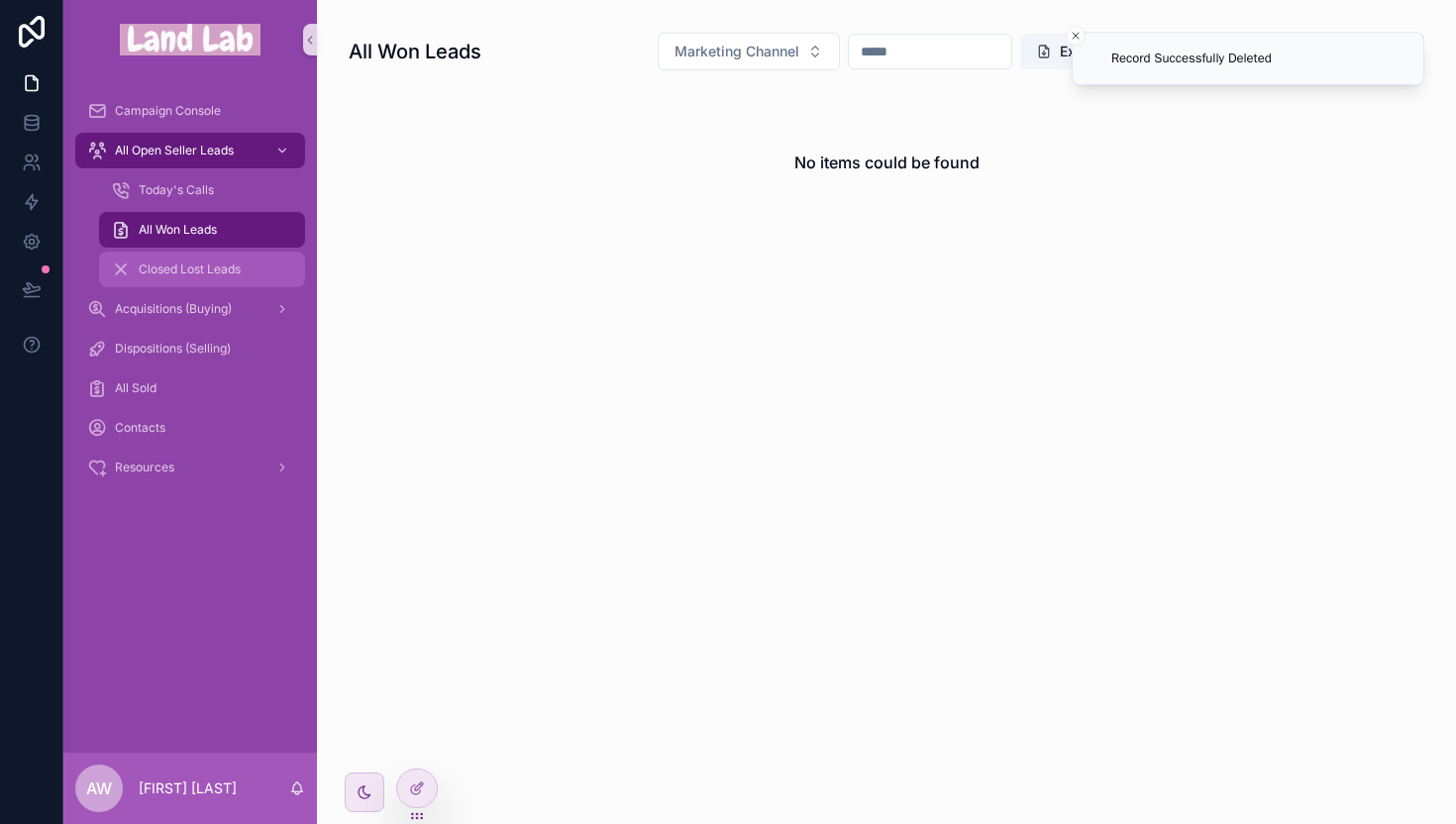 click on "Closed Lost Leads" at bounding box center (189, 269) 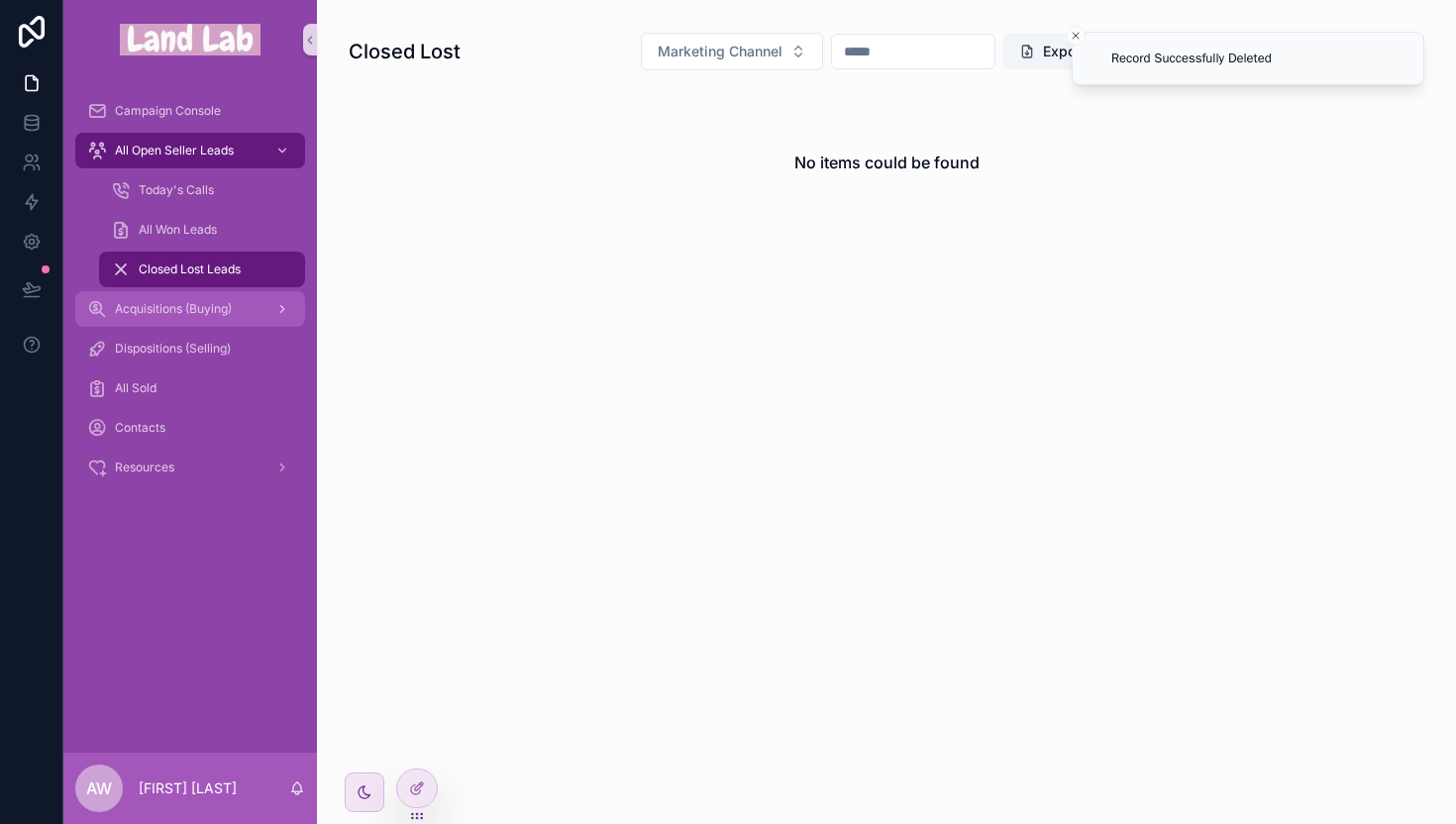 click on "Acquisitions (Buying)" at bounding box center (173, 309) 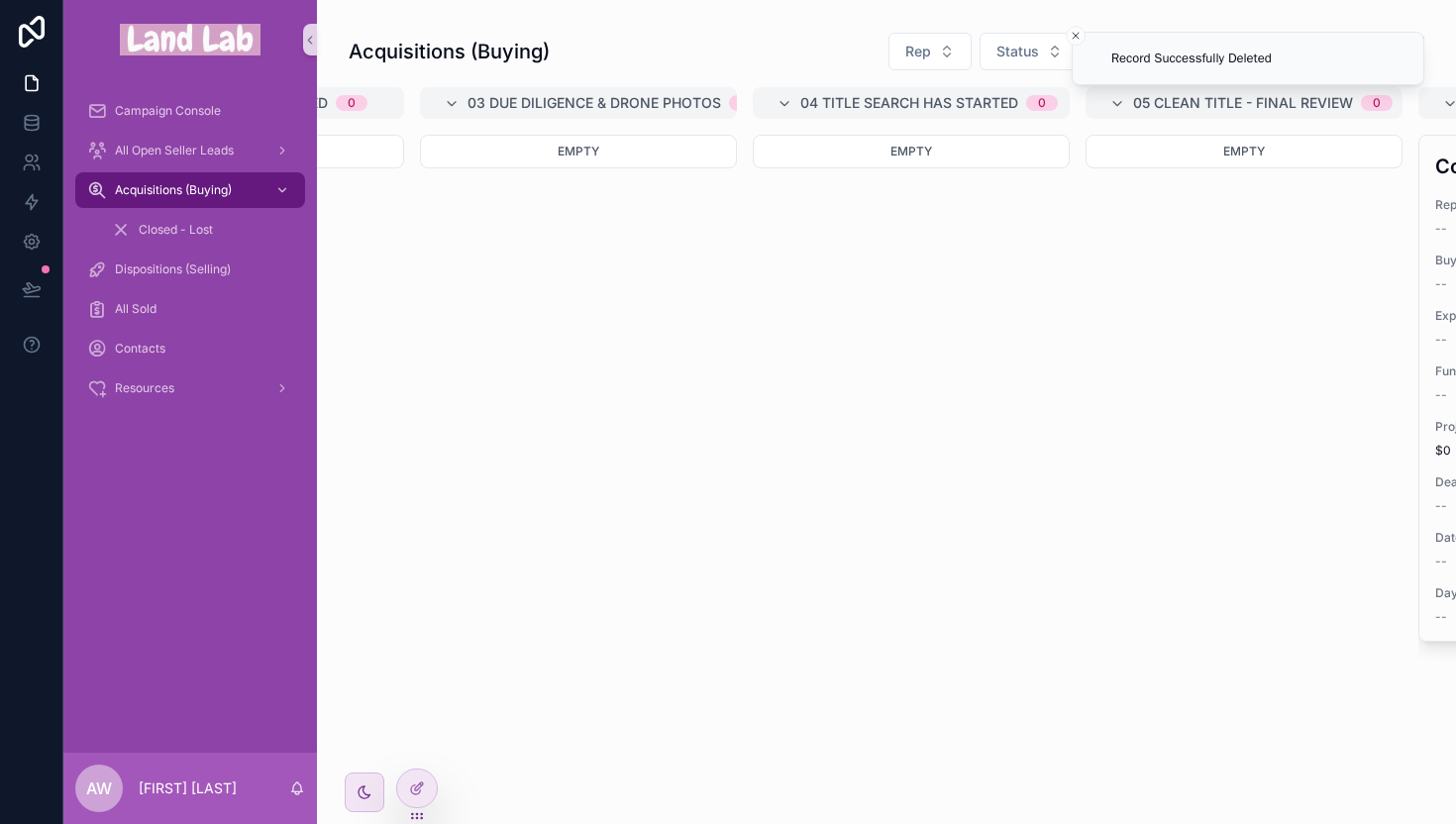 scroll, scrollTop: 0, scrollLeft: 874, axis: horizontal 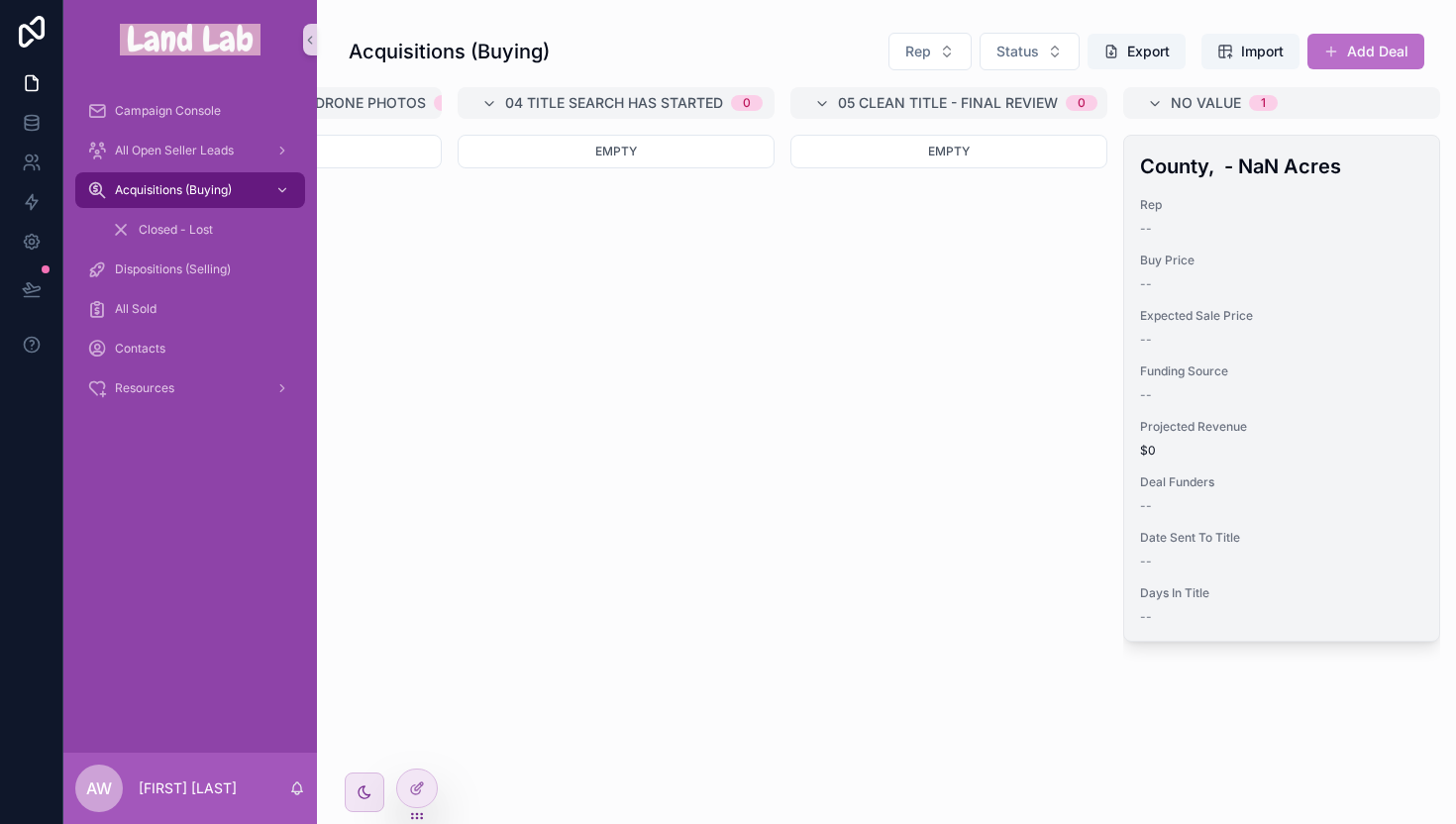 click on "Funding Source" at bounding box center (1282, 371) 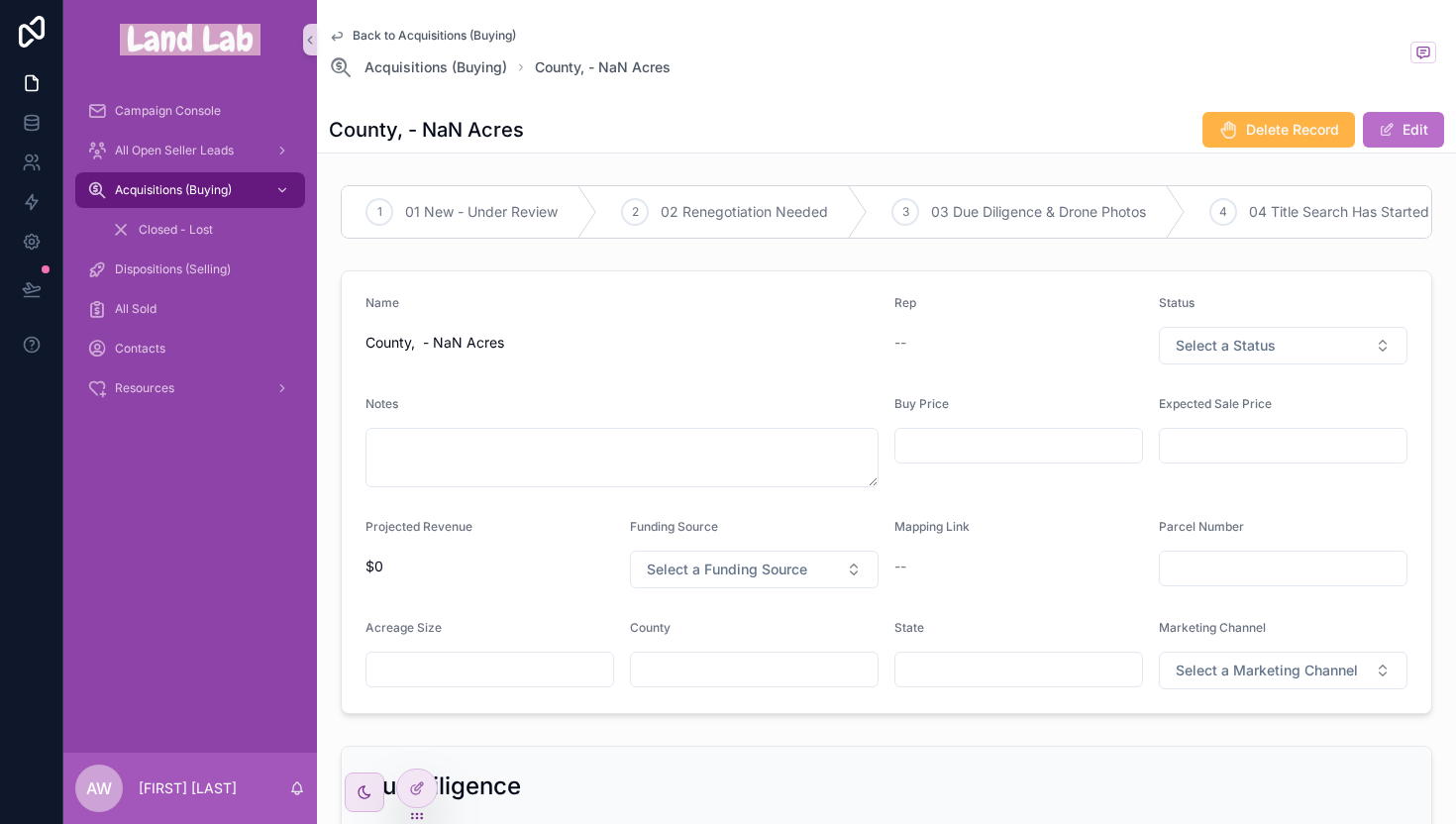 click on "Delete Record" at bounding box center (1293, 130) 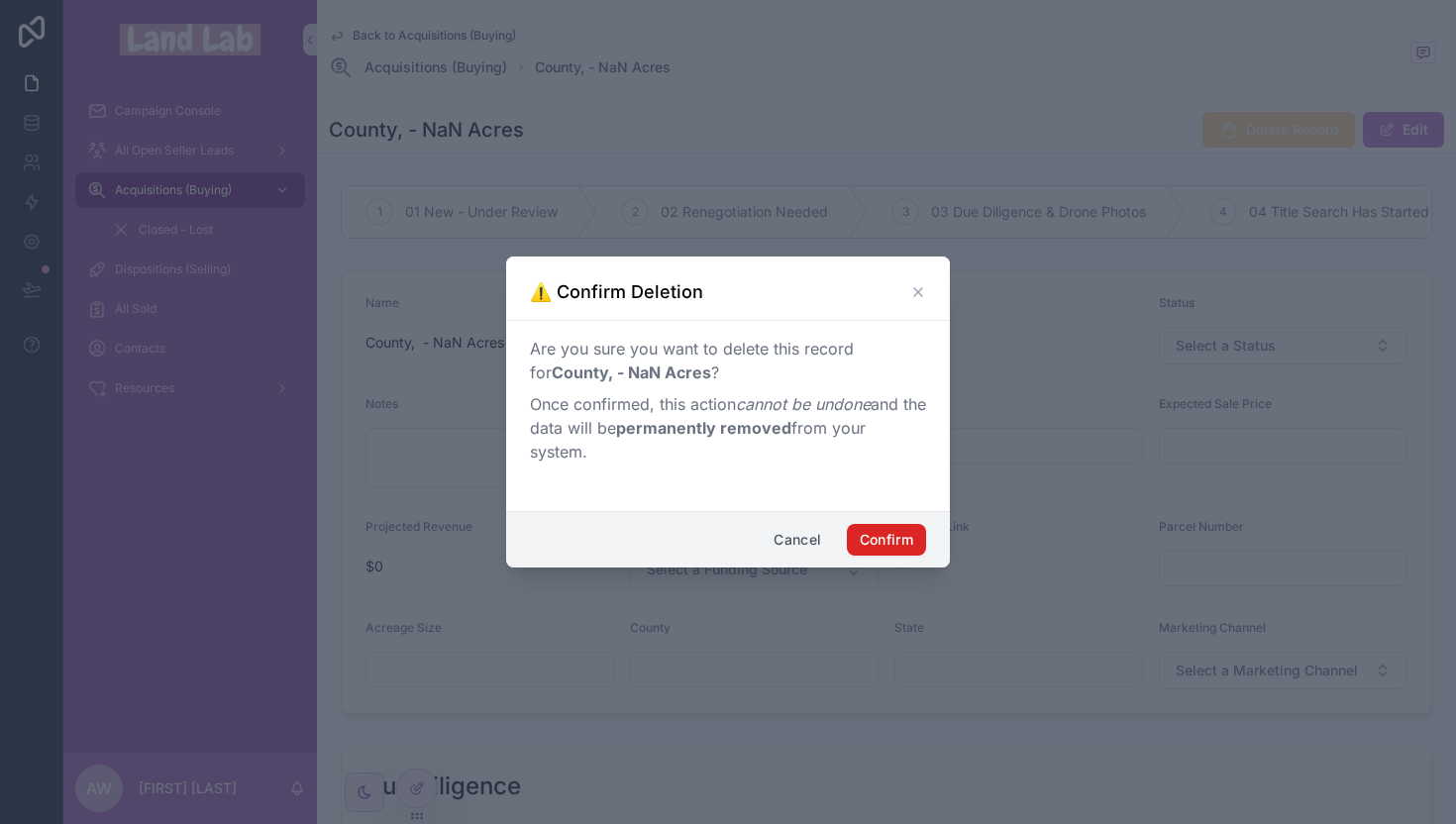 click on "Confirm" at bounding box center [886, 540] 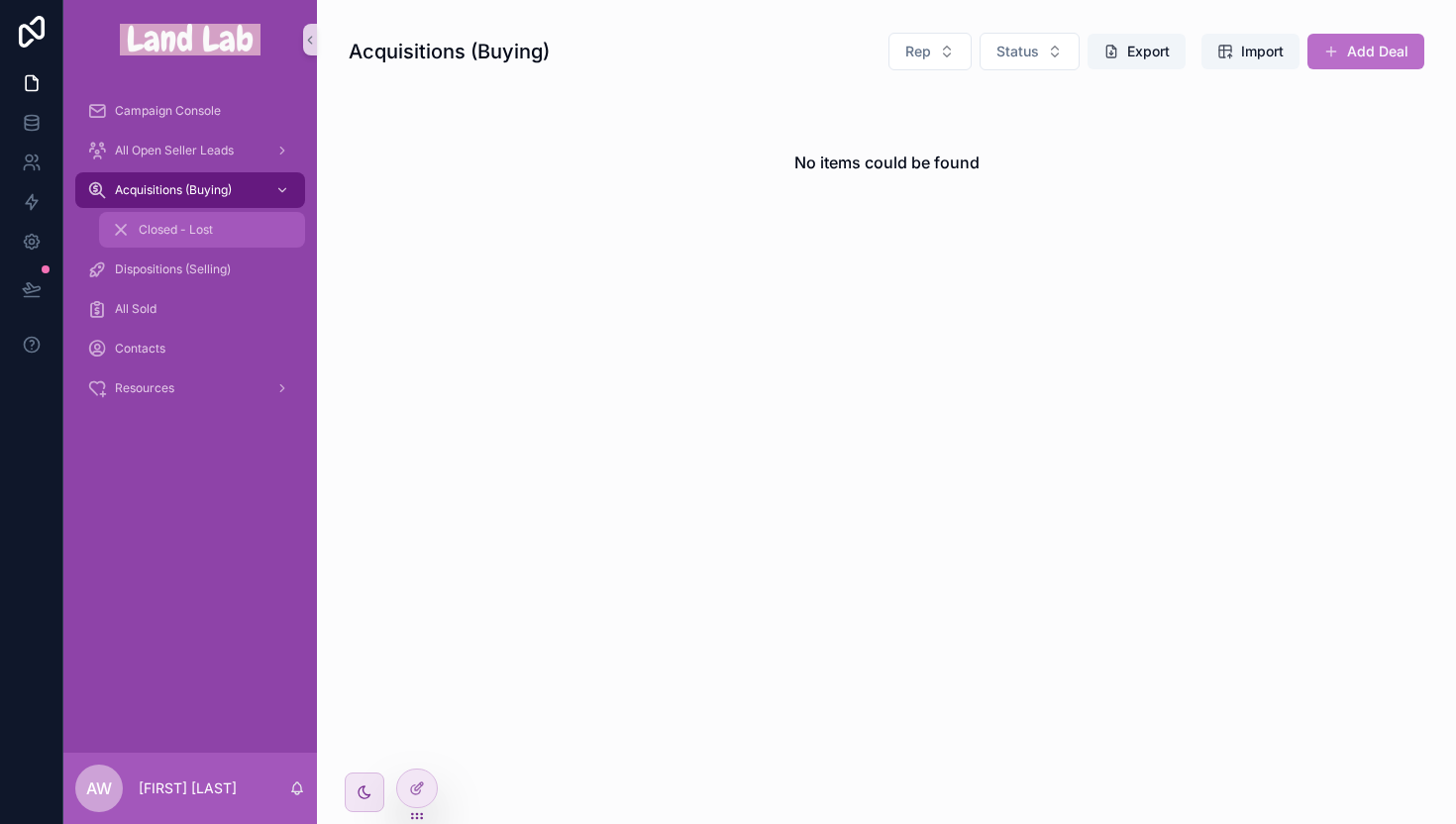 click on "Closed - Lost" at bounding box center [175, 230] 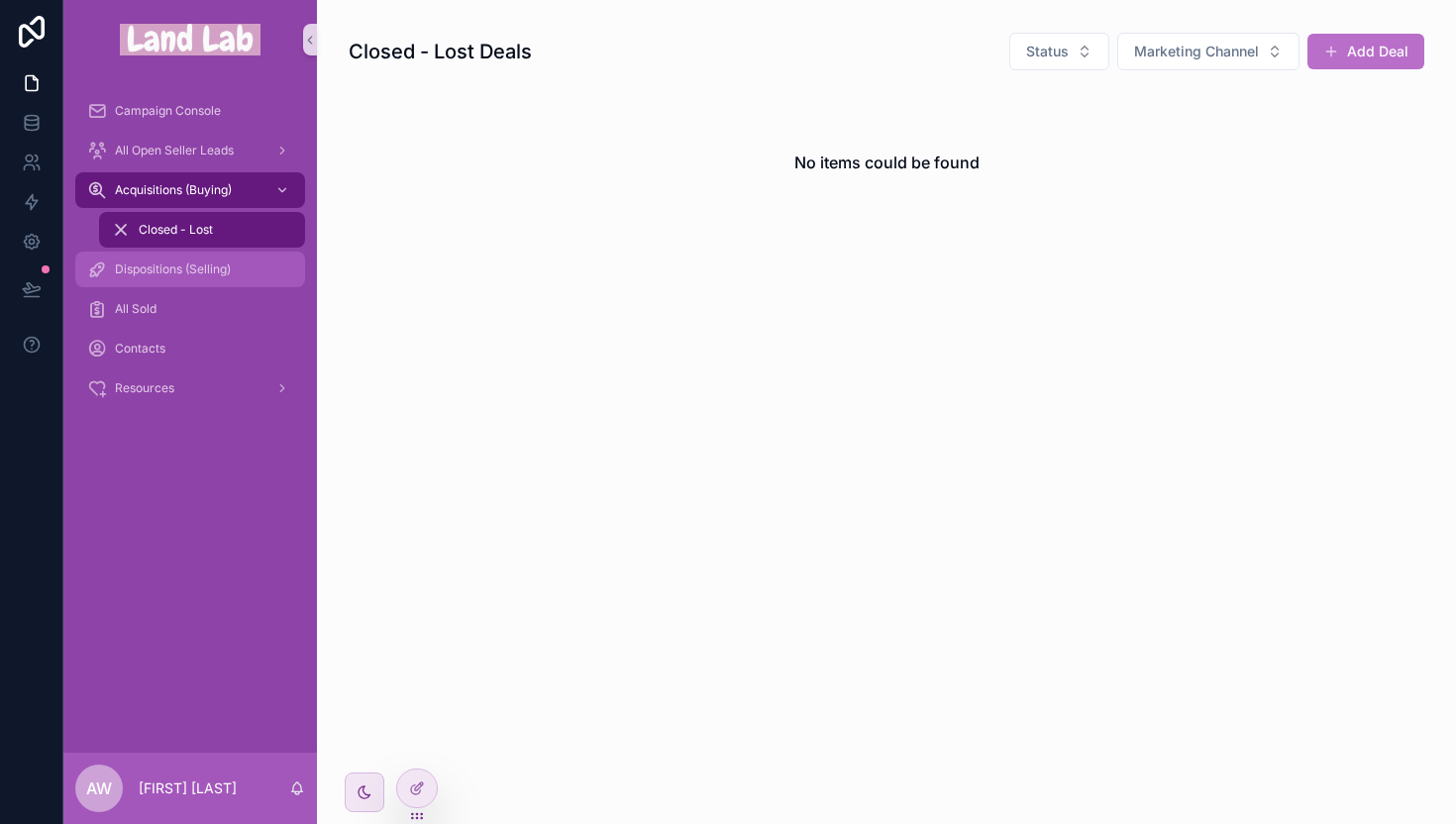 click on "Dispositions (Selling)" at bounding box center (190, 269) 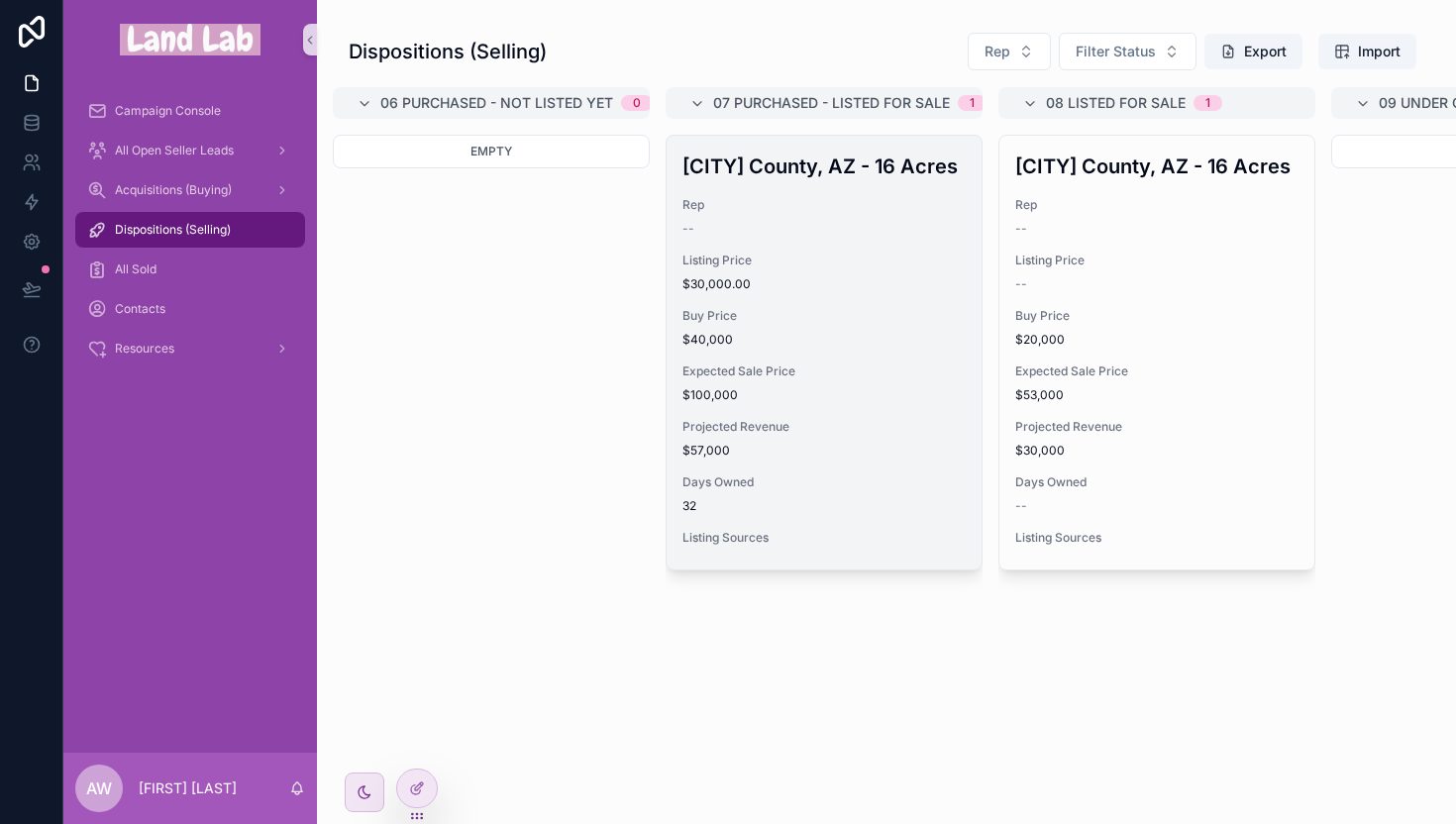 click on "Expected Sale Price" at bounding box center (824, 371) 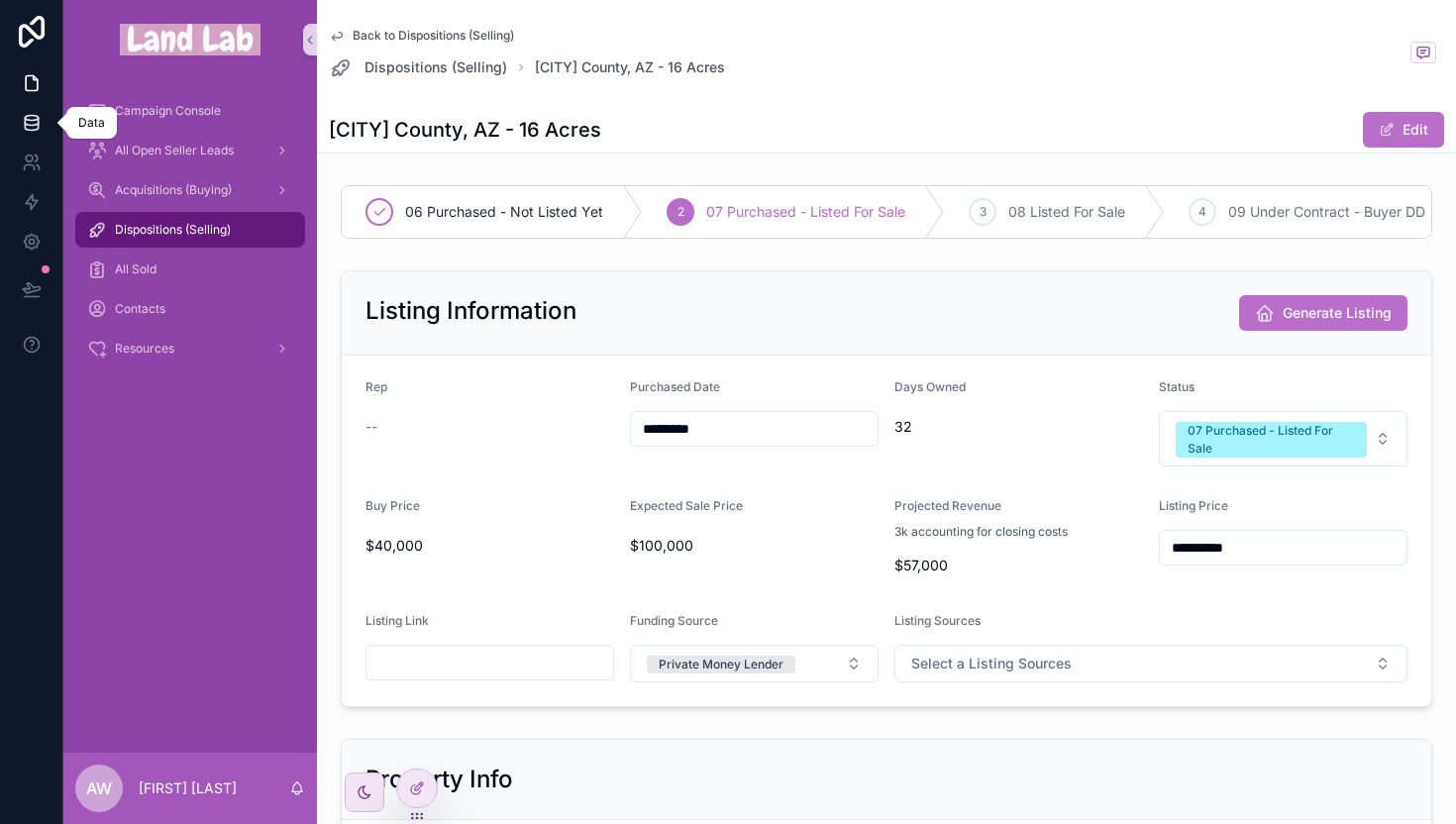 click 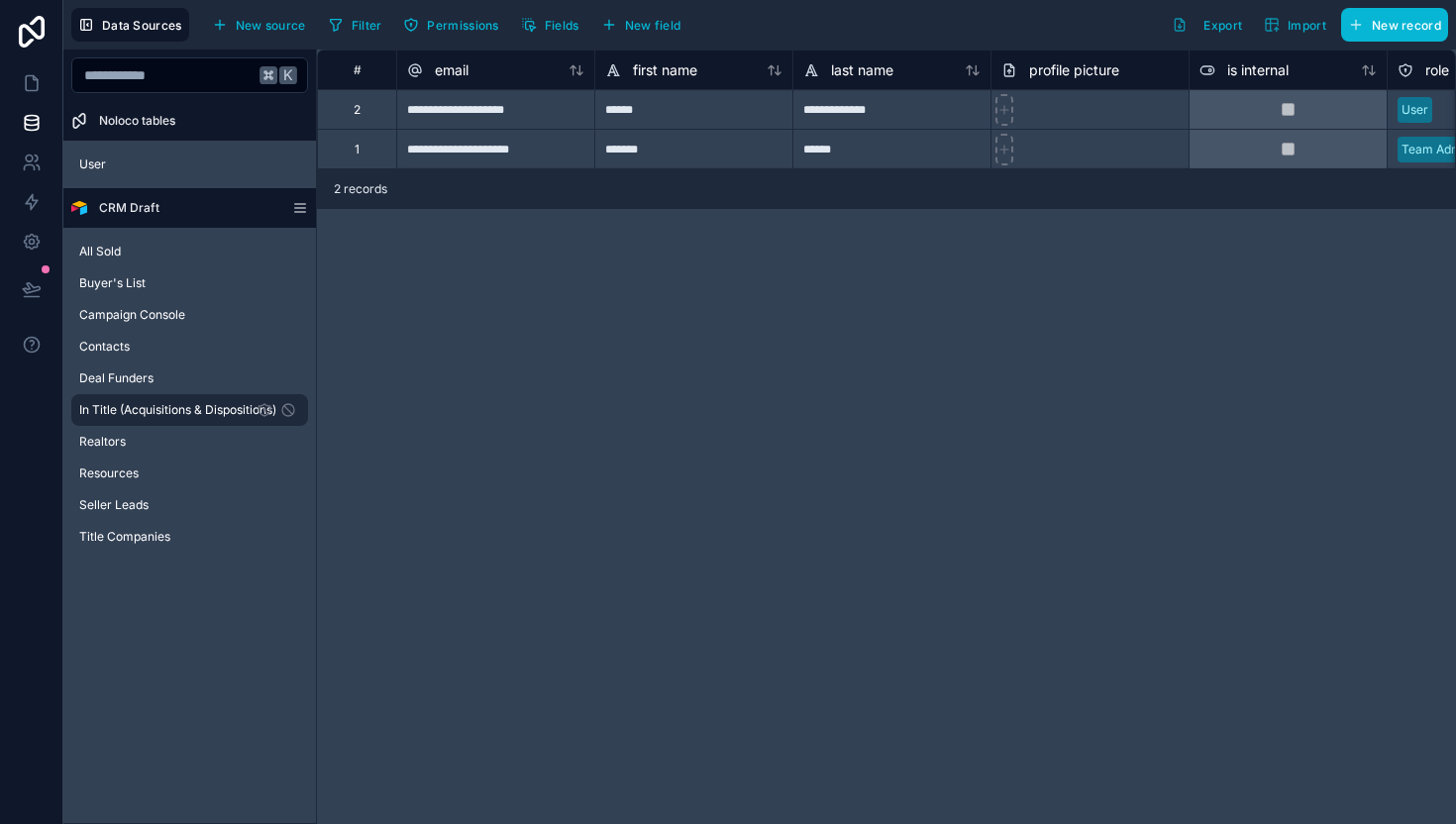 click on "In Title (Acquisitions & Dispositions)" at bounding box center [177, 410] 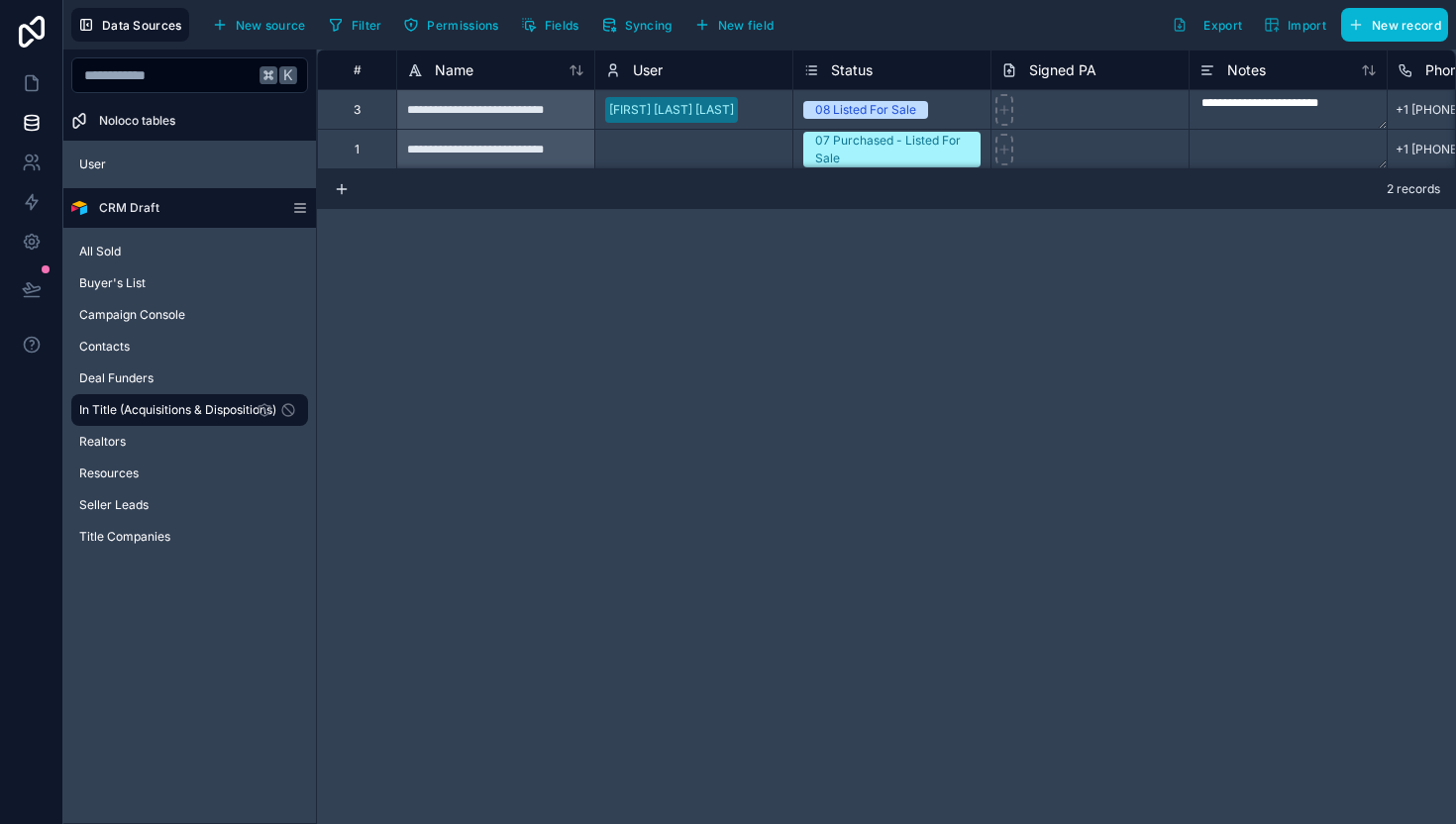 click on "3" at bounding box center (357, 110) 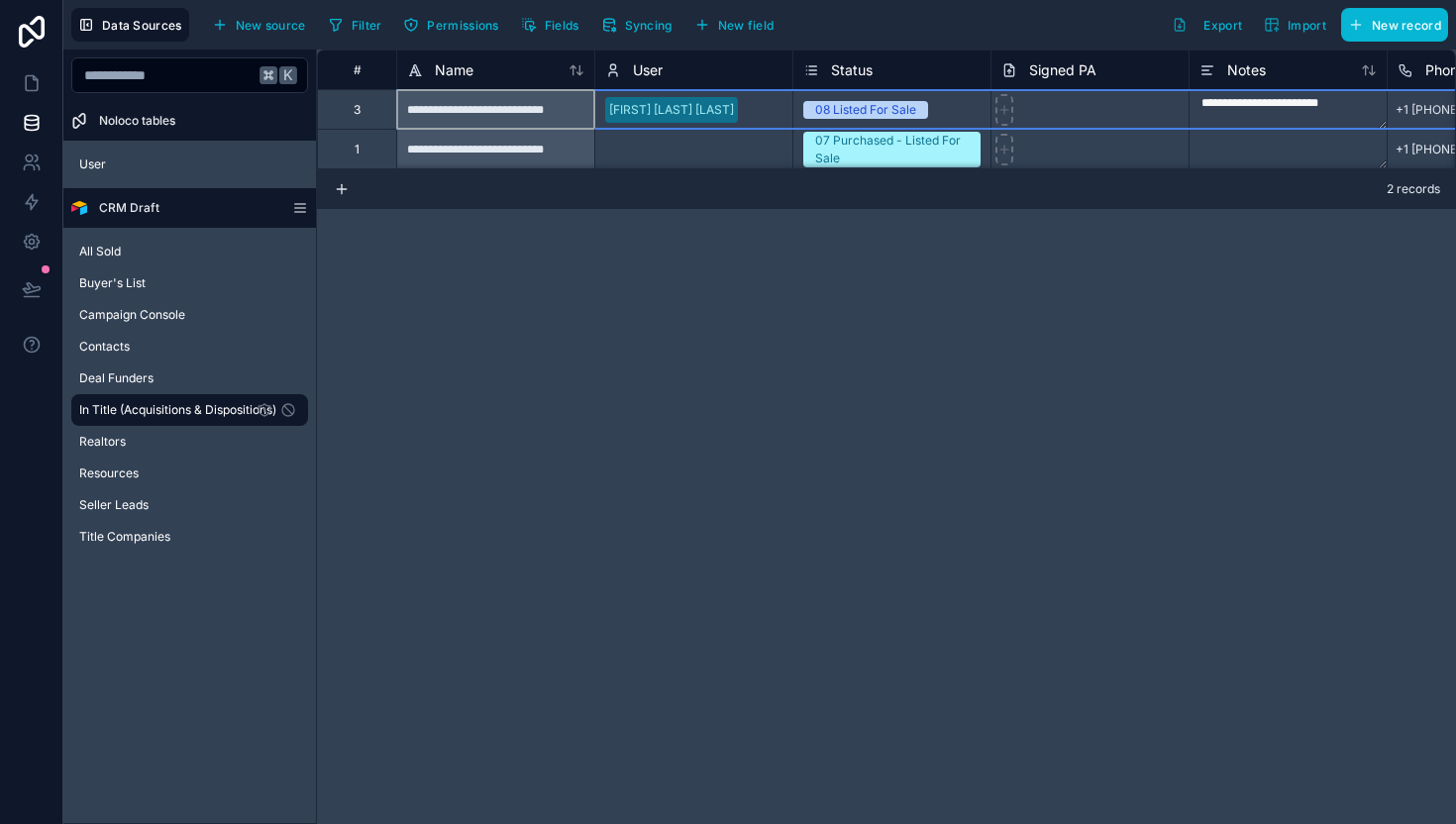 click on "1" at bounding box center (357, 149) 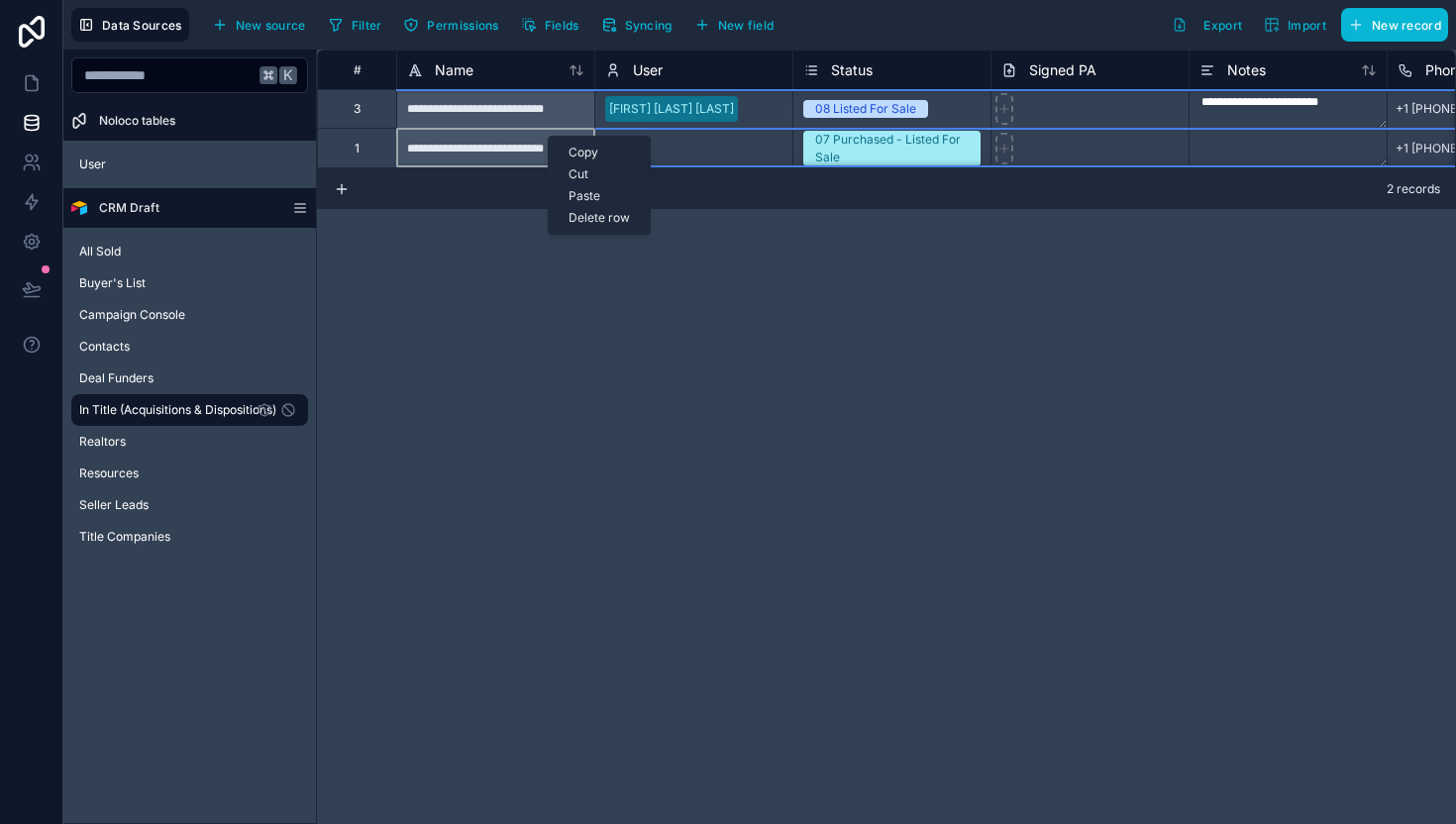 click on "Delete row" at bounding box center [599, 218] 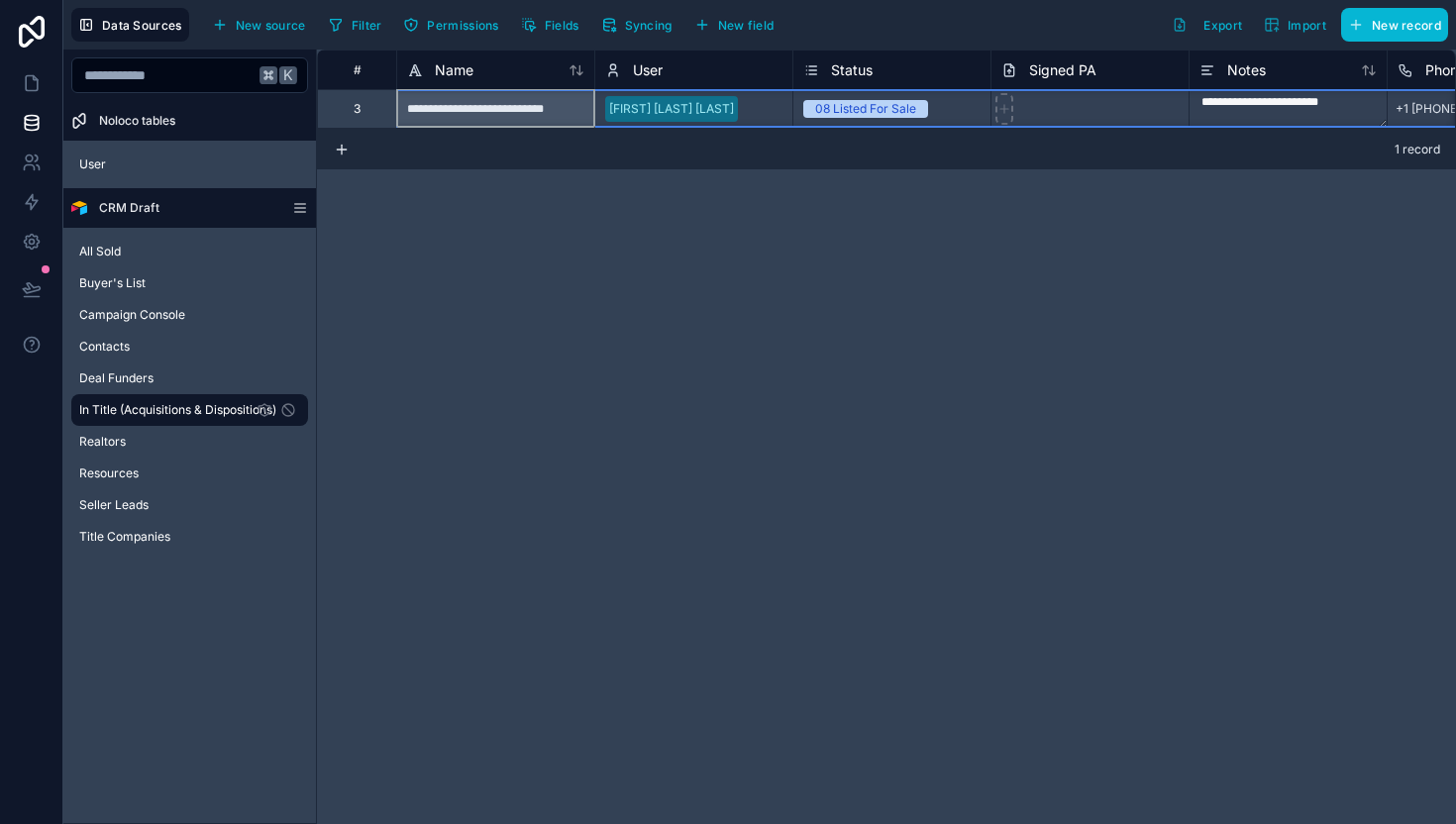 scroll, scrollTop: 1, scrollLeft: 0, axis: vertical 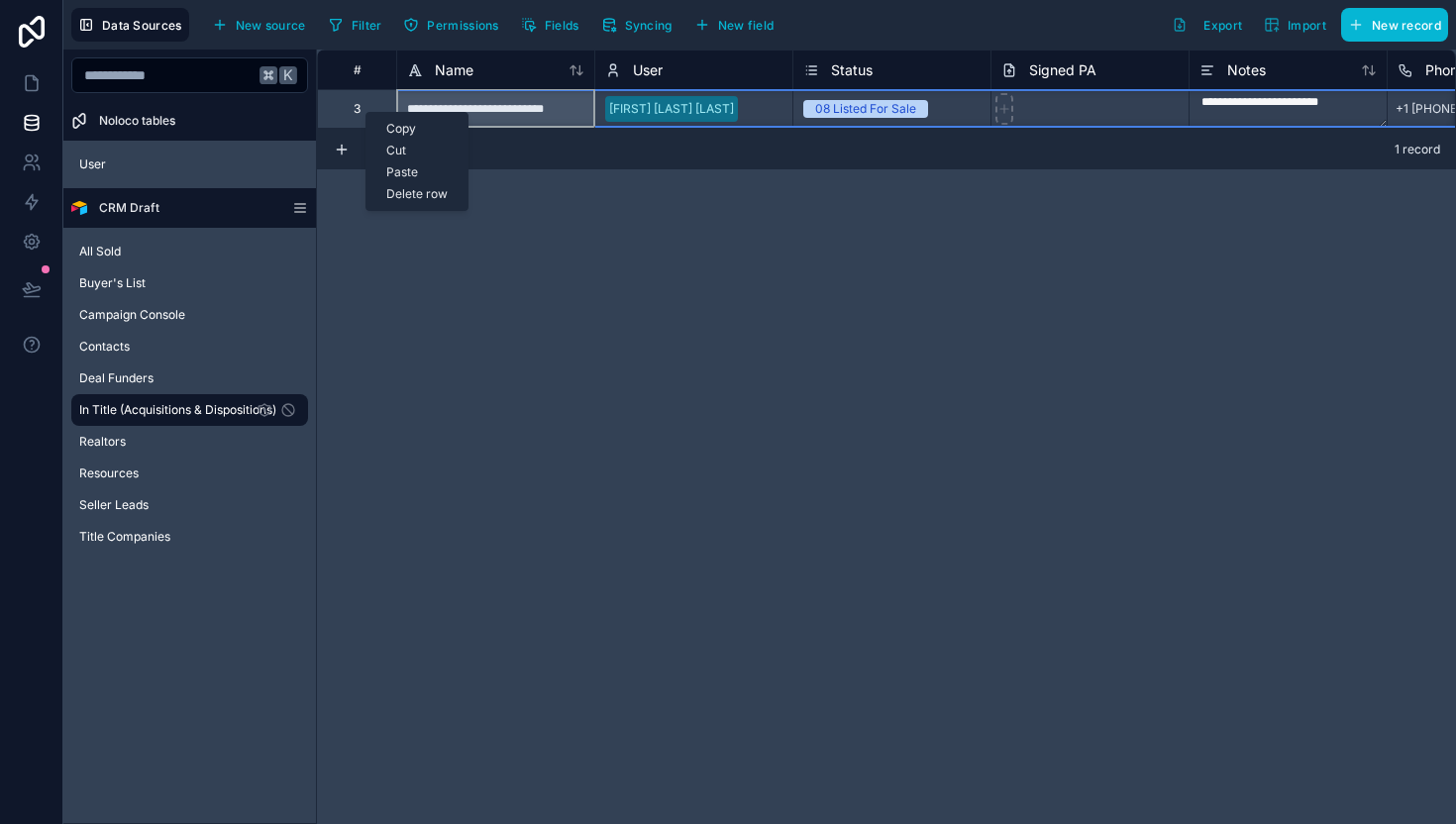 click on "Delete row" at bounding box center (417, 194) 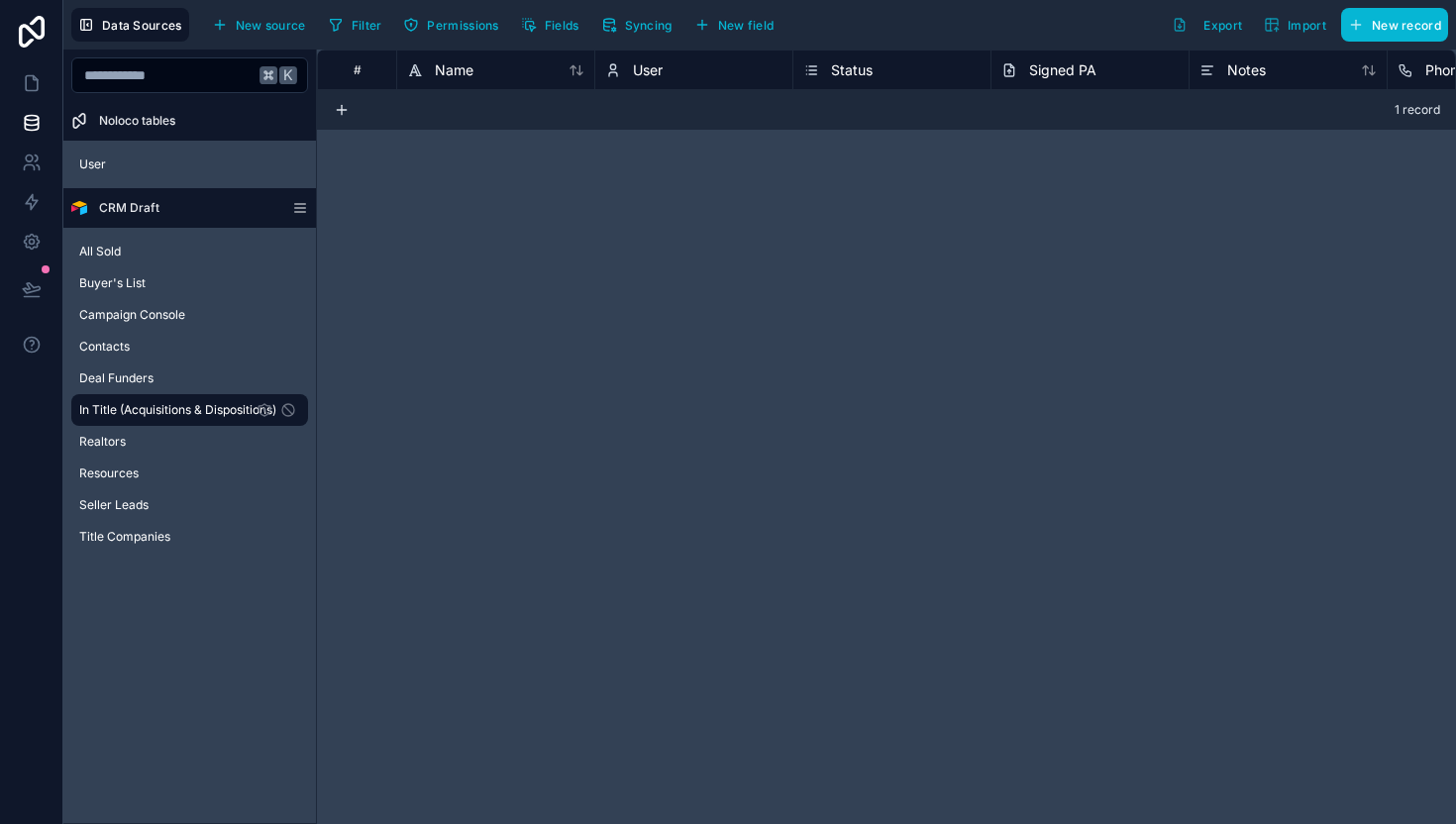 scroll, scrollTop: 0, scrollLeft: 0, axis: both 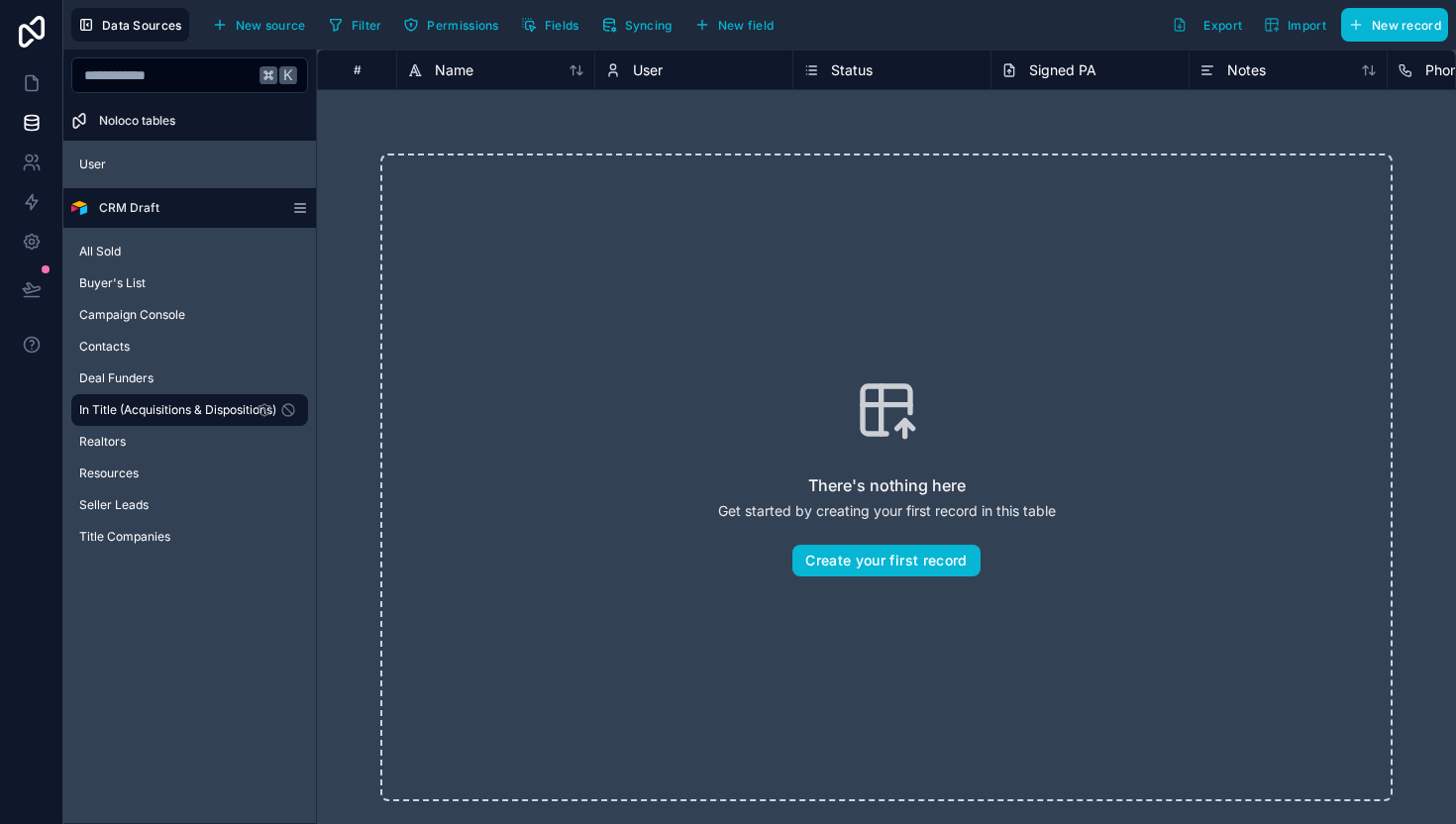 click on "There's nothing here Get started by creating your first record in this table Create your first record" at bounding box center (886, 477) 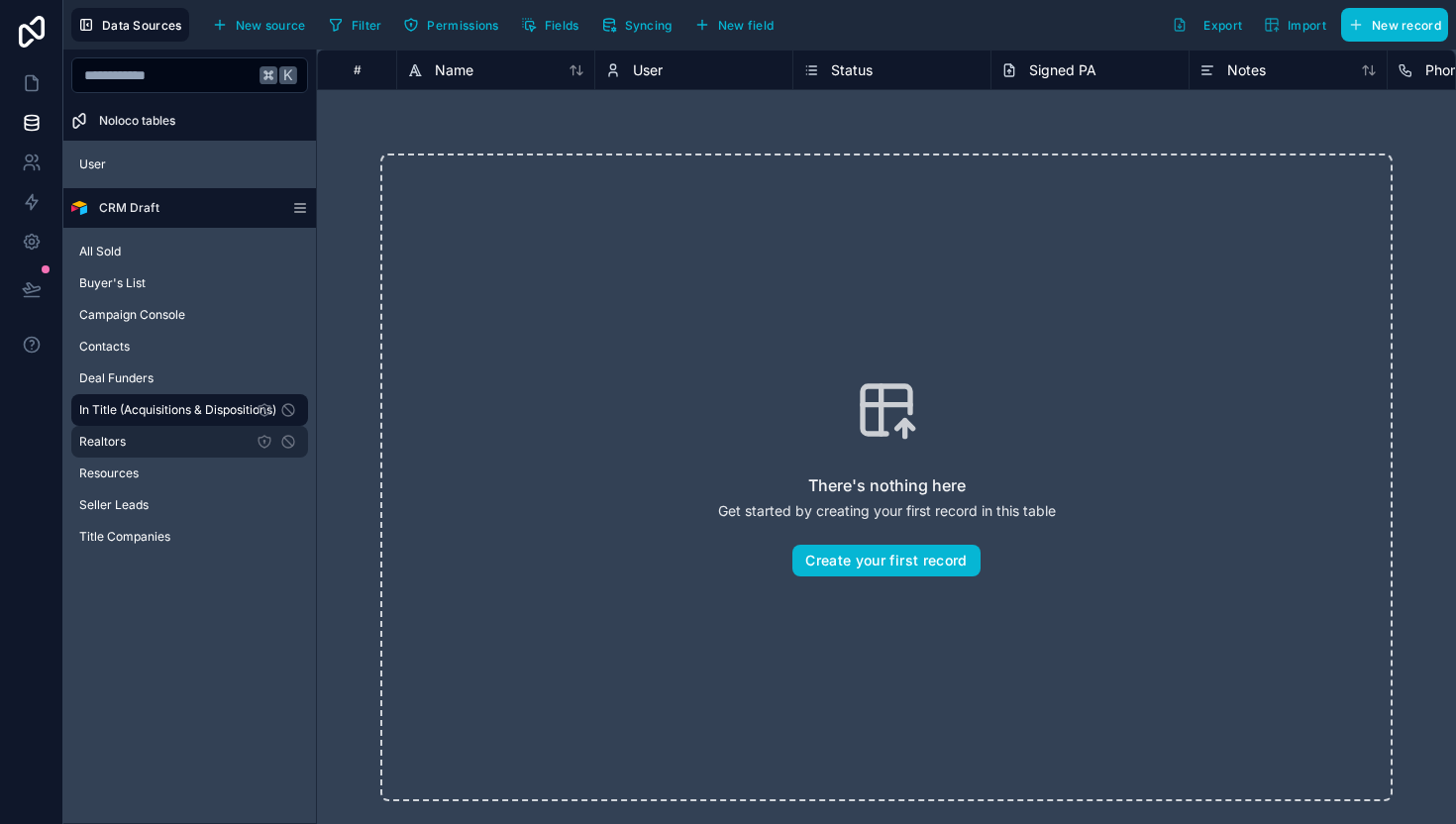 click on "Realtors" at bounding box center [189, 442] 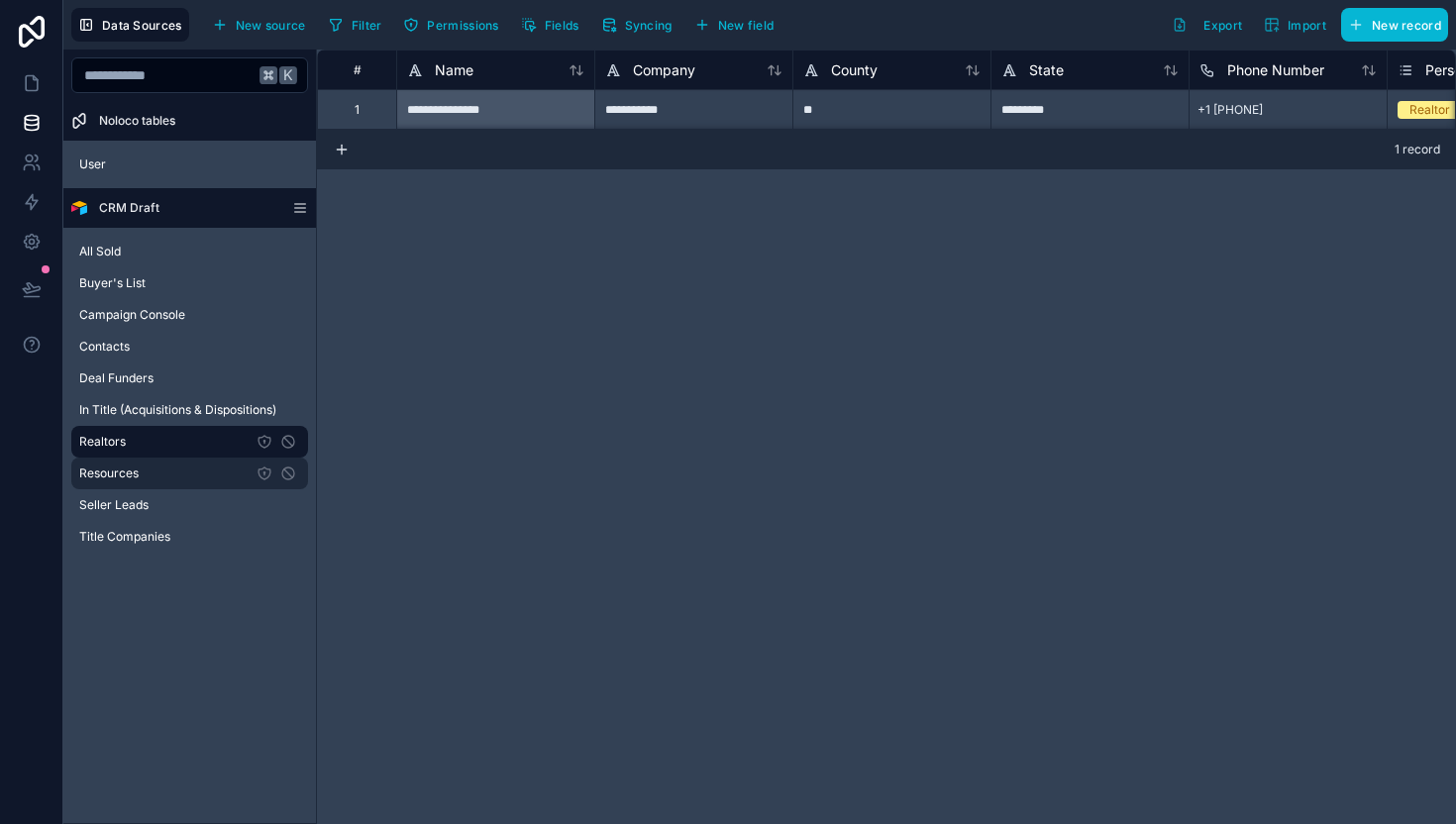 click on "Resources" at bounding box center (109, 473) 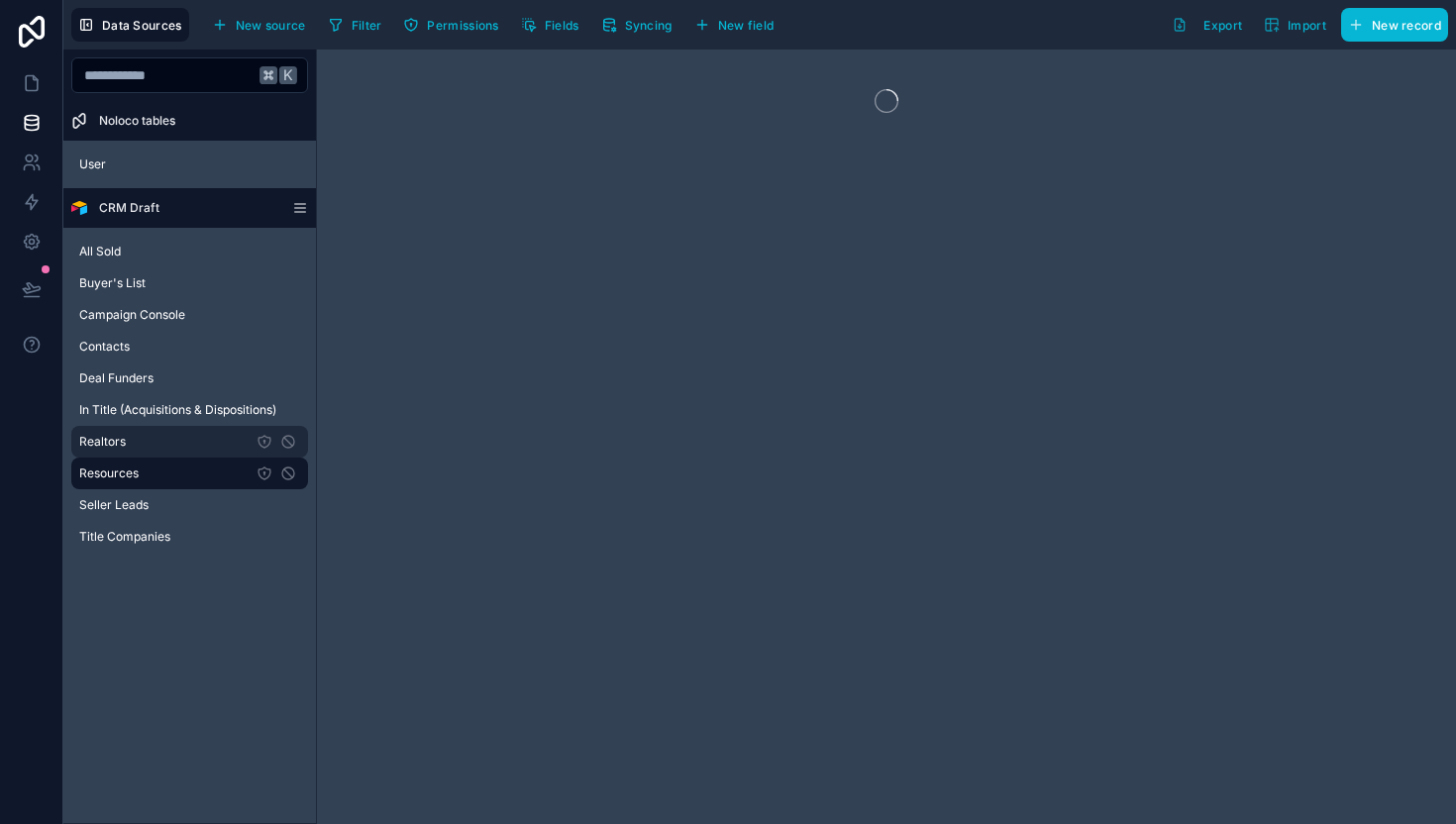 click on "Realtors" at bounding box center [189, 442] 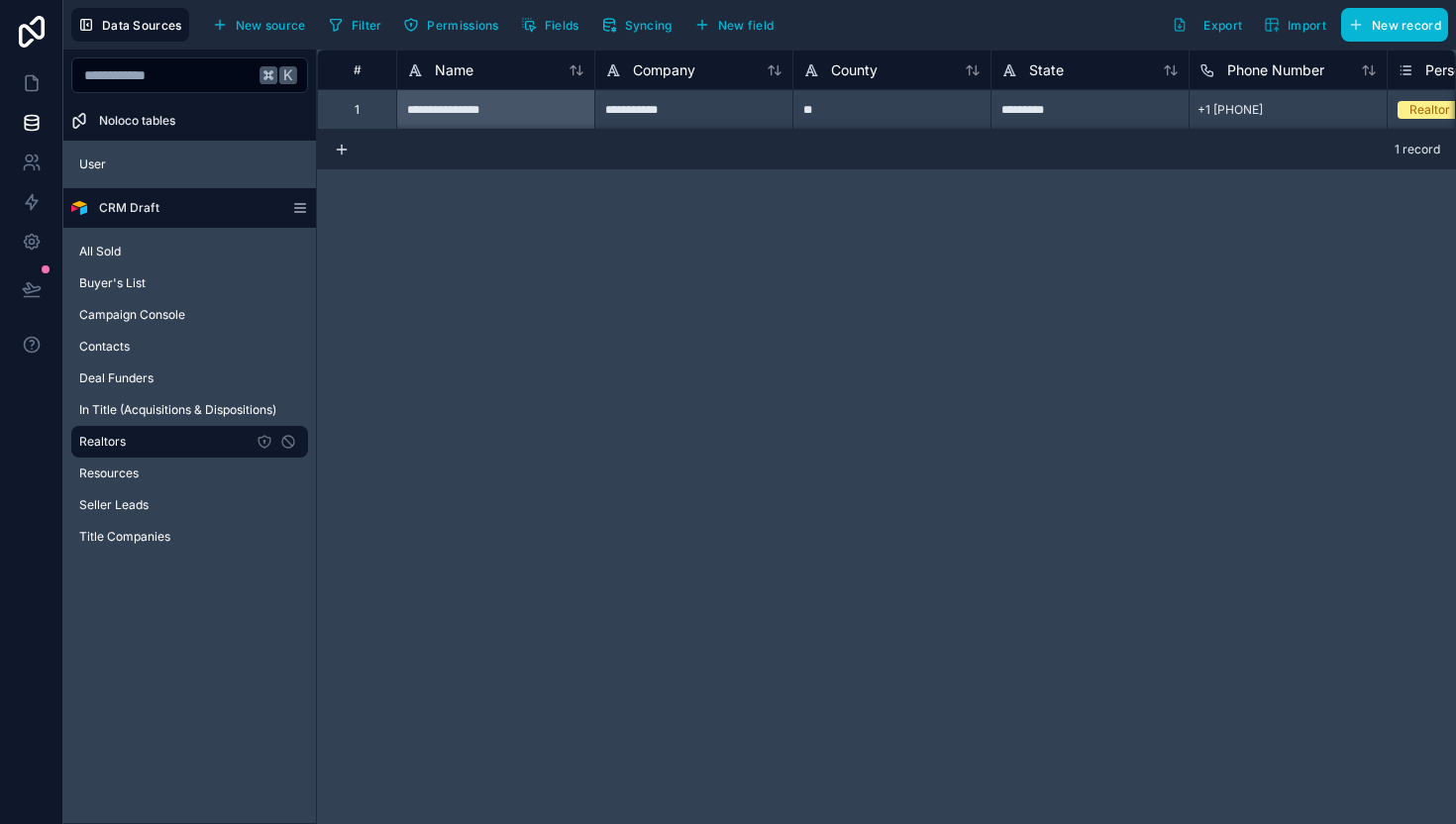 click on "**********" at bounding box center [886, 89] 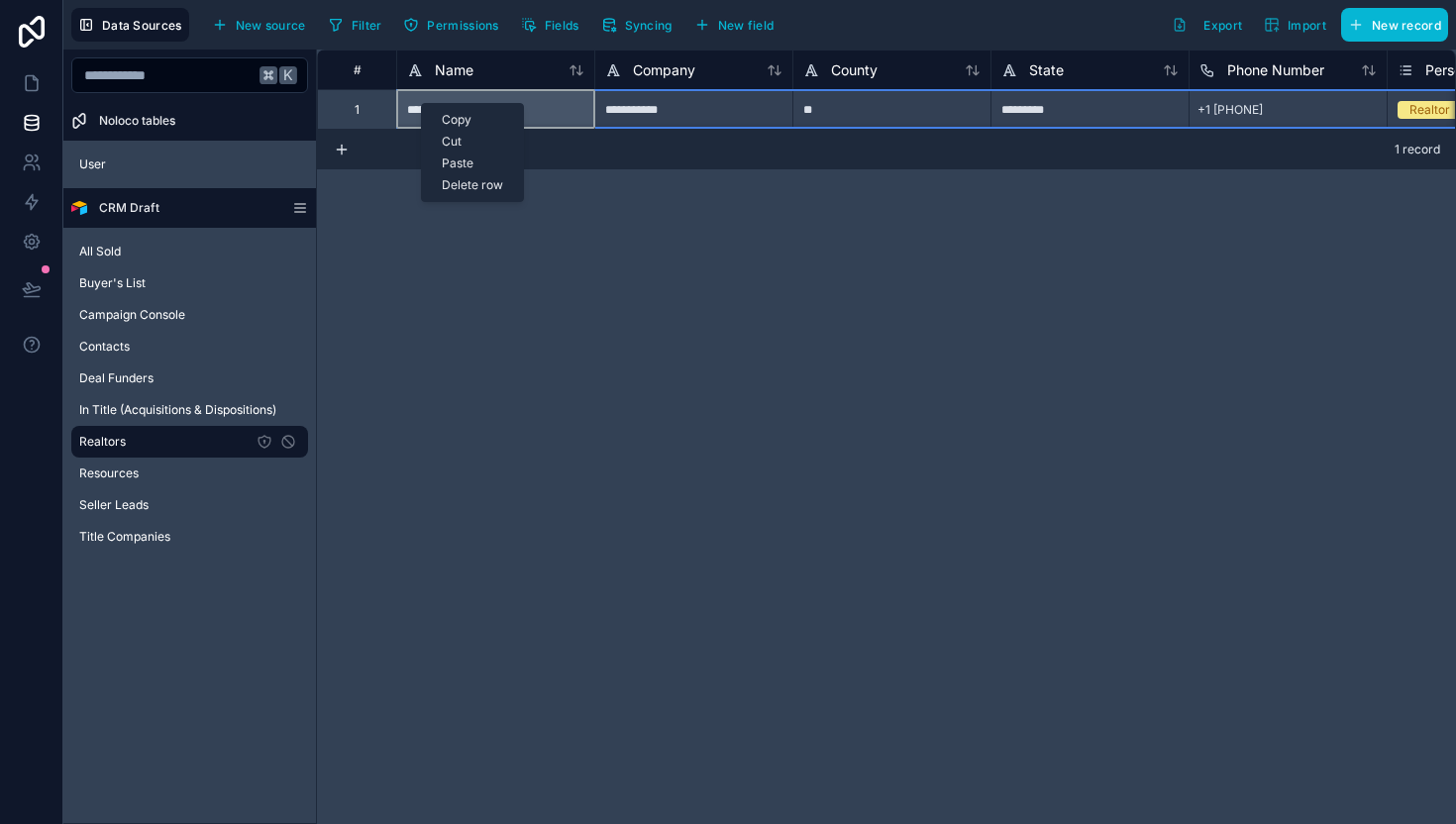 click on "Delete row" at bounding box center [472, 185] 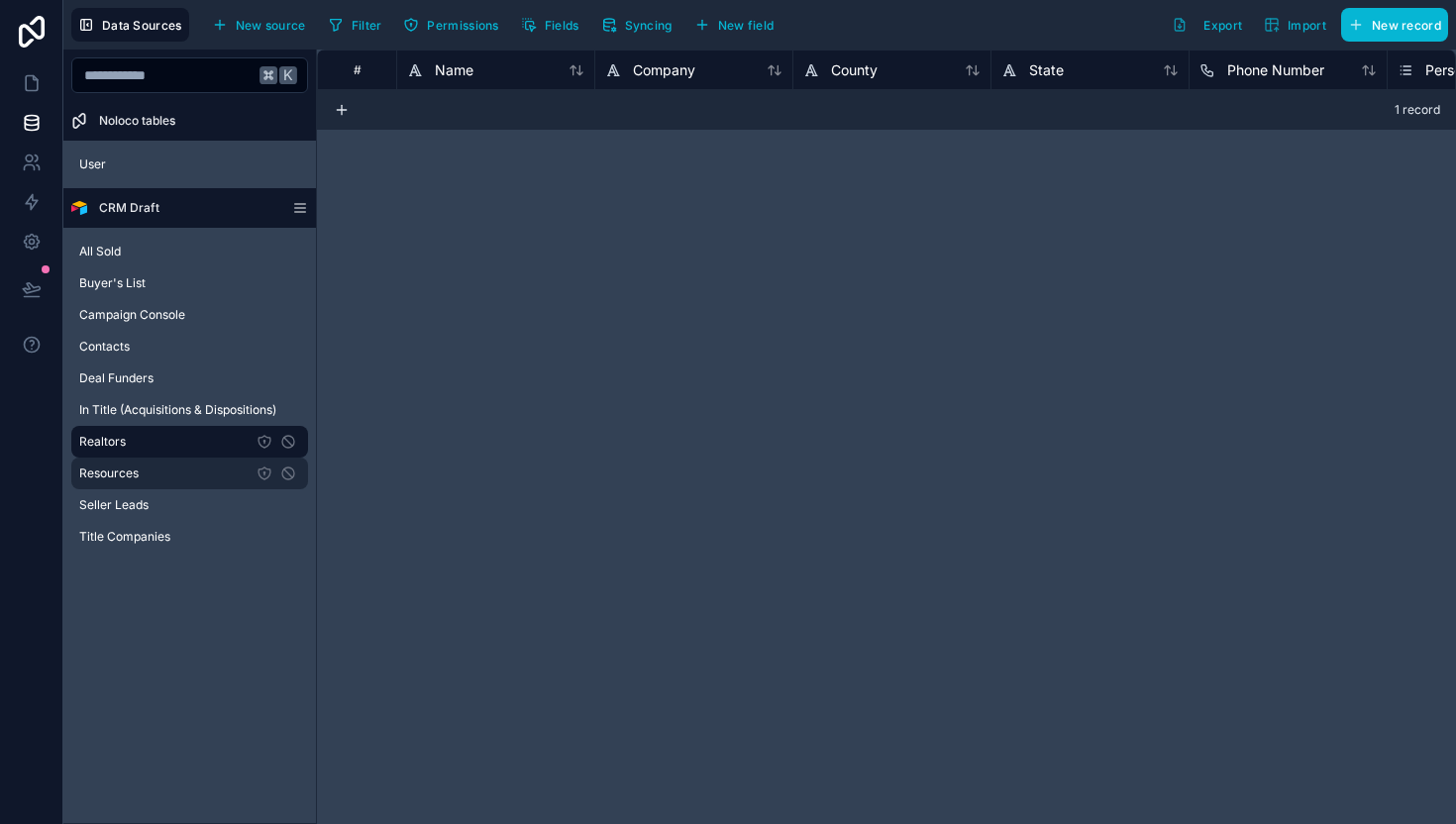 click on "Resources" at bounding box center [189, 473] 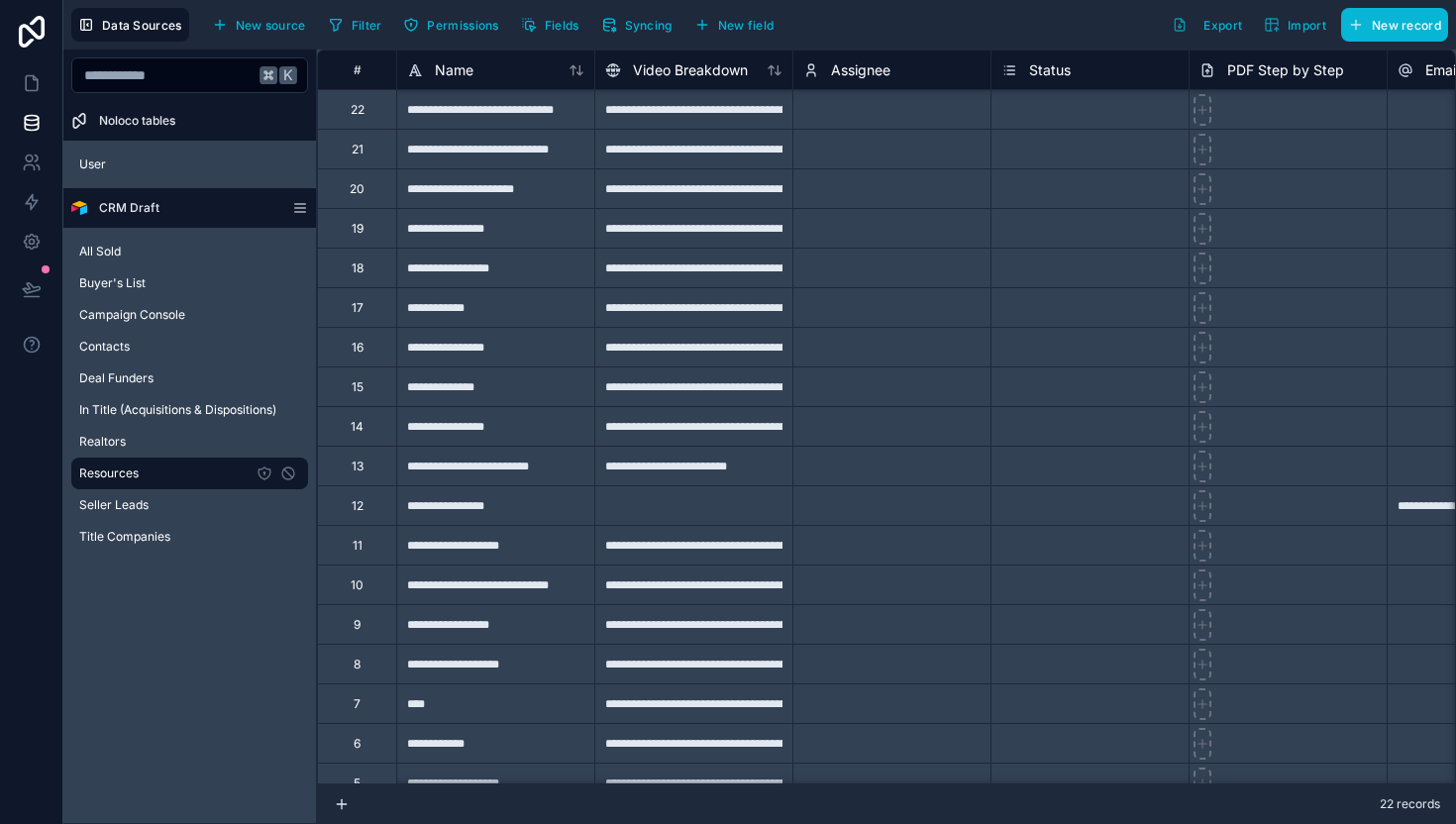 scroll, scrollTop: 177, scrollLeft: 0, axis: vertical 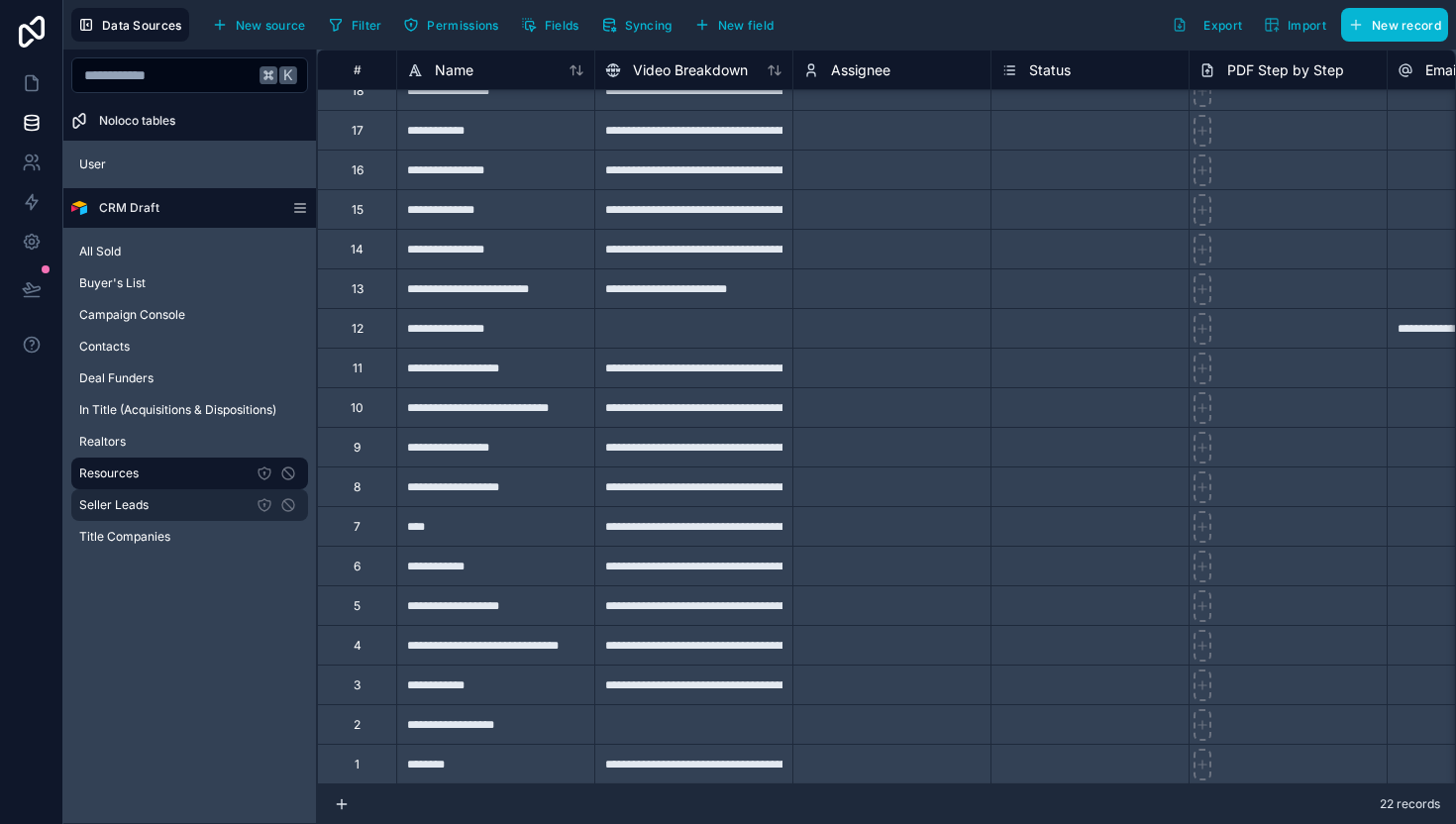 click on "Seller Leads" at bounding box center [189, 505] 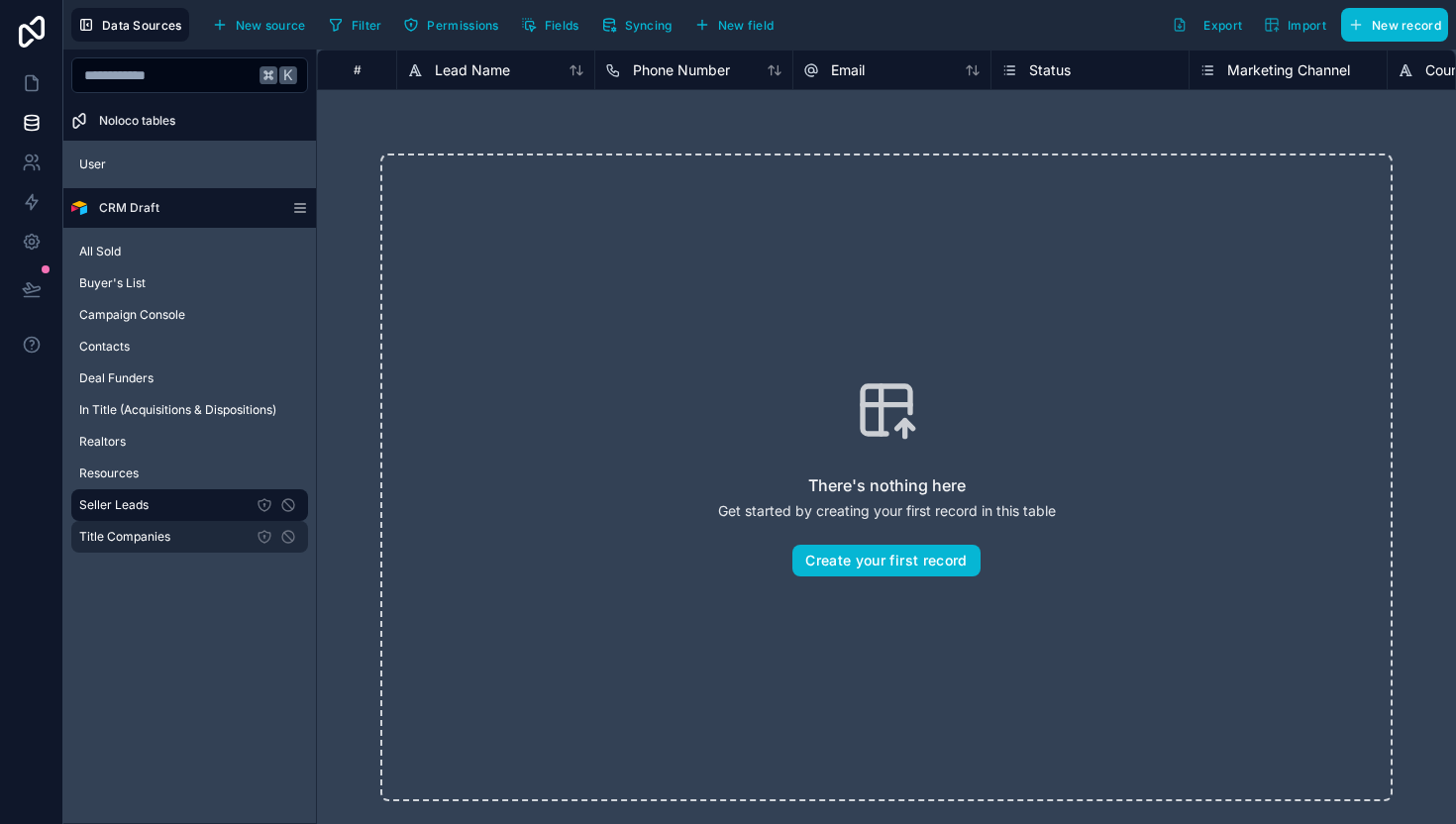 click on "Title Companies" at bounding box center (125, 537) 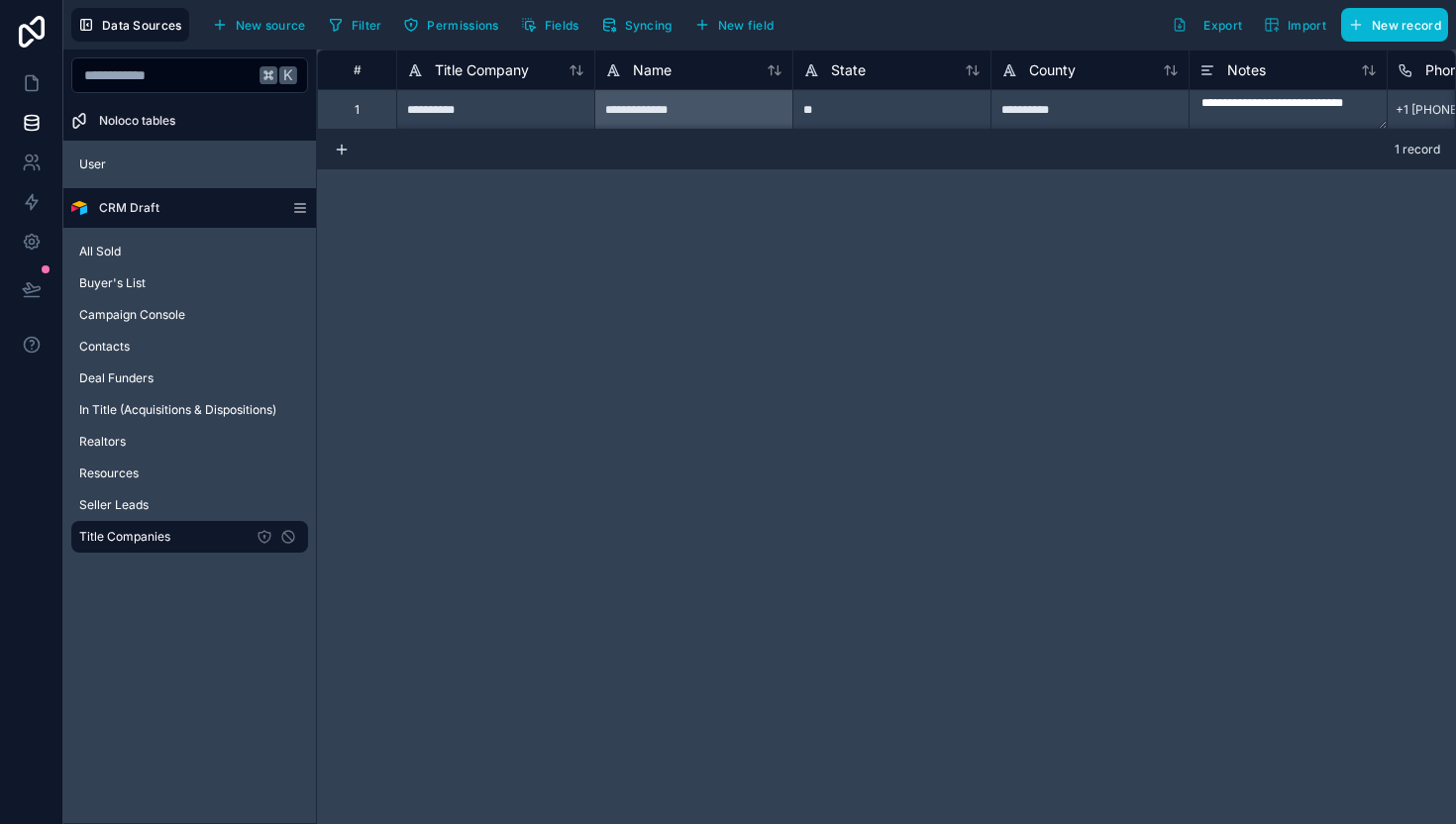 click on "**********" at bounding box center [886, 89] 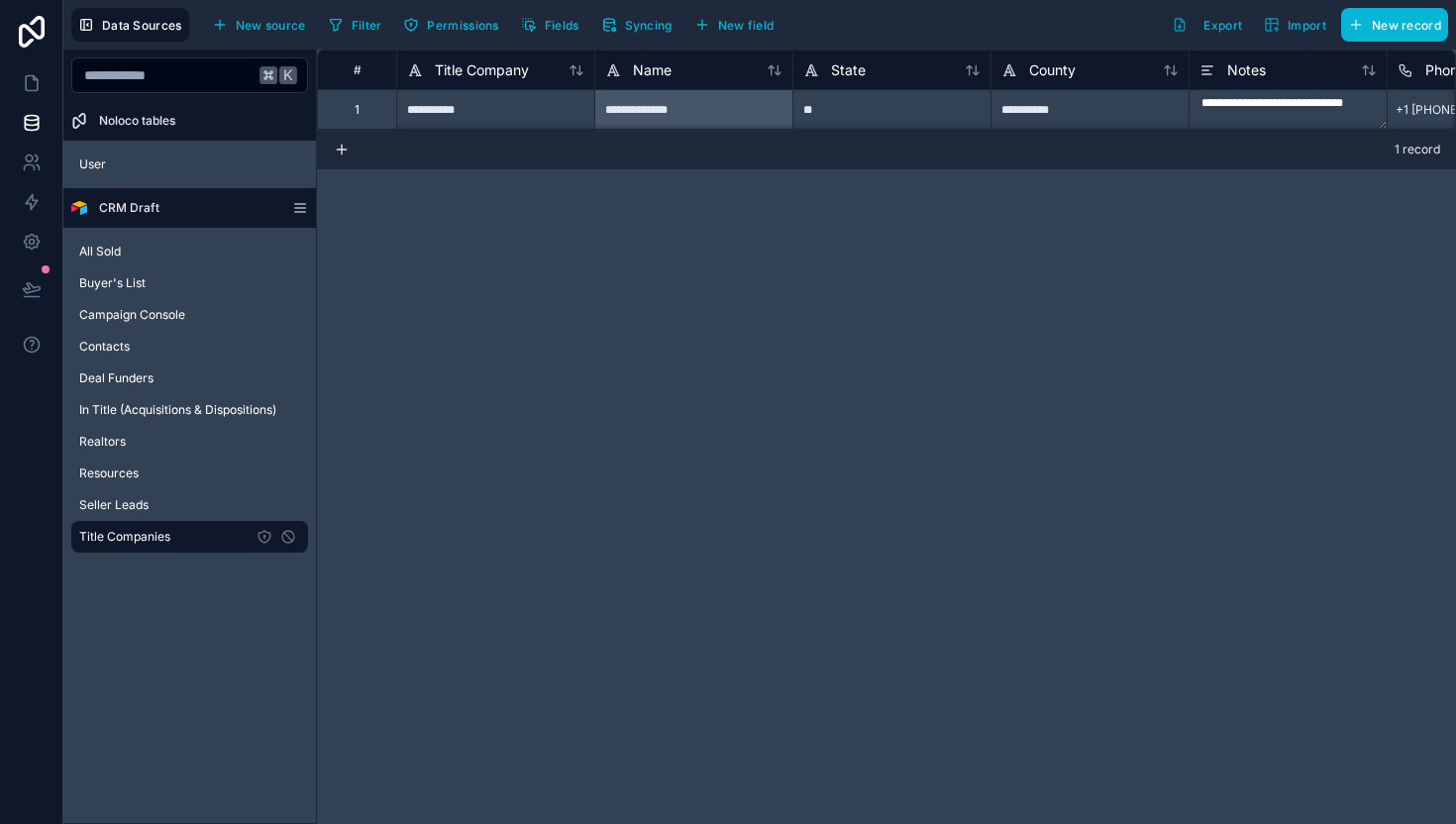 scroll, scrollTop: 0, scrollLeft: 0, axis: both 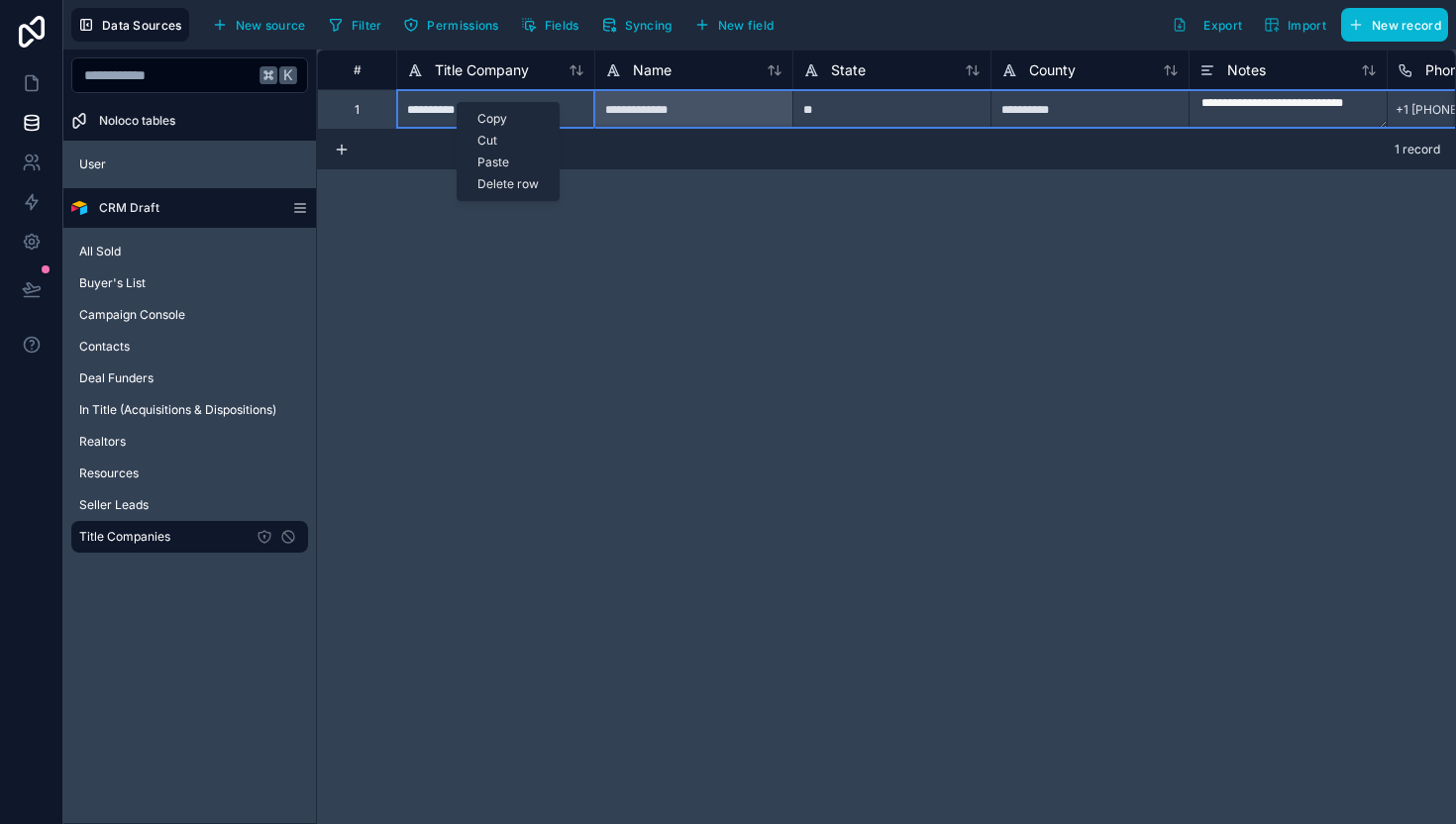 click on "Delete row" at bounding box center (508, 184) 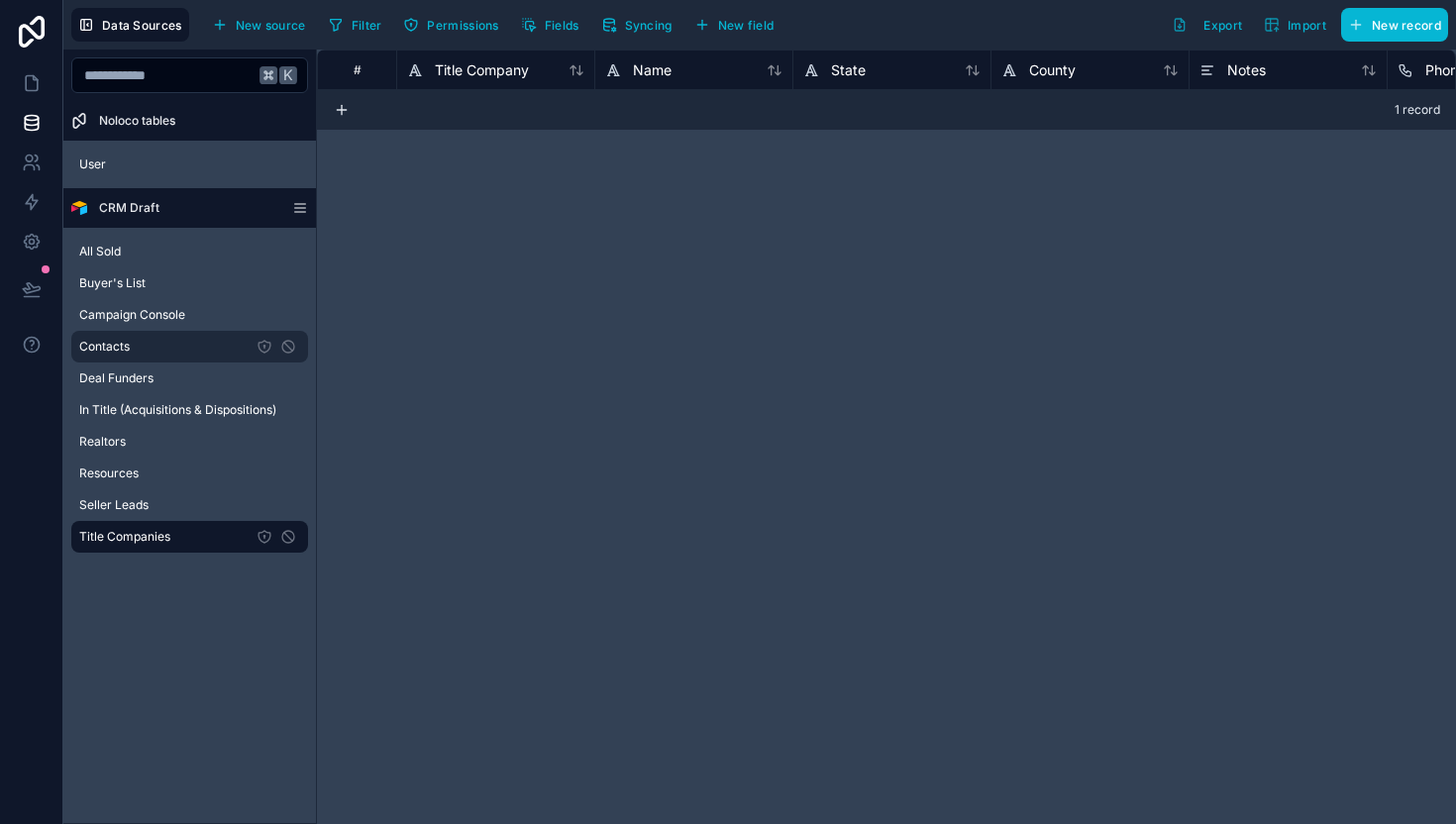 click on "Contacts" at bounding box center [189, 347] 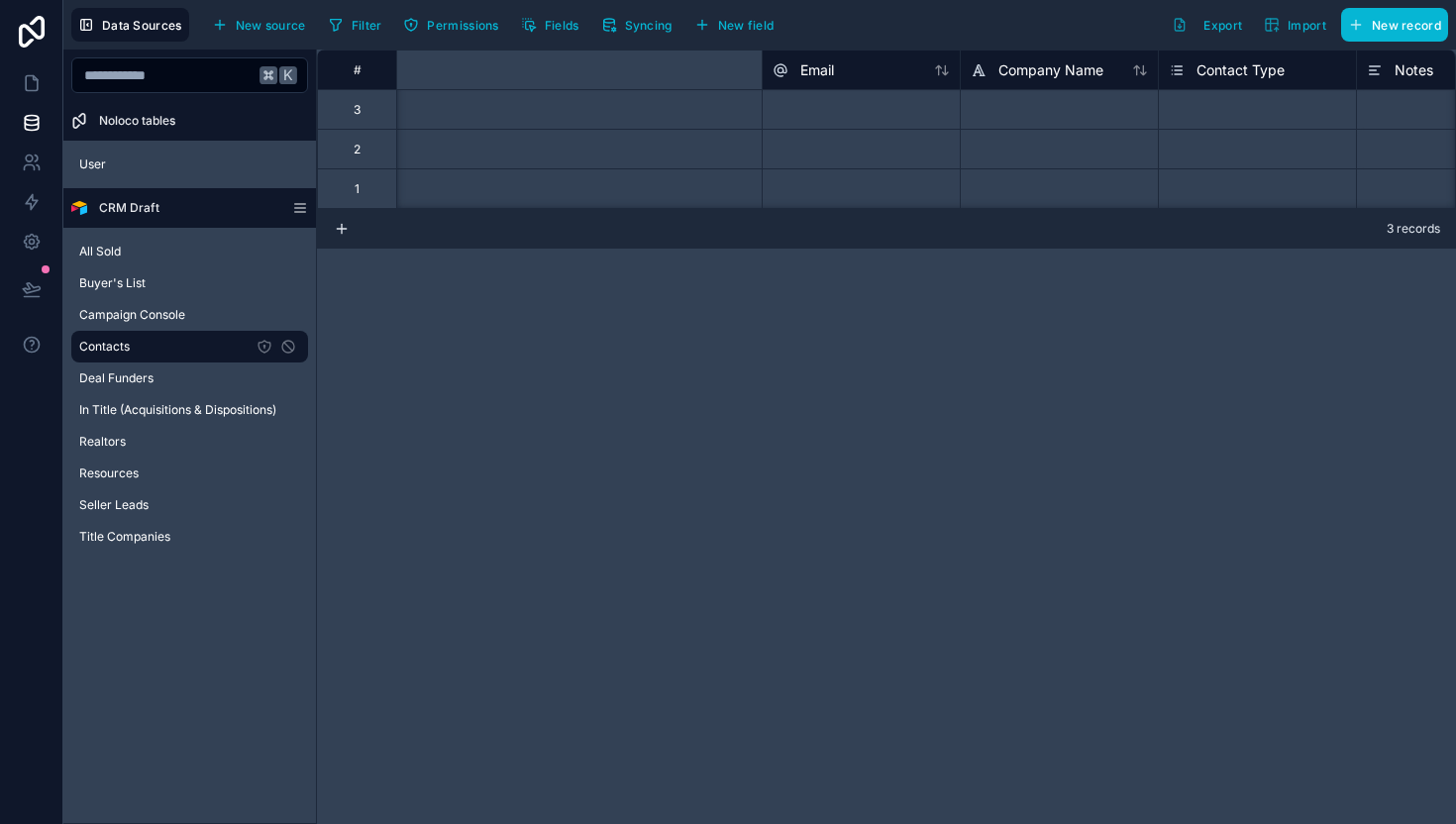 scroll, scrollTop: 0, scrollLeft: 0, axis: both 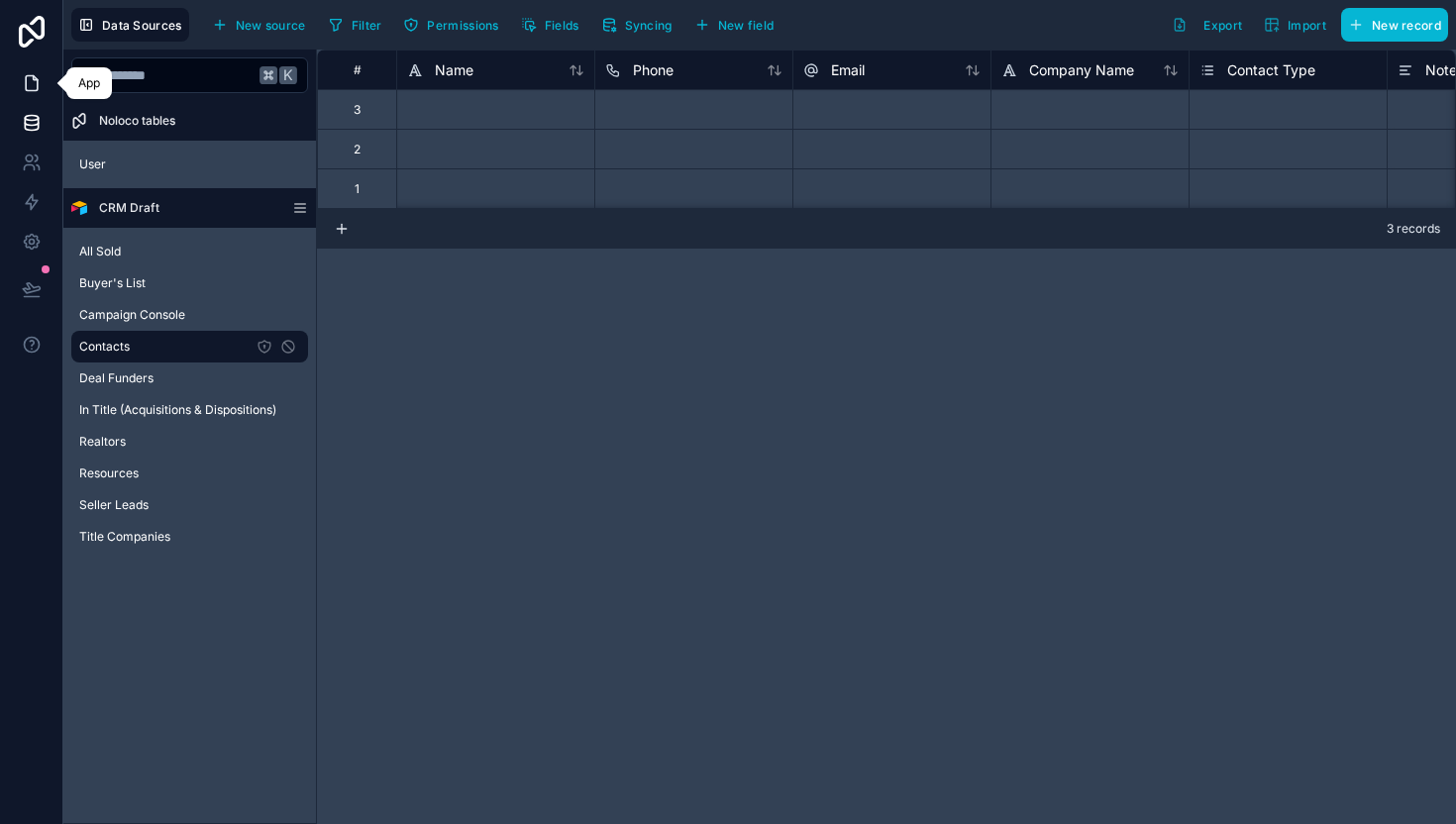 click 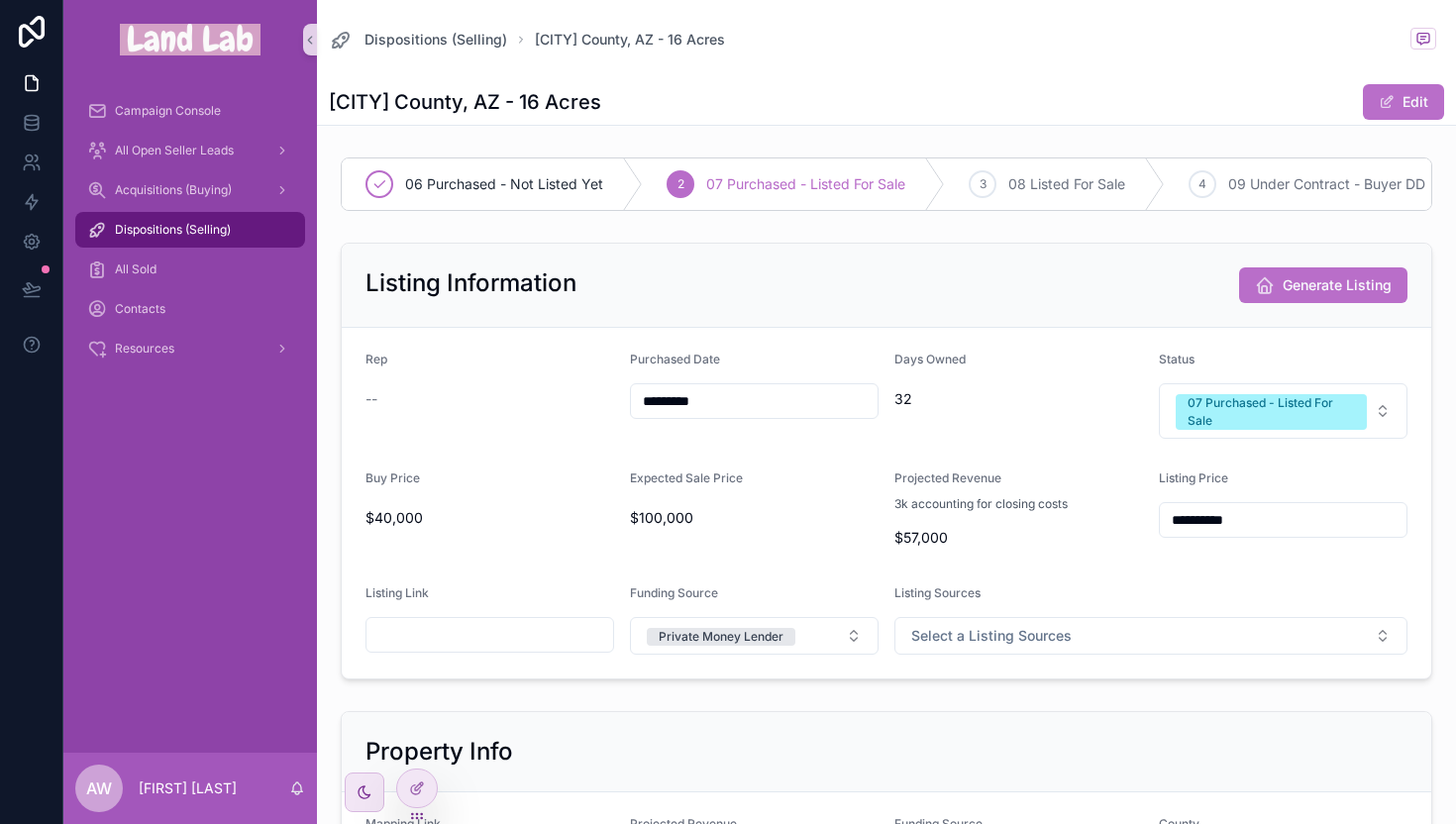 click on "Dispositions (Selling)" at bounding box center (190, 230) 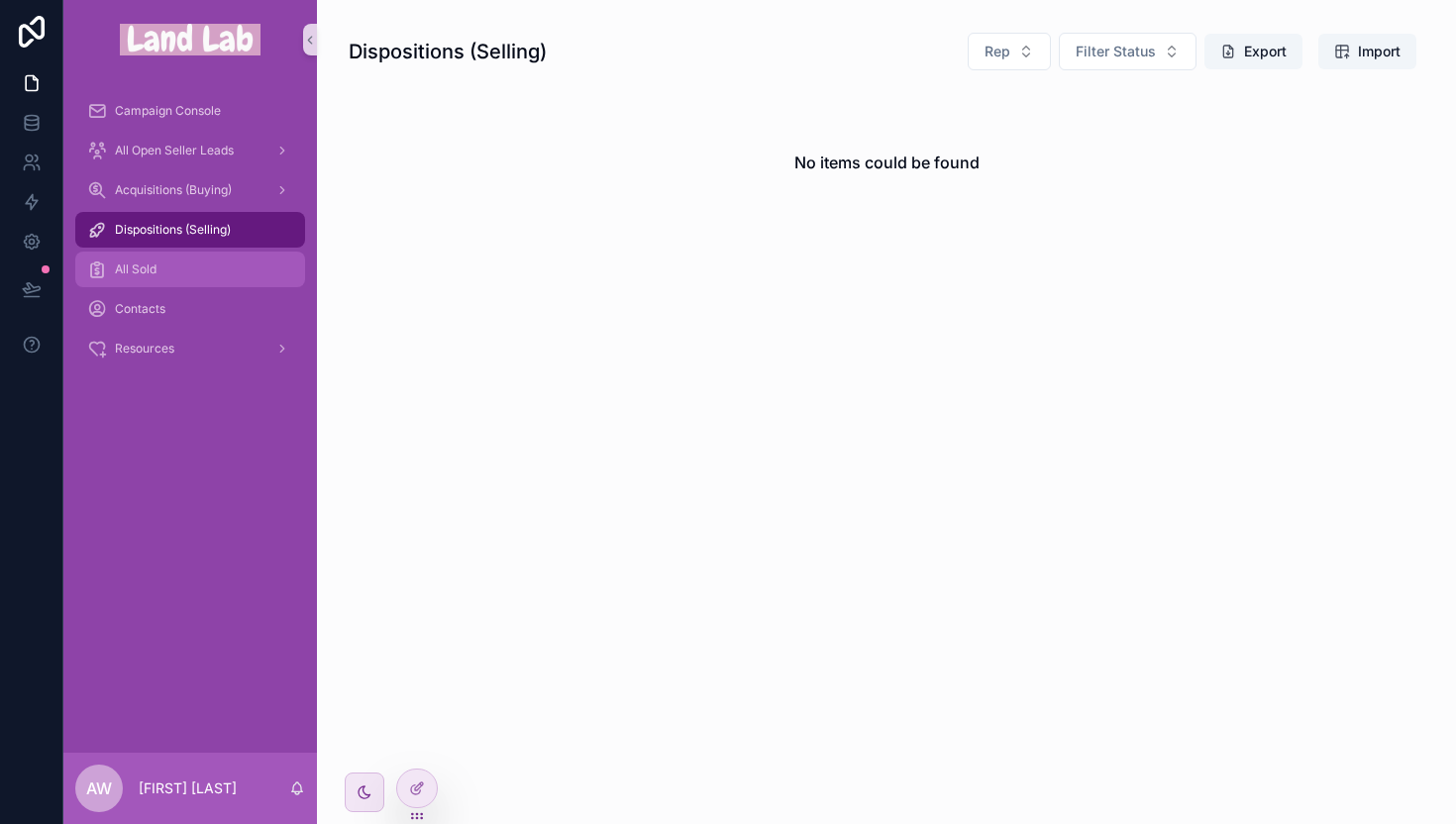 click on "All Sold" at bounding box center [190, 269] 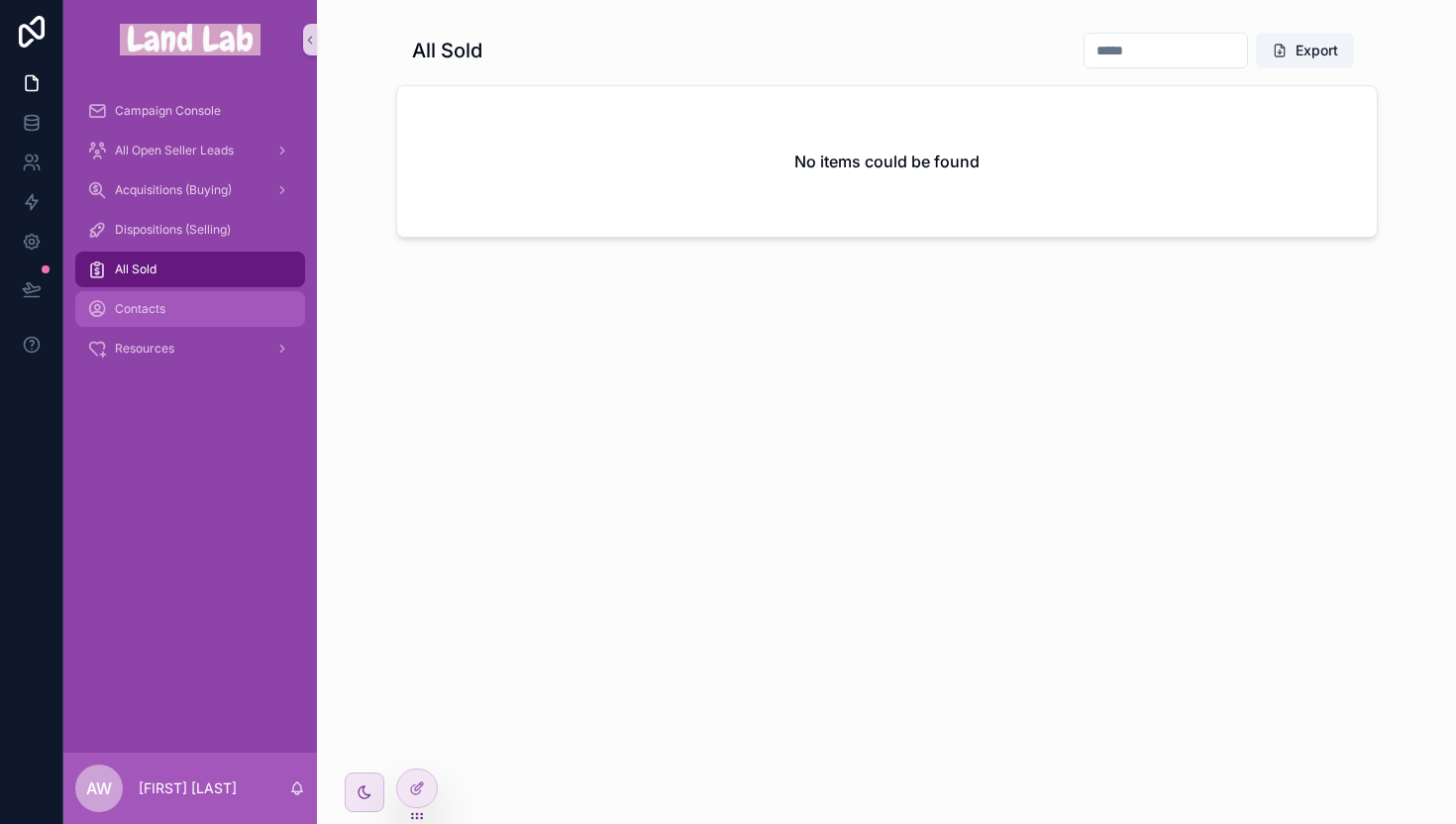 click on "Contacts" at bounding box center [140, 309] 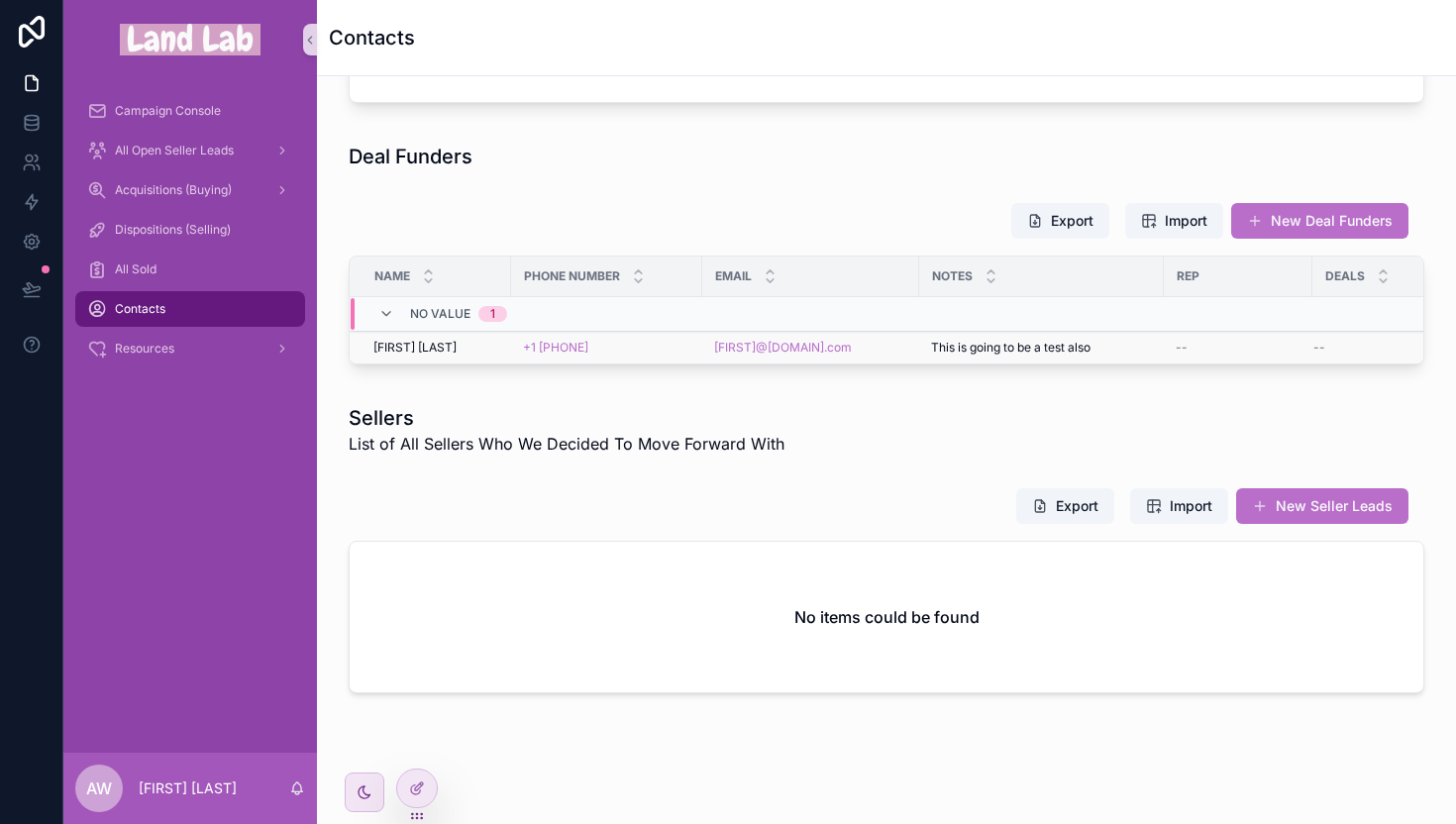 scroll, scrollTop: 0, scrollLeft: 0, axis: both 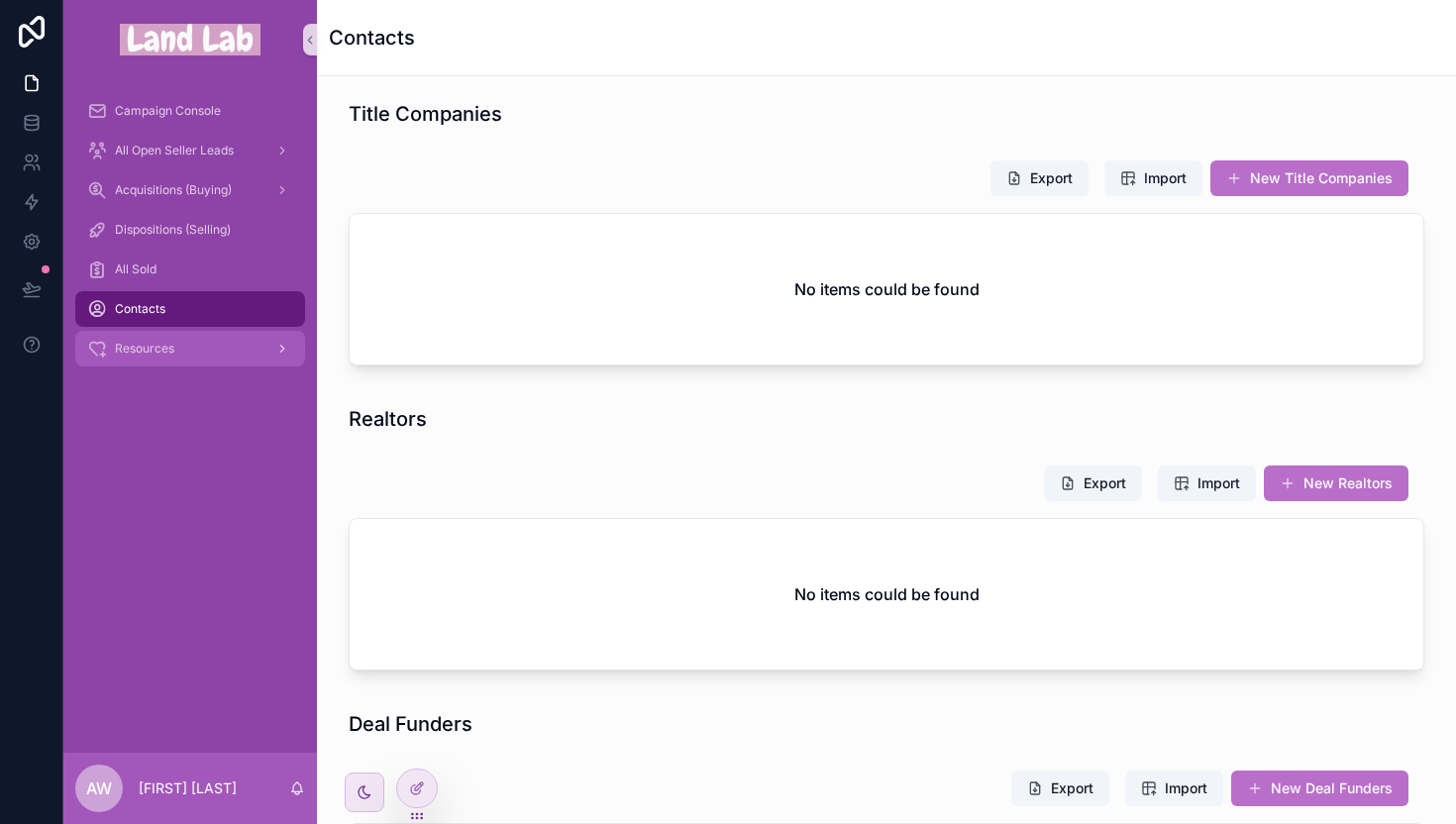 click on "Resources" at bounding box center (190, 349) 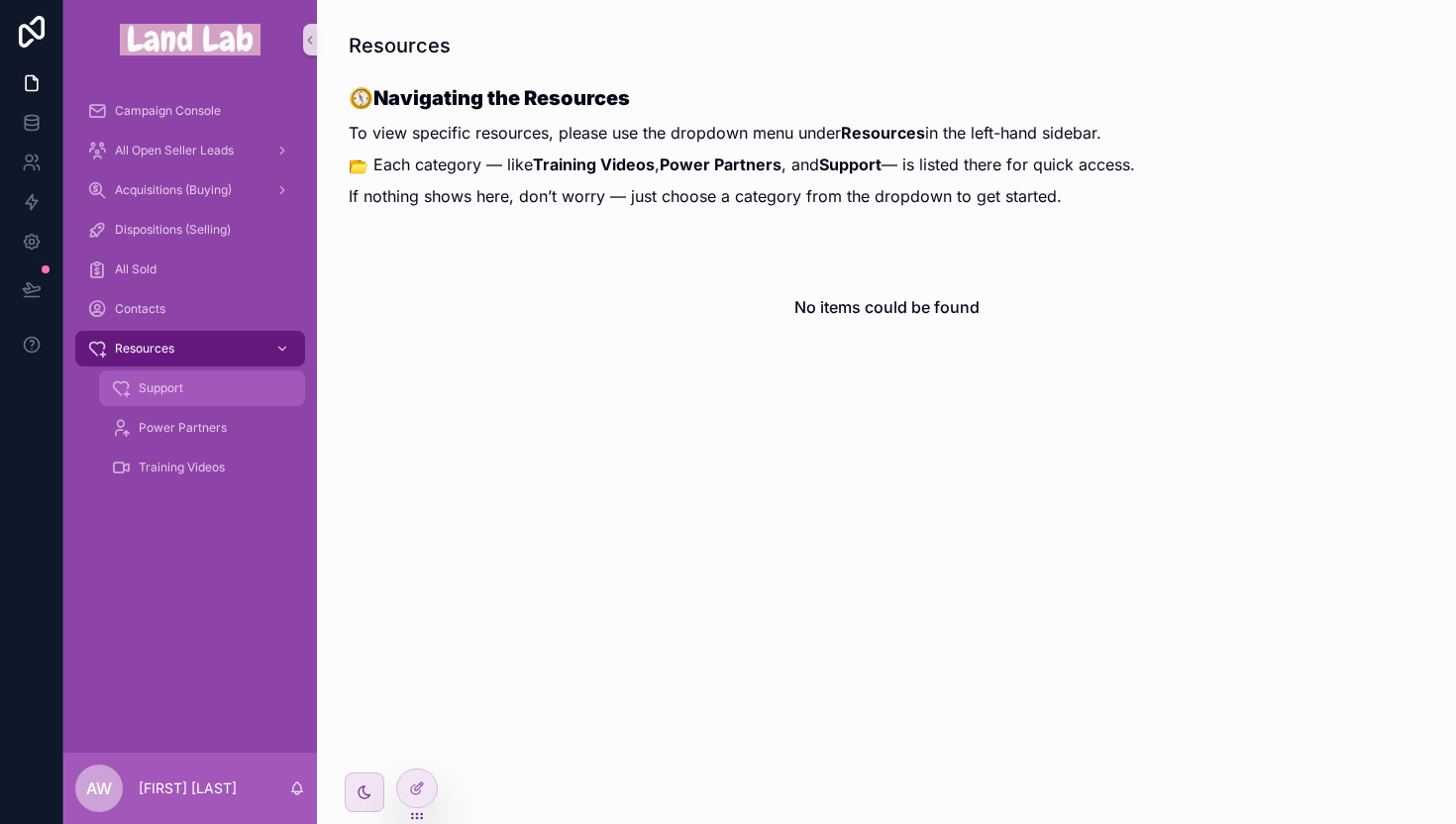 click on "Support" at bounding box center [160, 388] 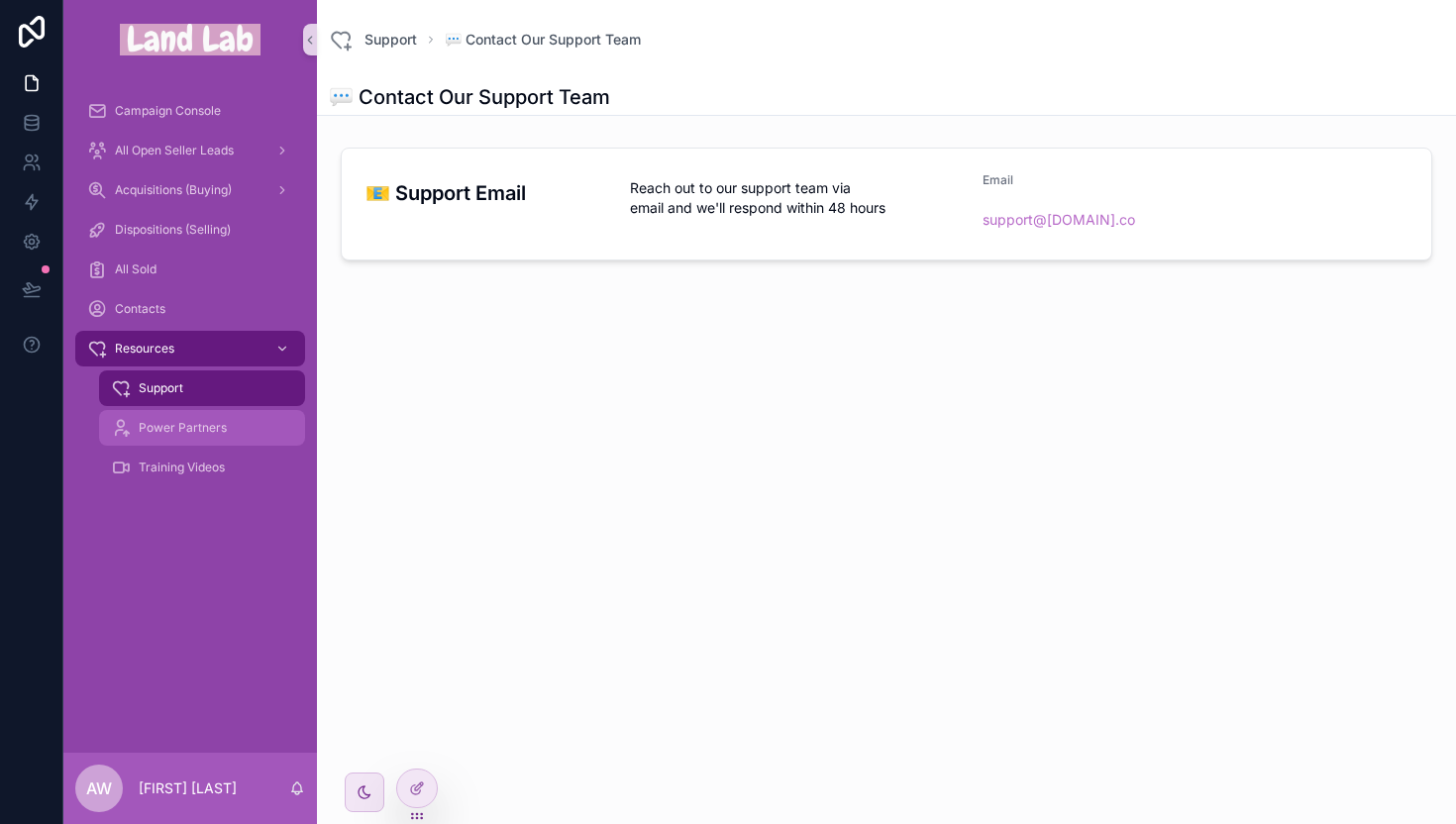 click on "Power Partners" at bounding box center [182, 428] 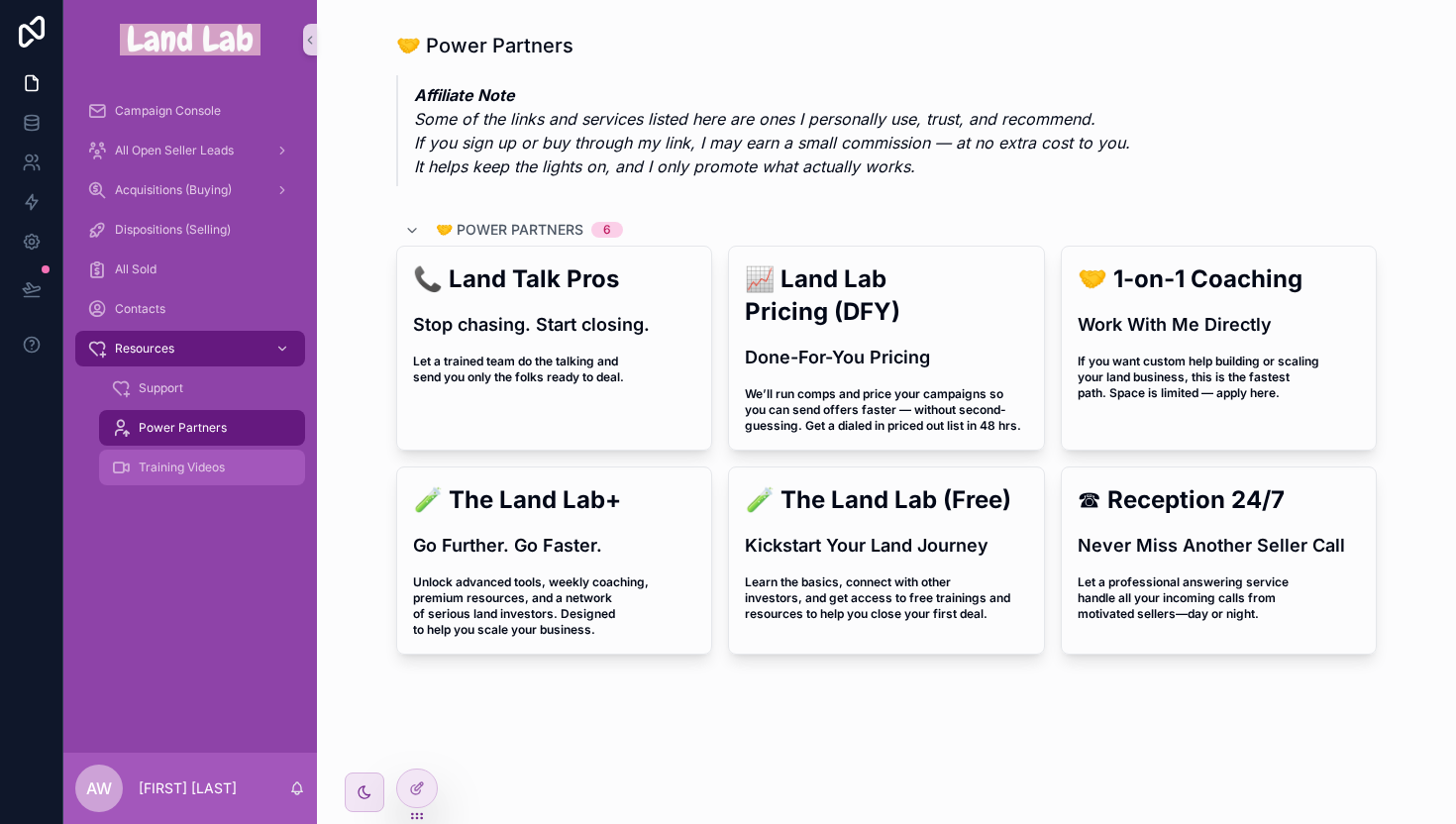click on "Training Videos" at bounding box center (181, 467) 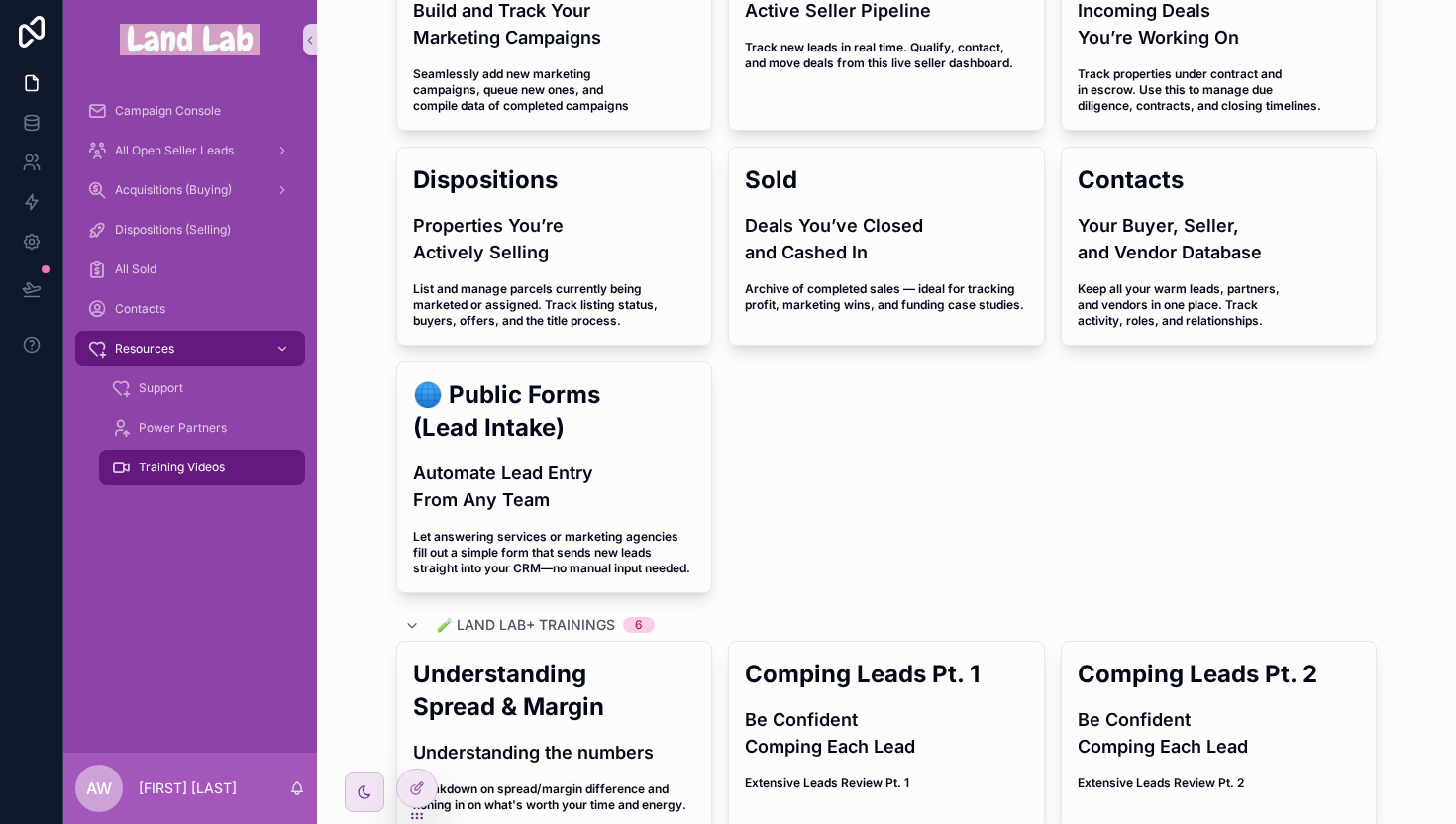scroll, scrollTop: 0, scrollLeft: 0, axis: both 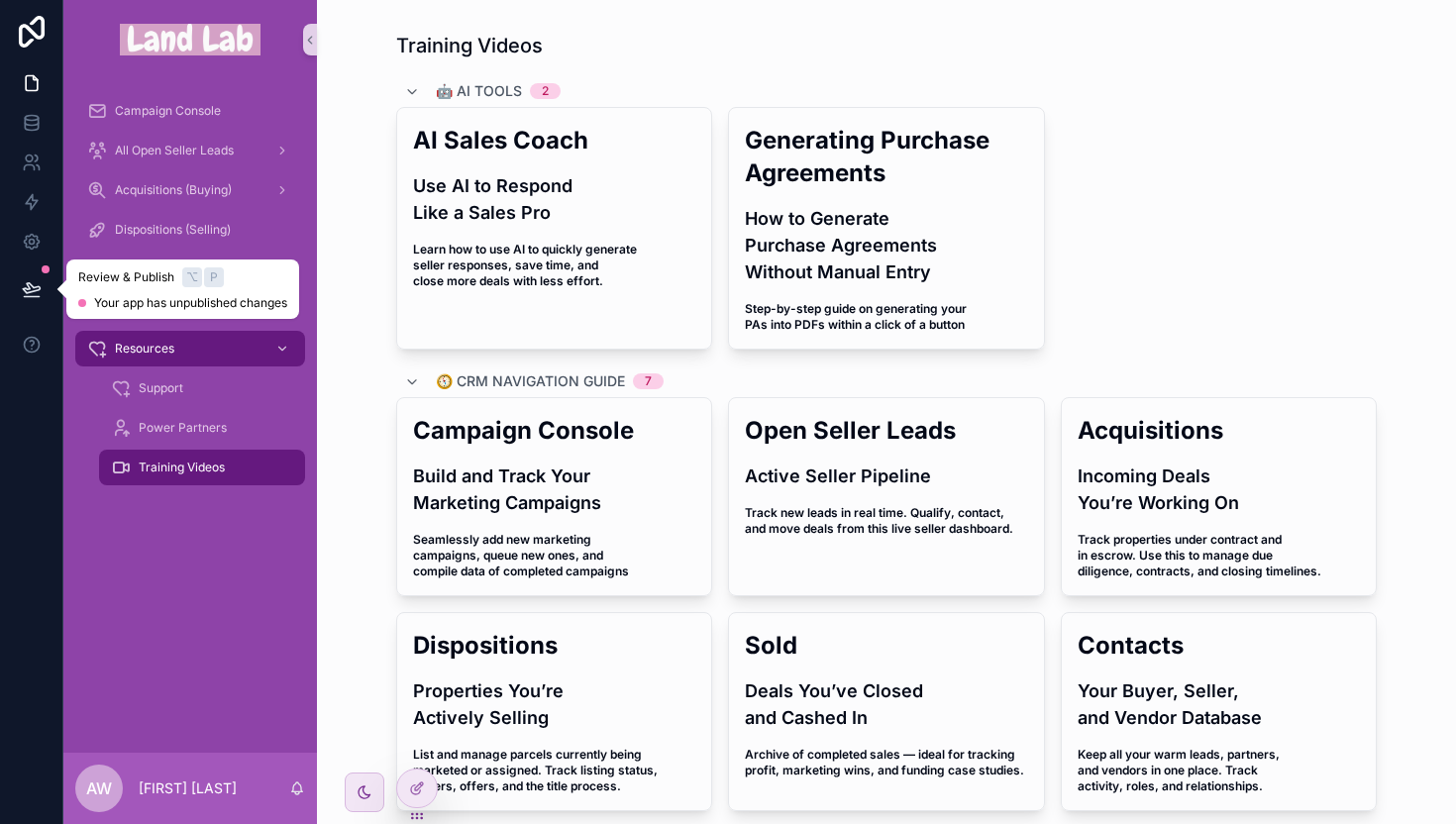 click 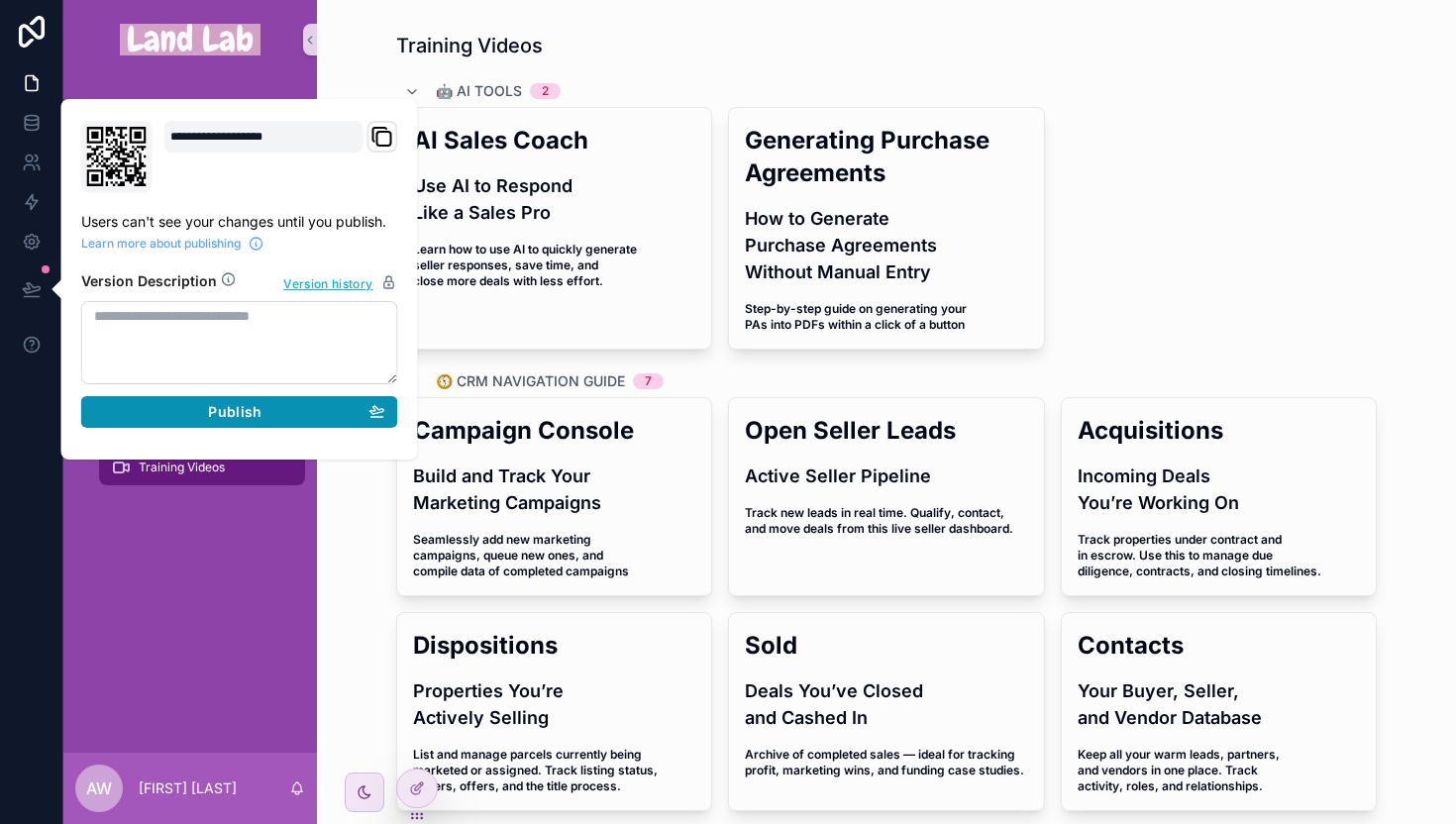 click on "Publish" at bounding box center (235, 412) 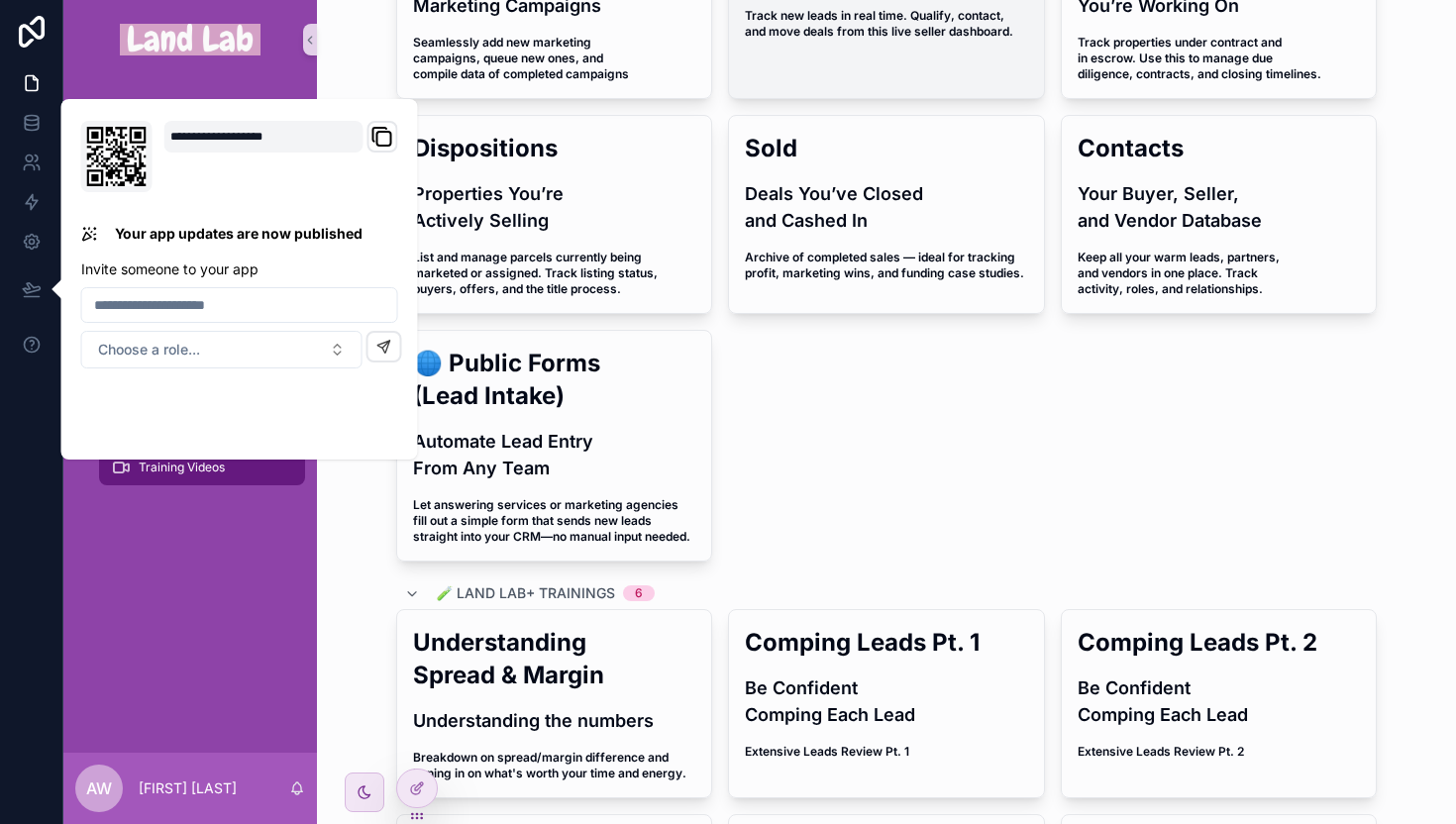 scroll, scrollTop: 766, scrollLeft: 0, axis: vertical 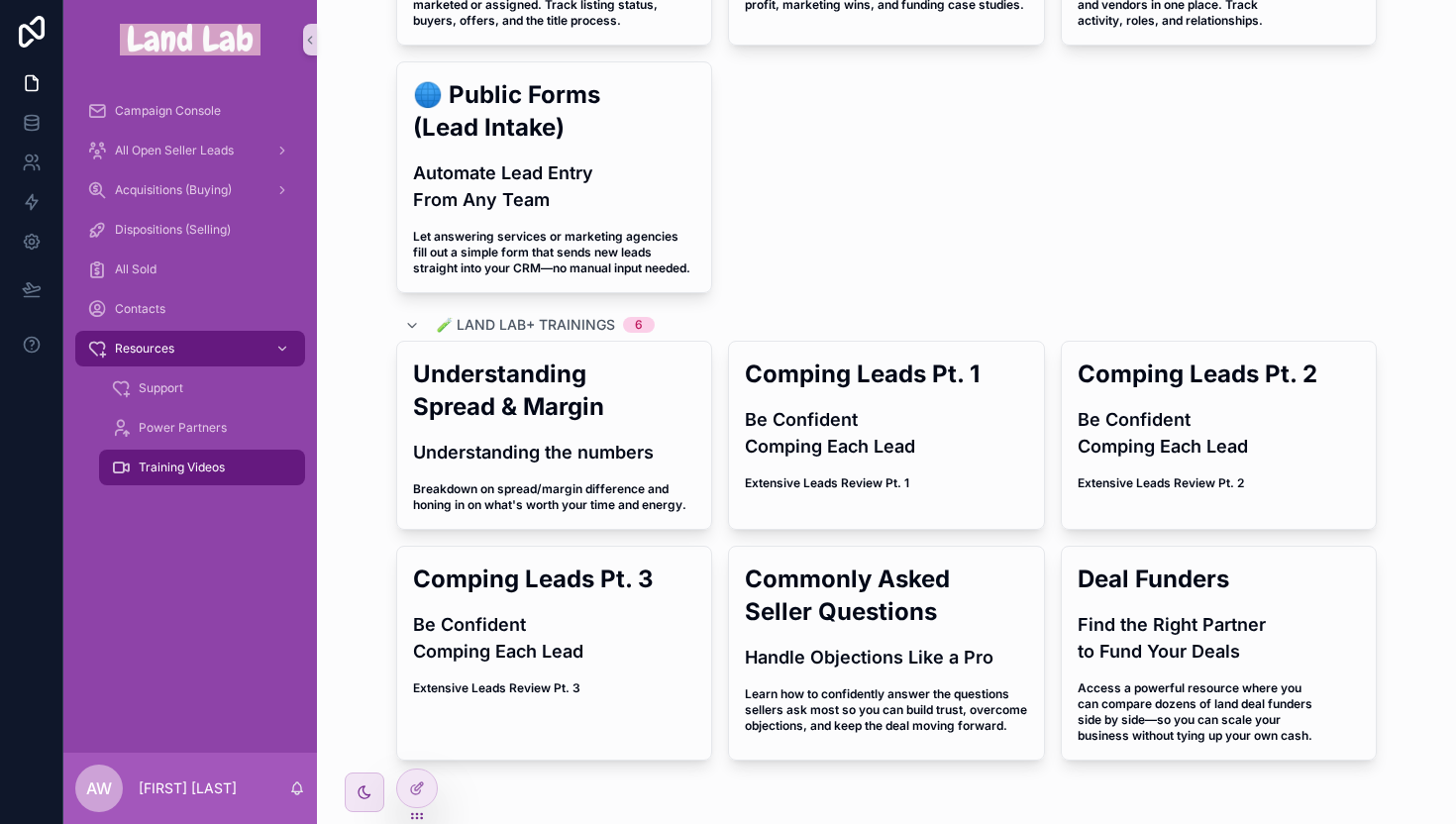 click on "Campaign Console Build and Track Your Marketing Campaigns Seamlessly add new marketing campaigns, queue new ones, and compile data of completed campaigns Open Seller Leads Active Seller Pipeline Track new leads in real time. Qualify, contact, and move deals from this live seller dashboard. Acquisitions Incoming Deals You’re Working On Track properties under contract and in escrow. Use this to manage due diligence, contracts, and closing timelines. Dispositions Properties You’re Actively Selling List and manage parcels currently being marketed or assigned. Track listing status, buyers, offers, and the title process. Sold Deals You’ve Closed and Cashed In Archive of completed sales — ideal for tracking profit, marketing wins, and funding case studies. Contacts Your Buyer, Seller, and Vendor Database Keep all your warm leads, partners, and vendors in one place. Track activity, roles, and relationships. 🌐 Public Forms (Lead Intake) Automate Lead Entry From Any Team" at bounding box center (886, -38) 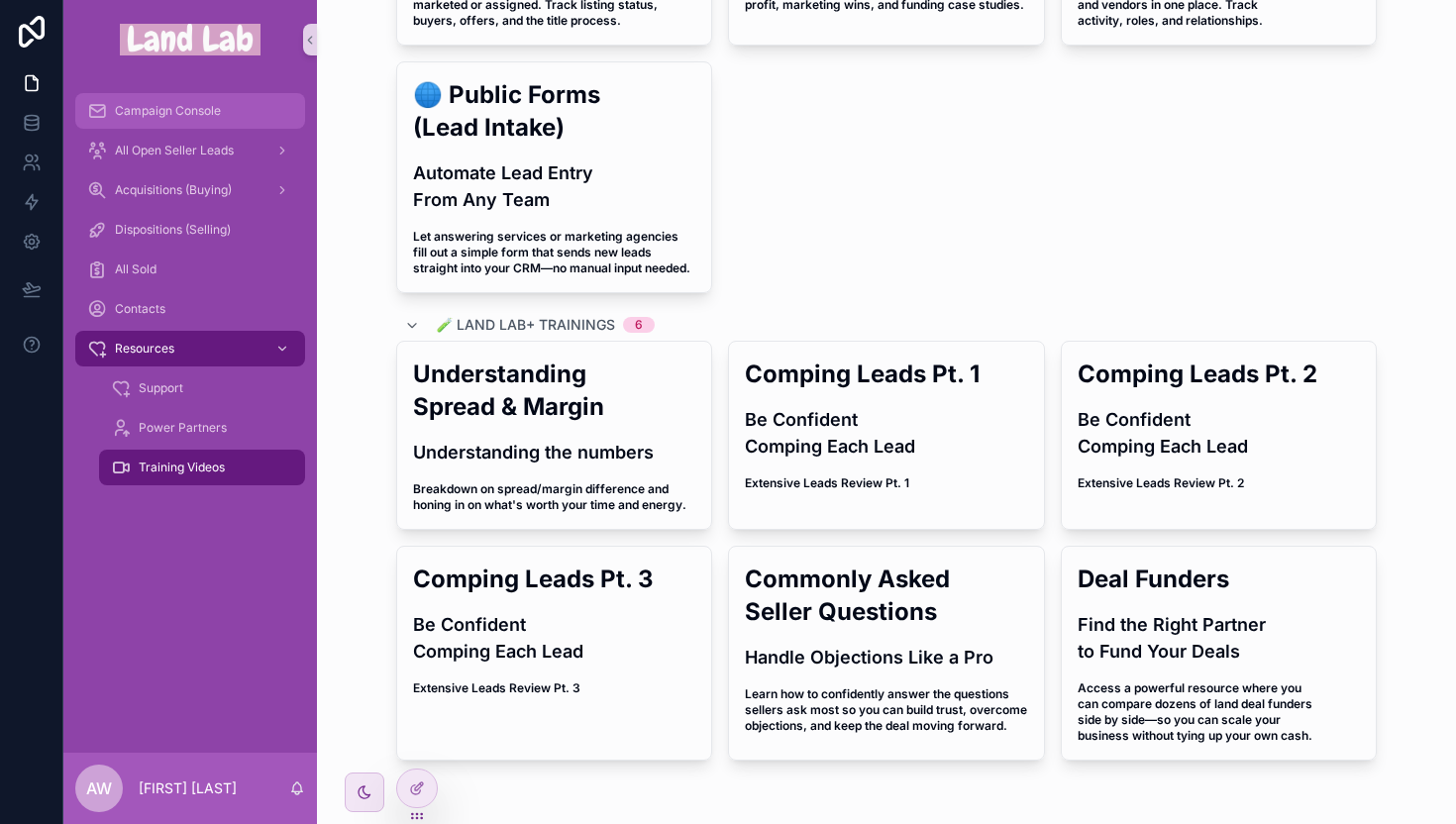 click on "Campaign Console" at bounding box center [190, 111] 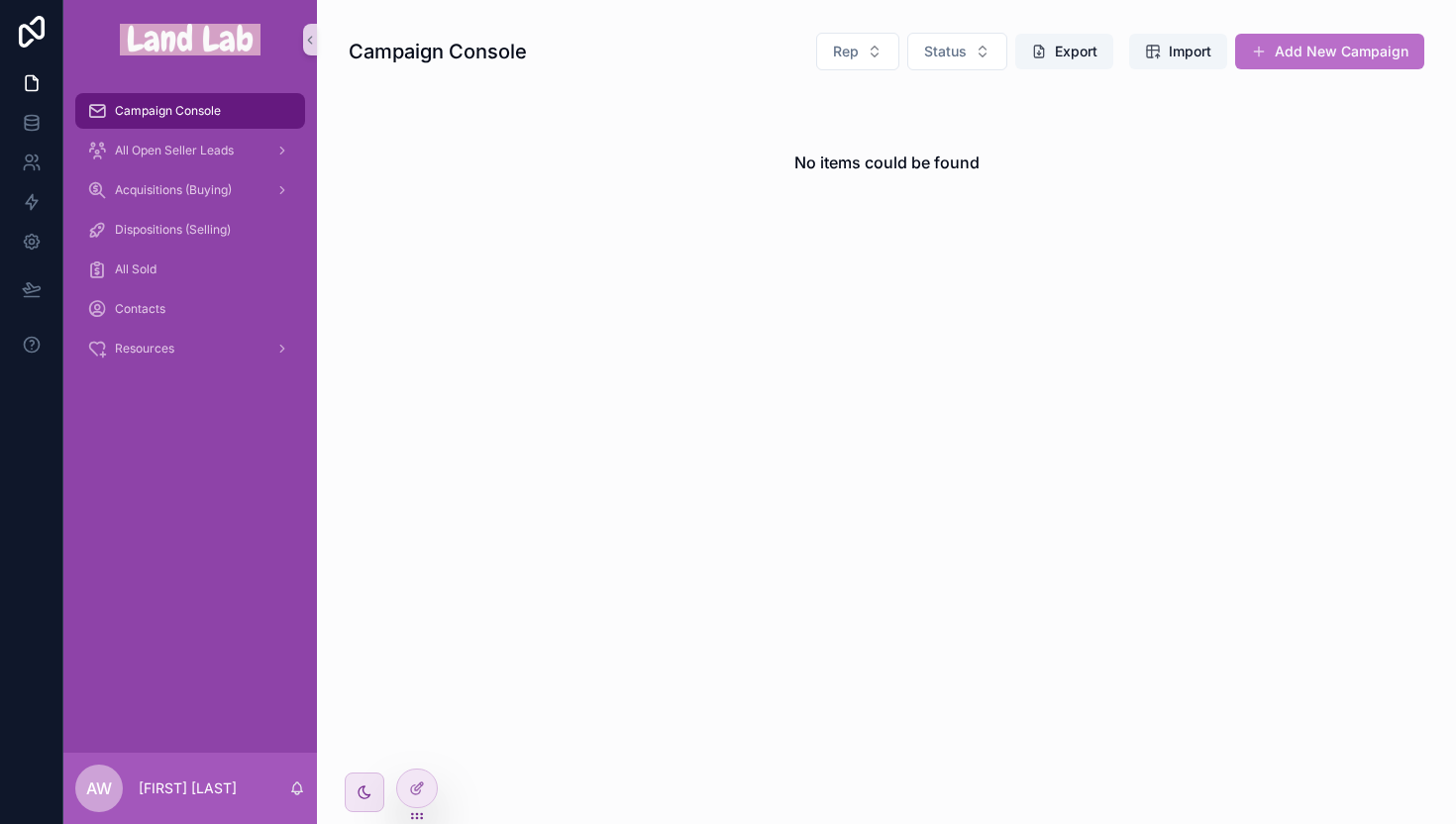 scroll, scrollTop: 0, scrollLeft: 0, axis: both 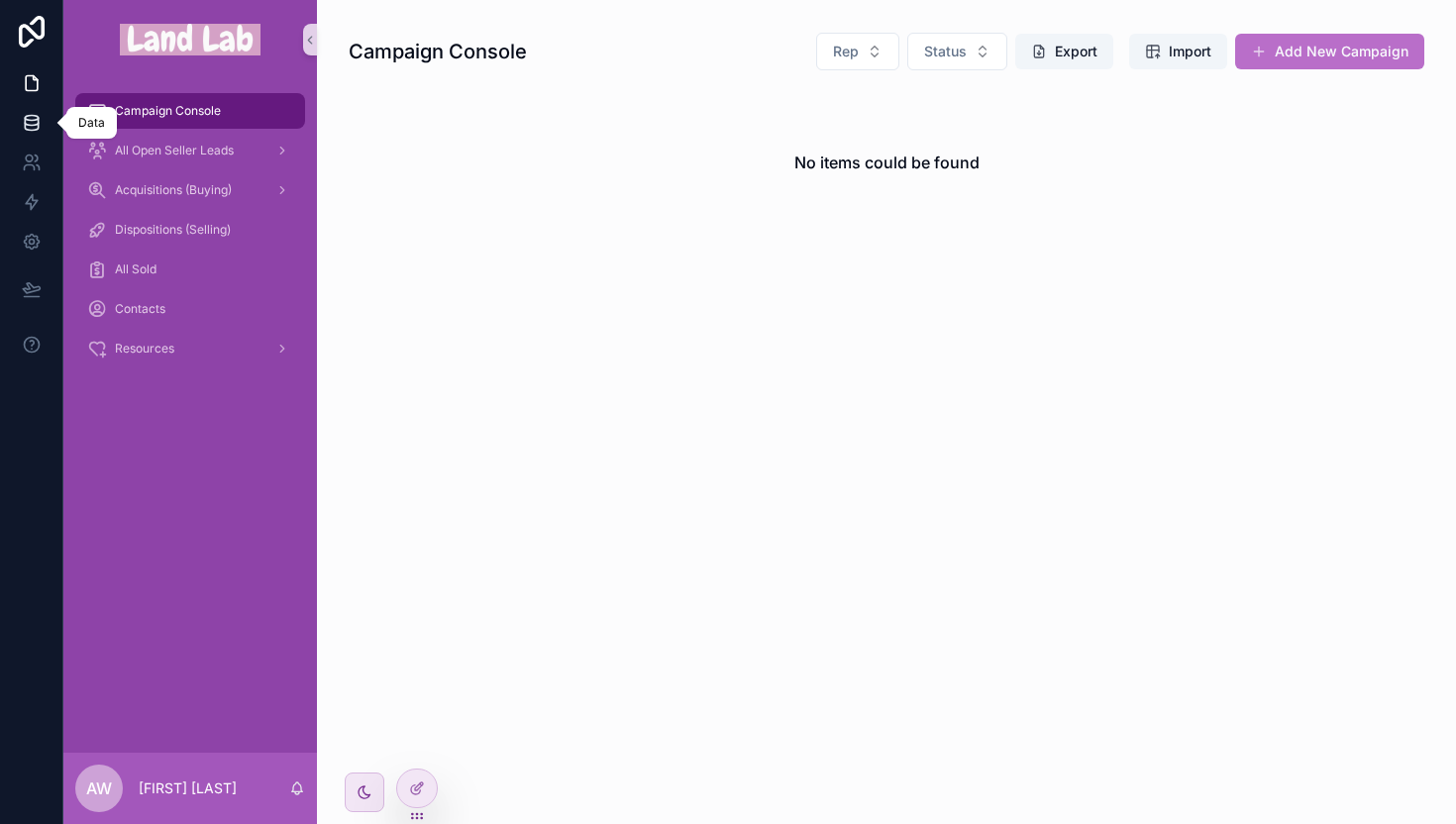 click 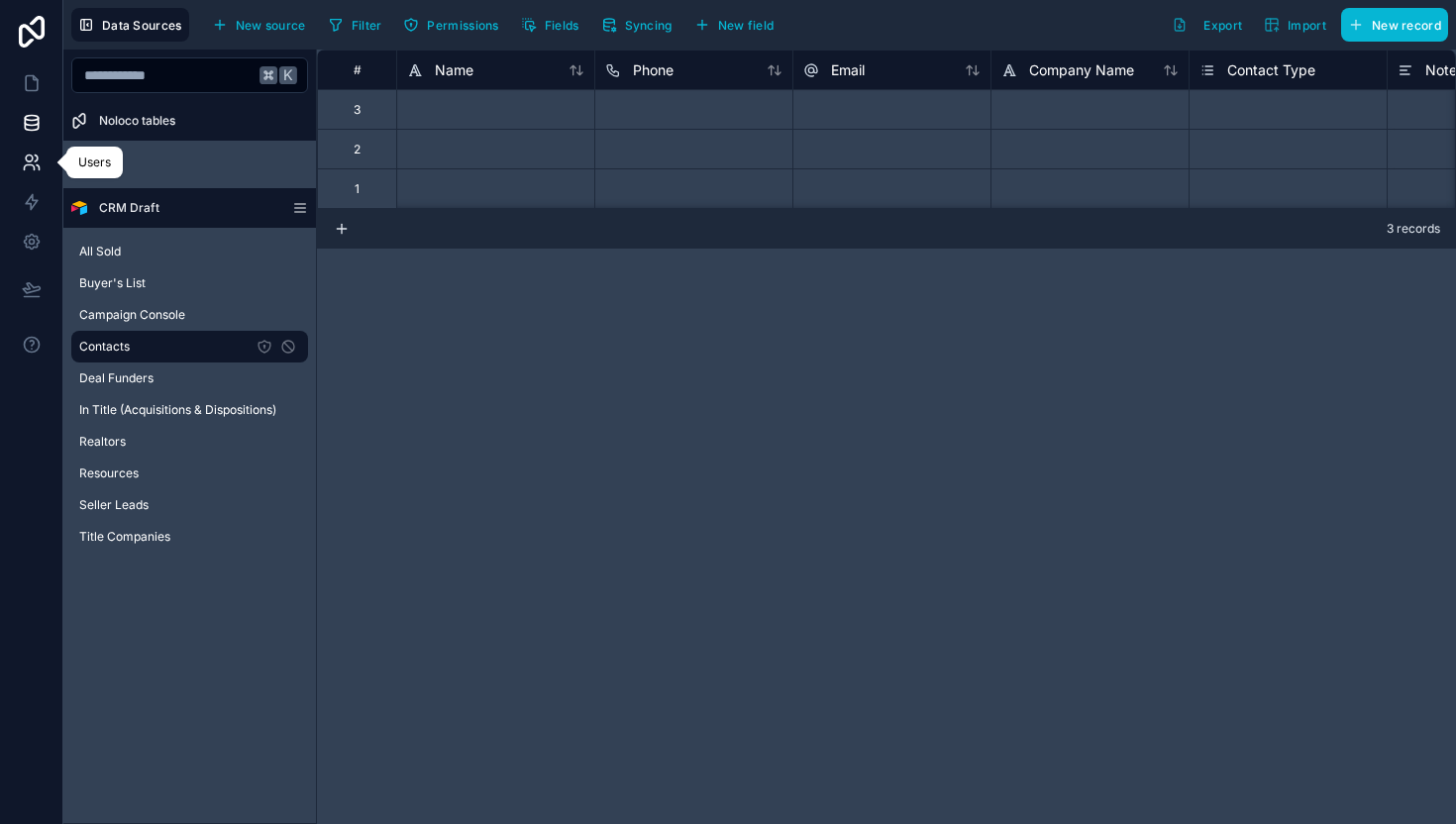 click 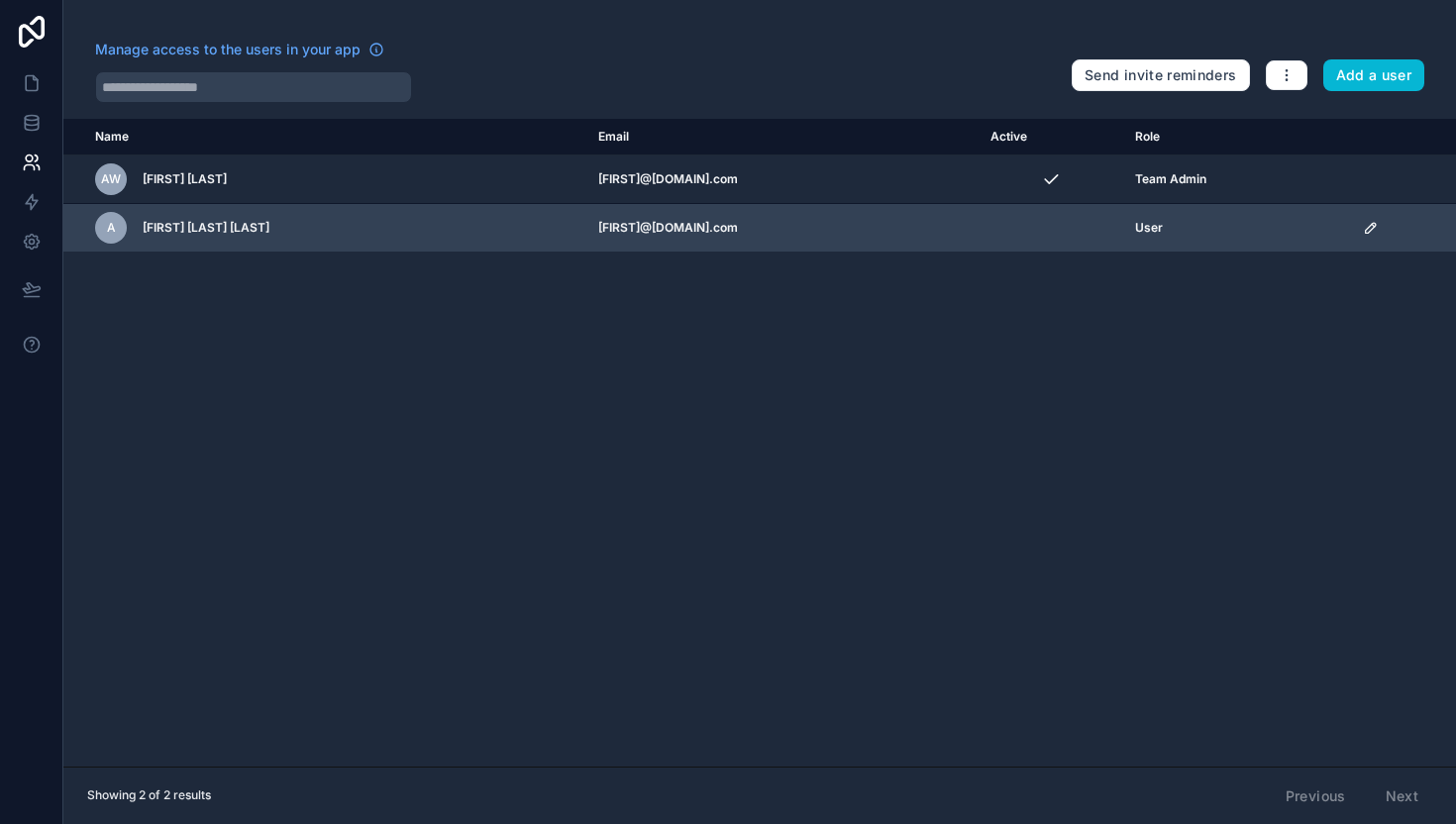 click on "A [FIRST] [LAST] [LAST]" at bounding box center [335, 228] 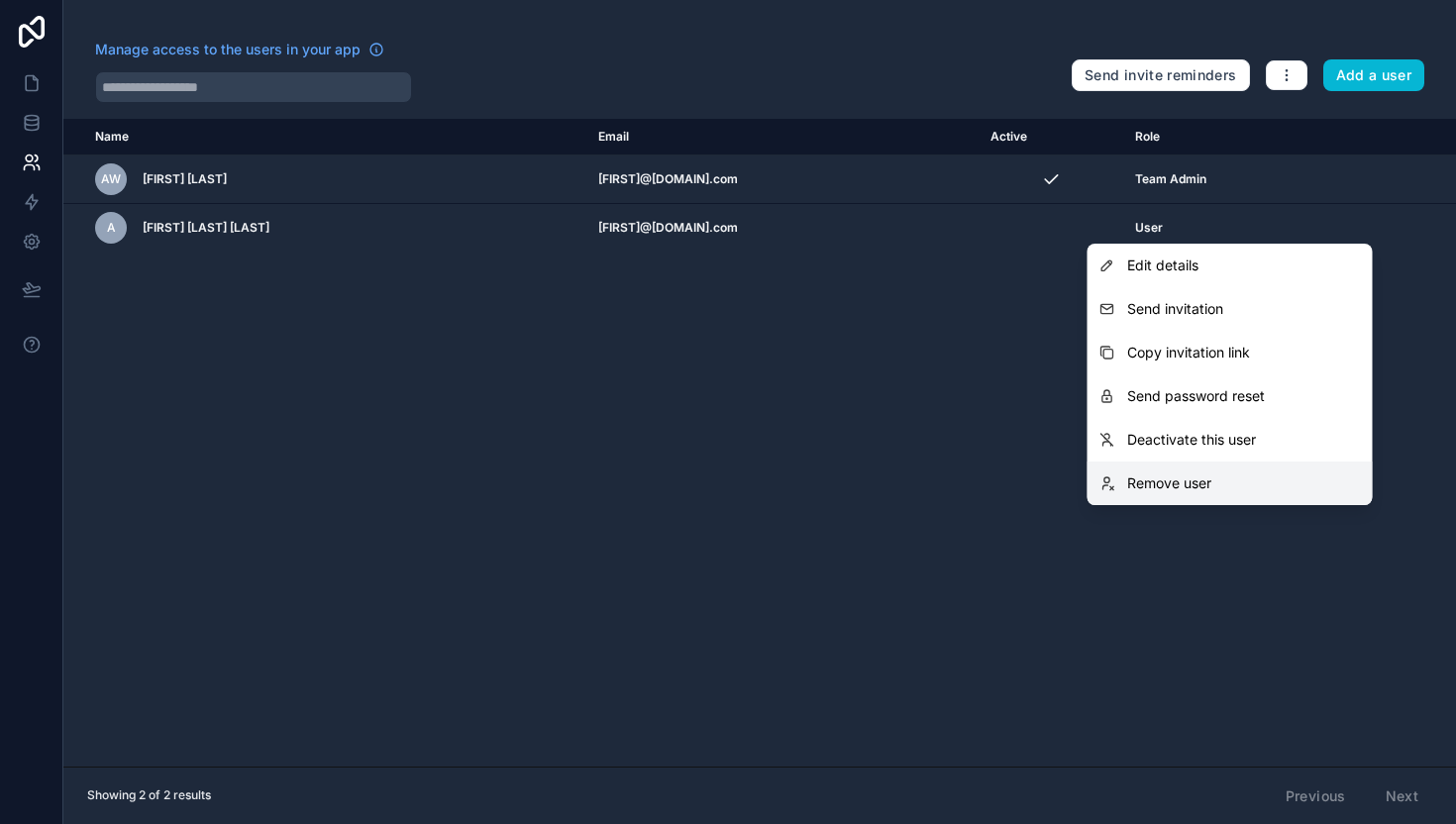 click on "Remove user" at bounding box center (1169, 483) 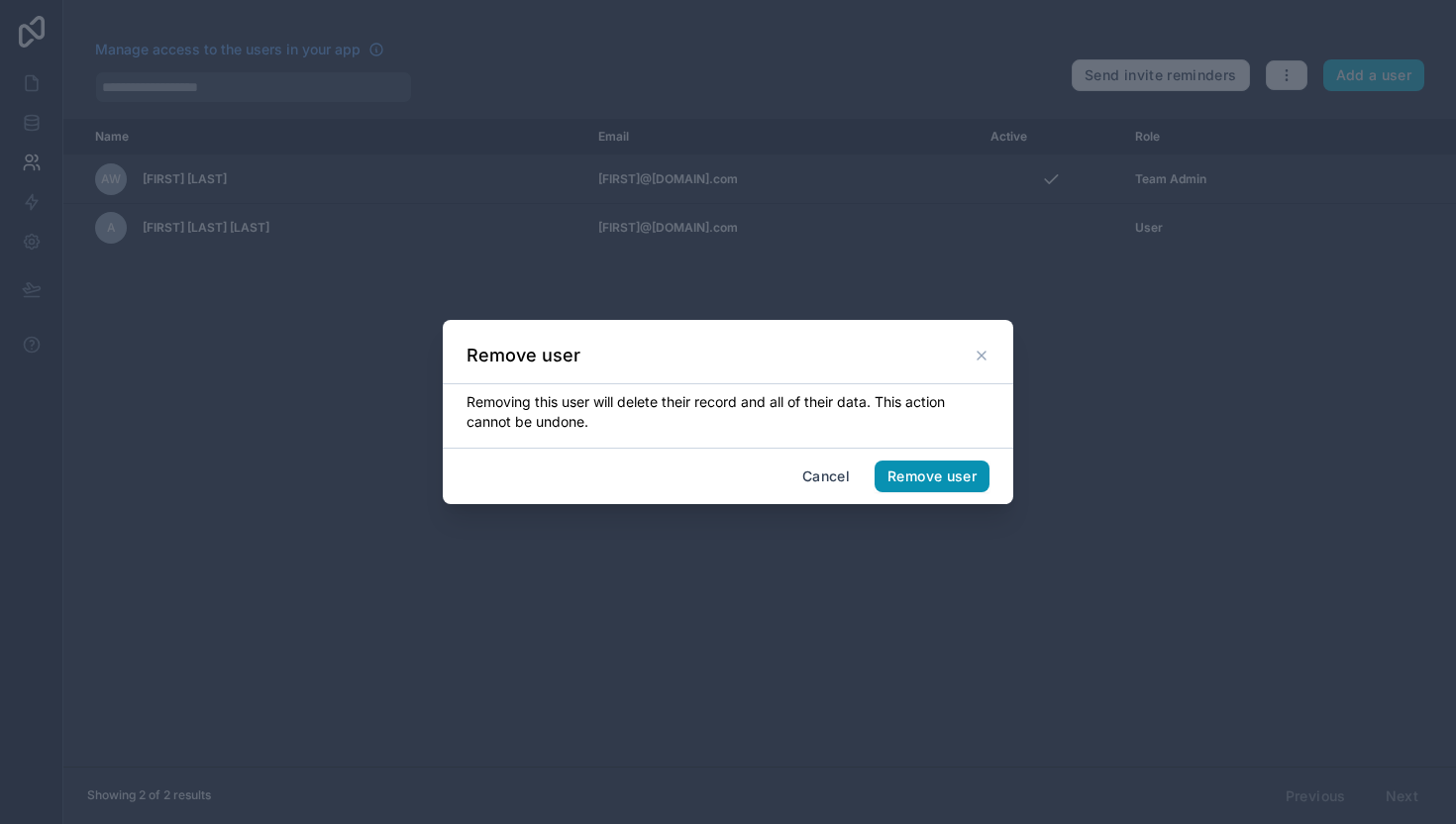 click on "Remove user" at bounding box center [932, 476] 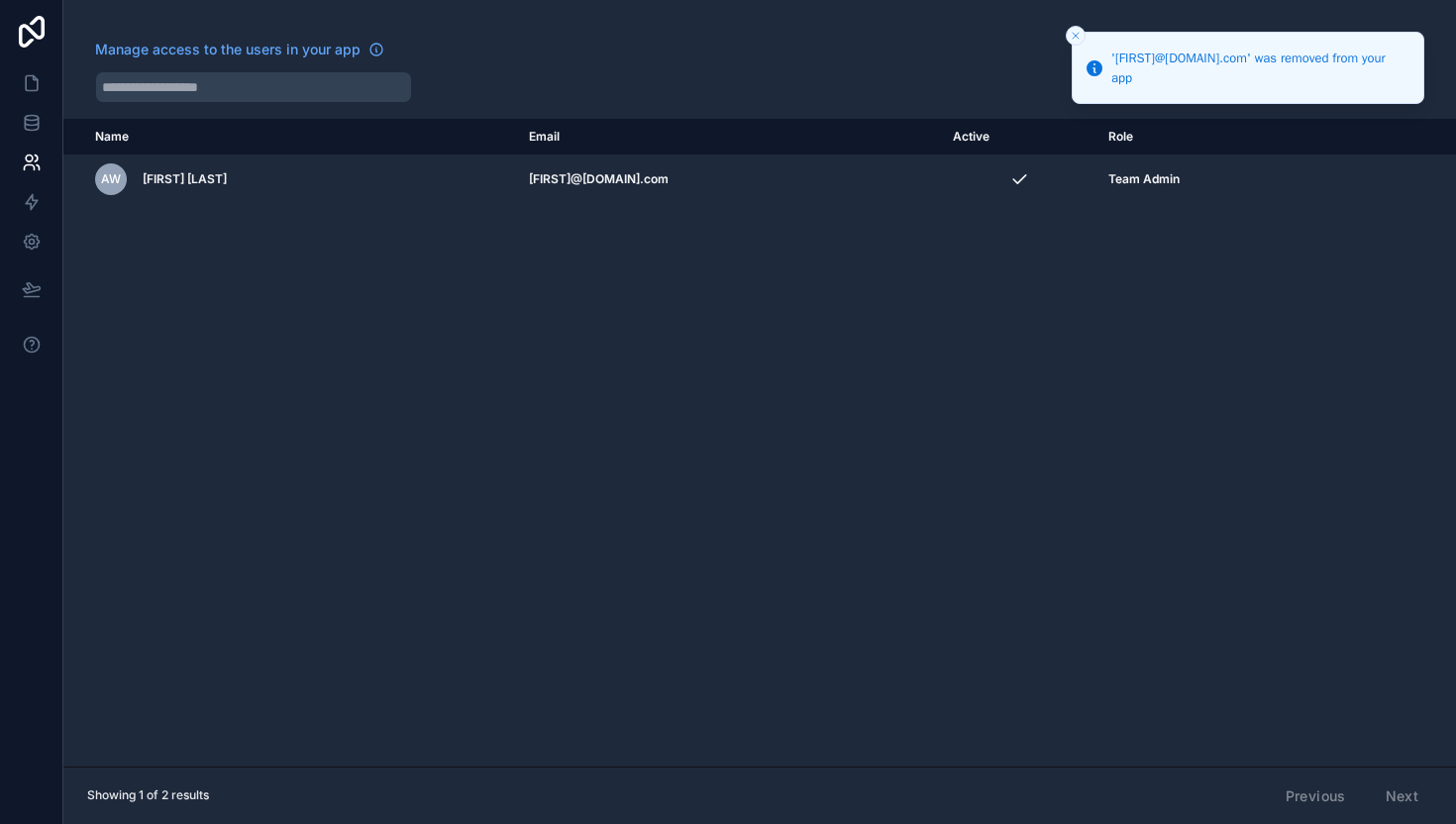 click on "Name Email Active Role userTable.email AW [FIRST] [LAST] [FIRST]@[DOMAIN].com Team Admin" at bounding box center [760, 443] 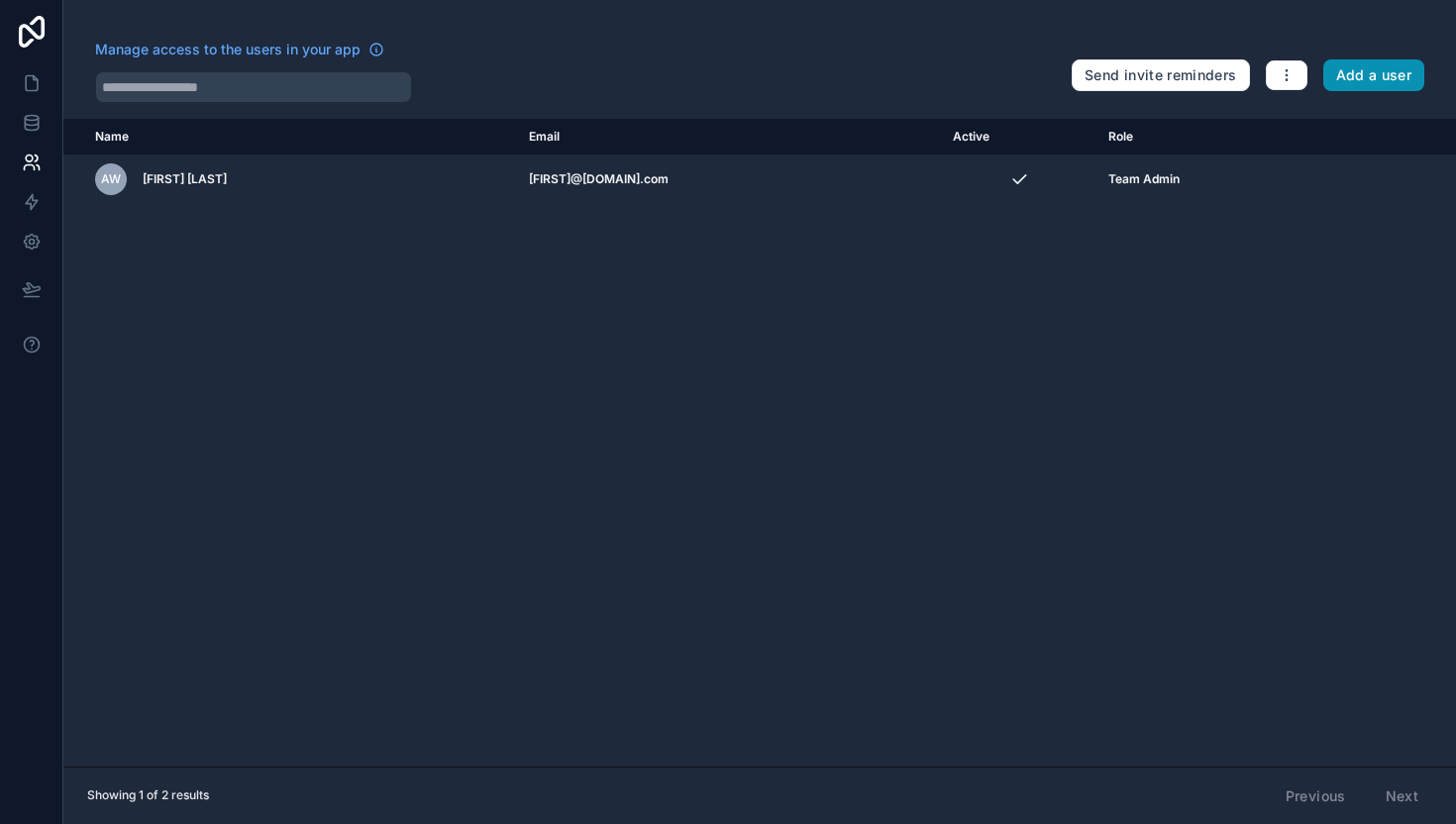 click on "Add a user" at bounding box center (1374, 75) 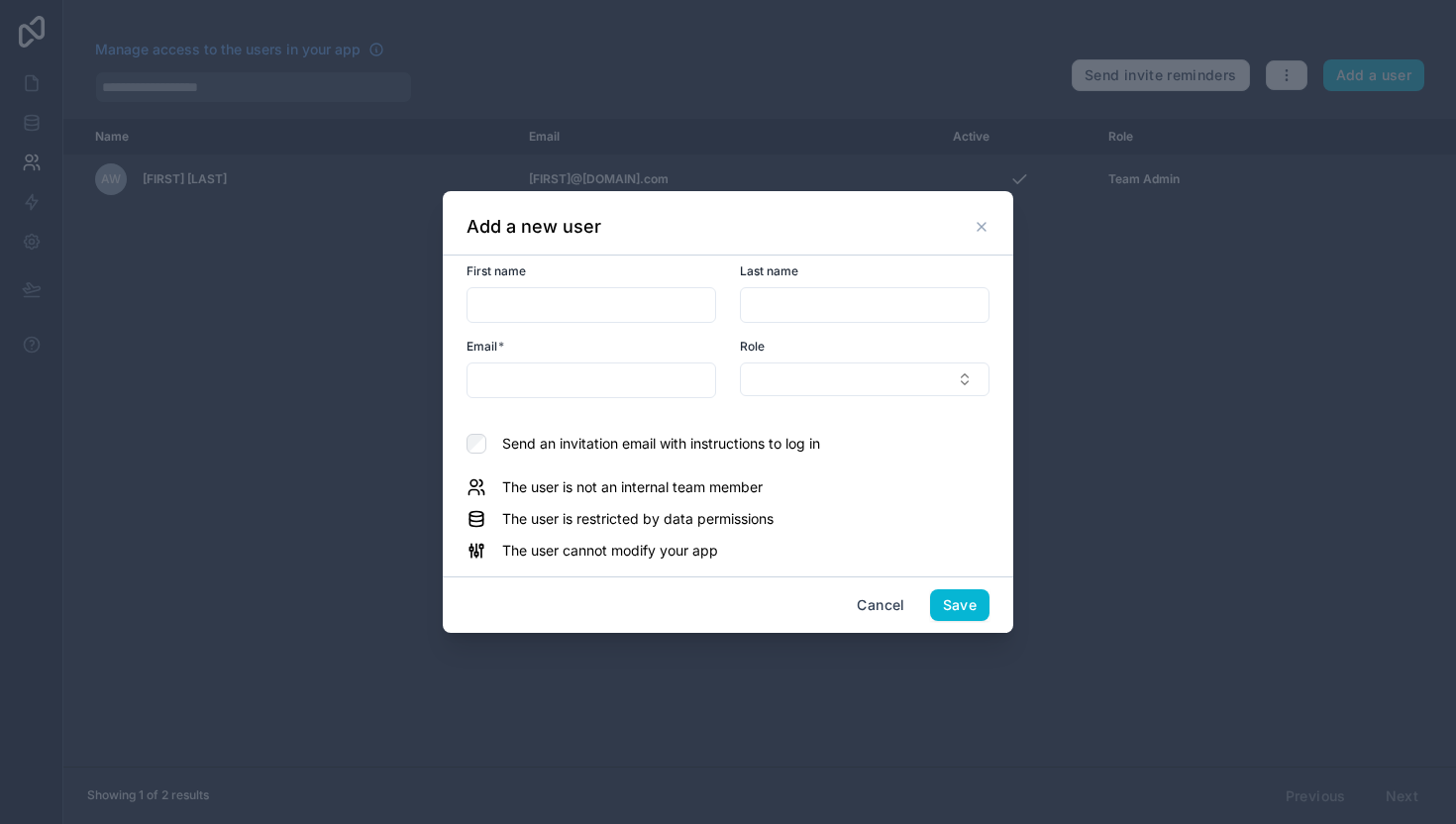 click on "First name Last name Email * Role" at bounding box center [728, 343] 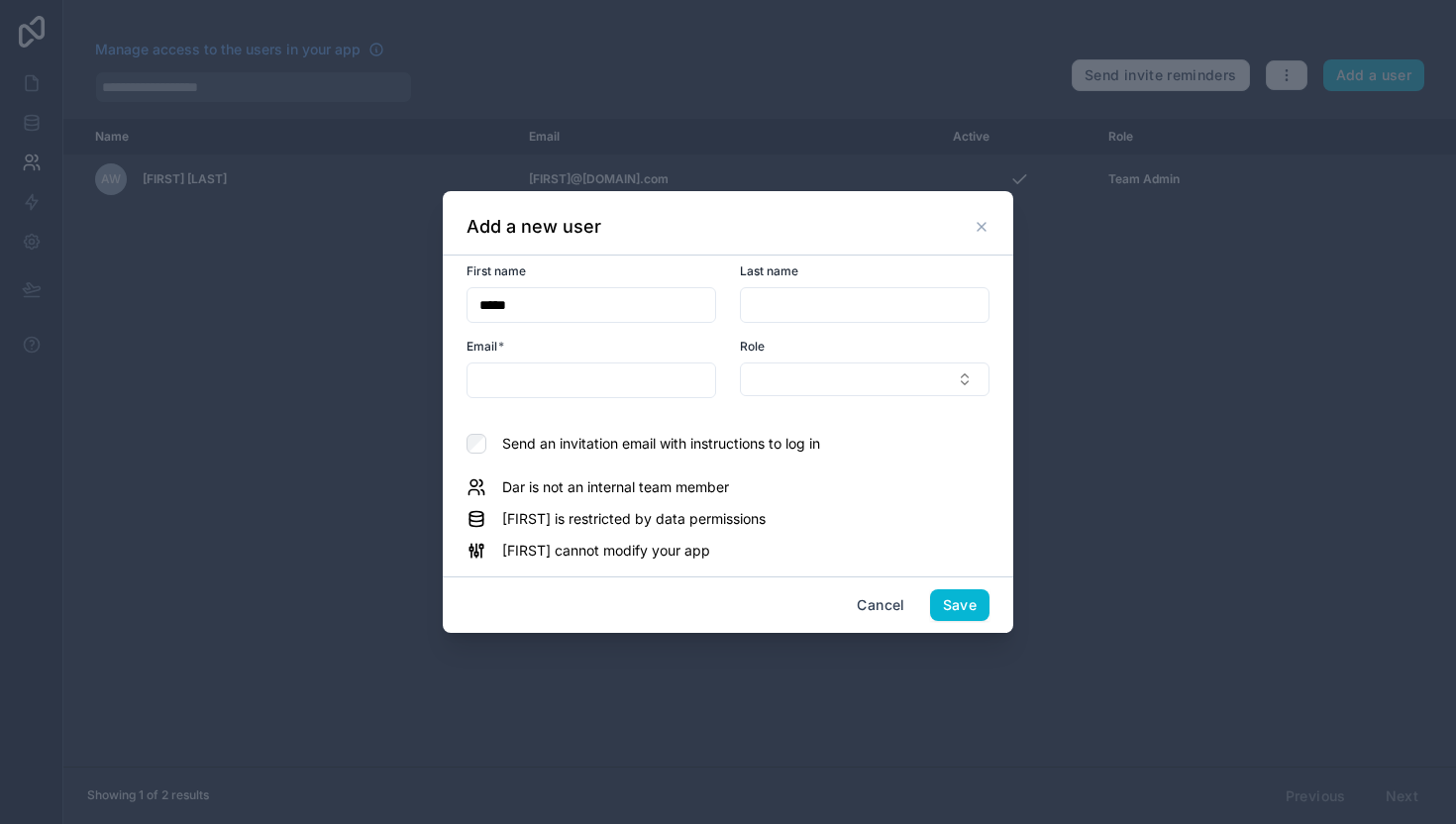 type on "*****" 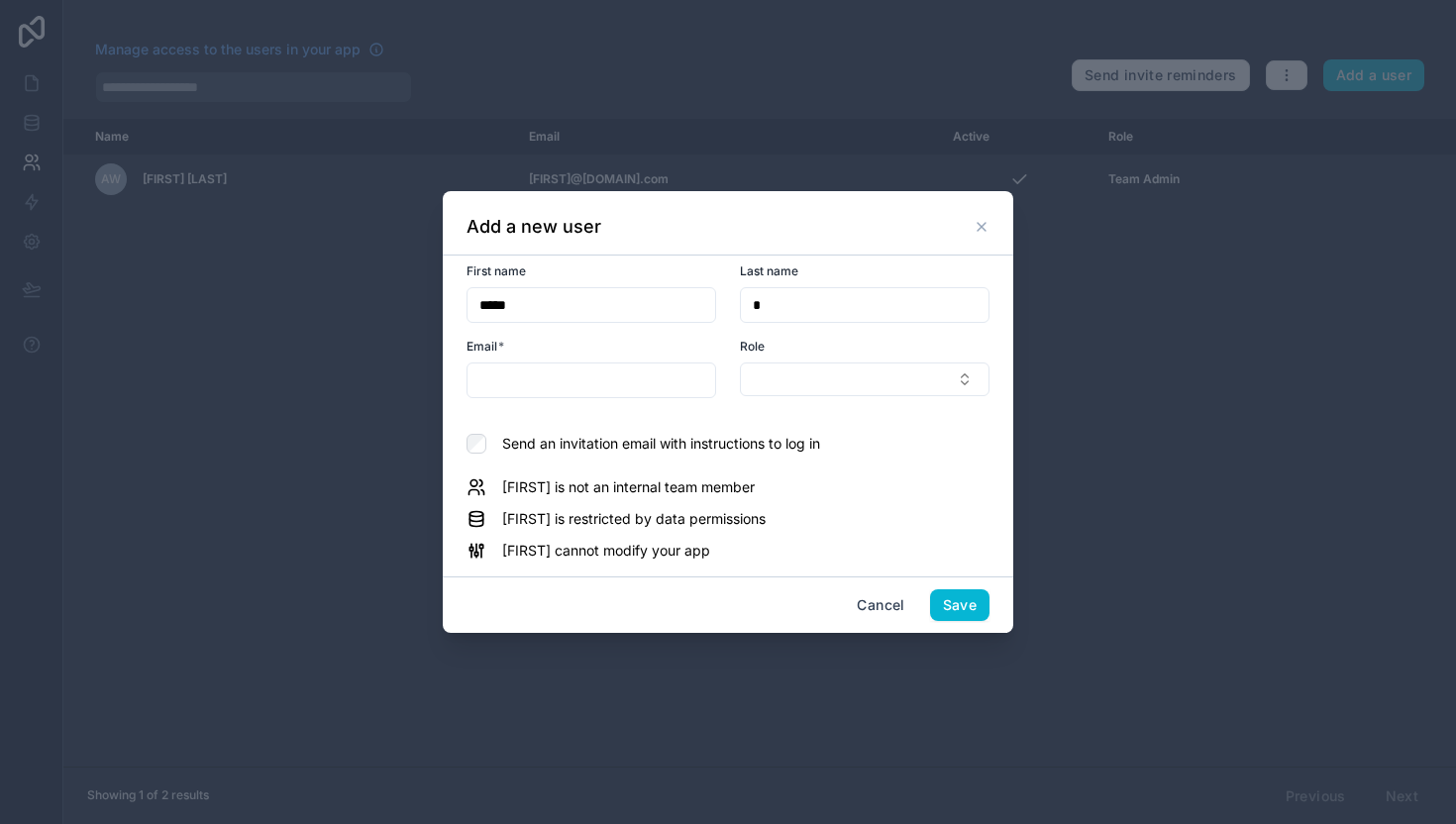 type on "*****" 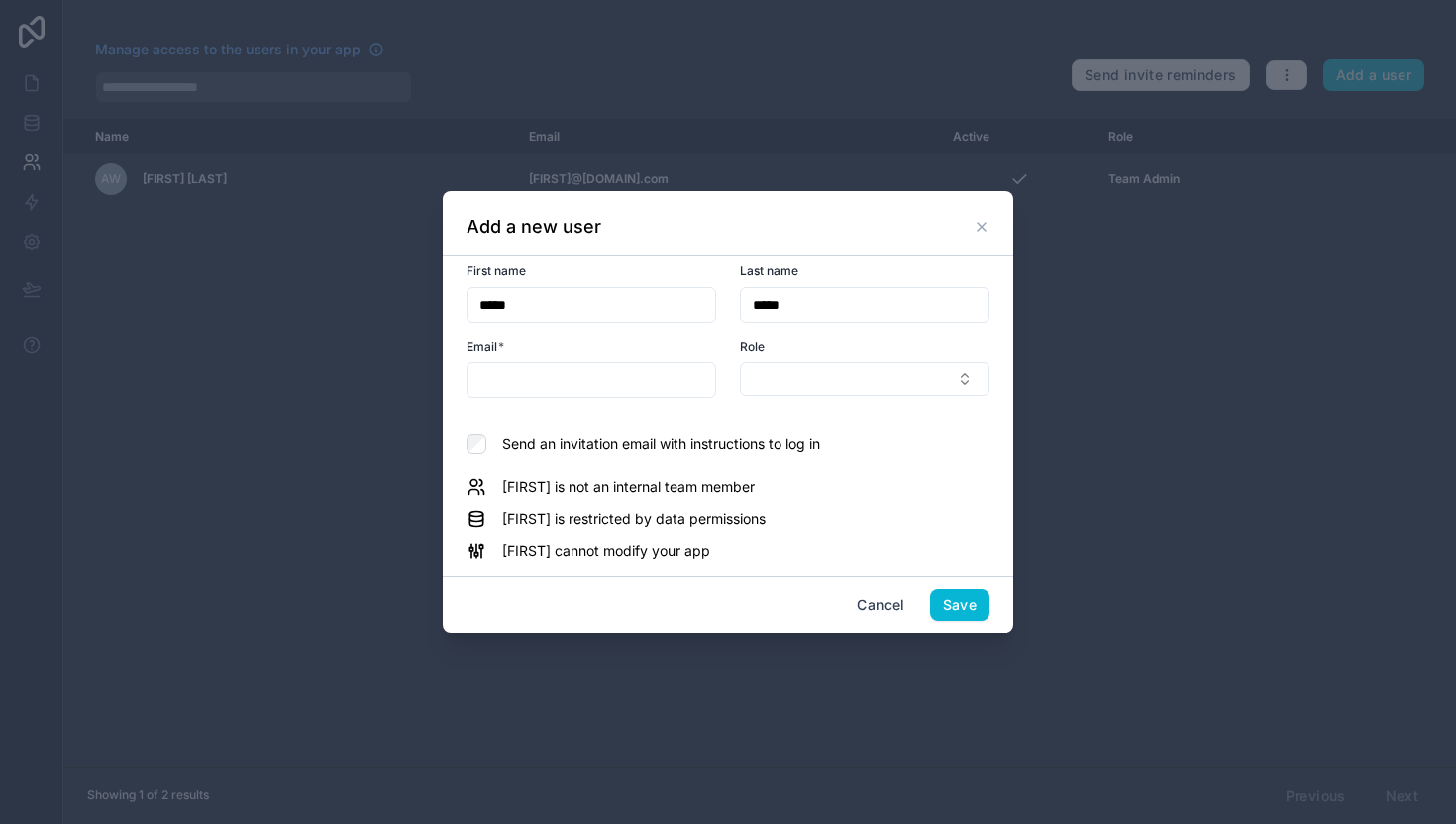 click at bounding box center [591, 380] 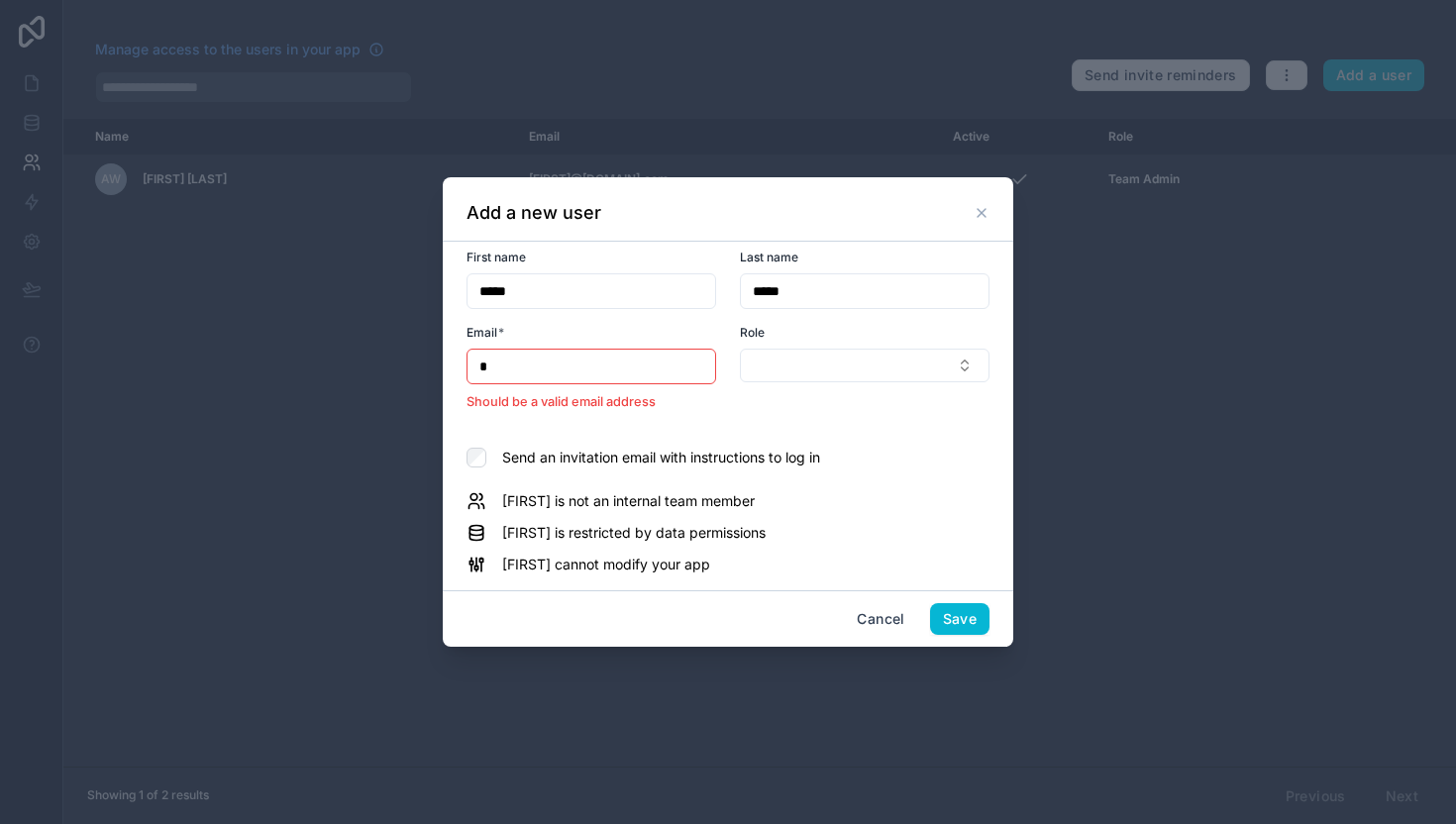 type on "**********" 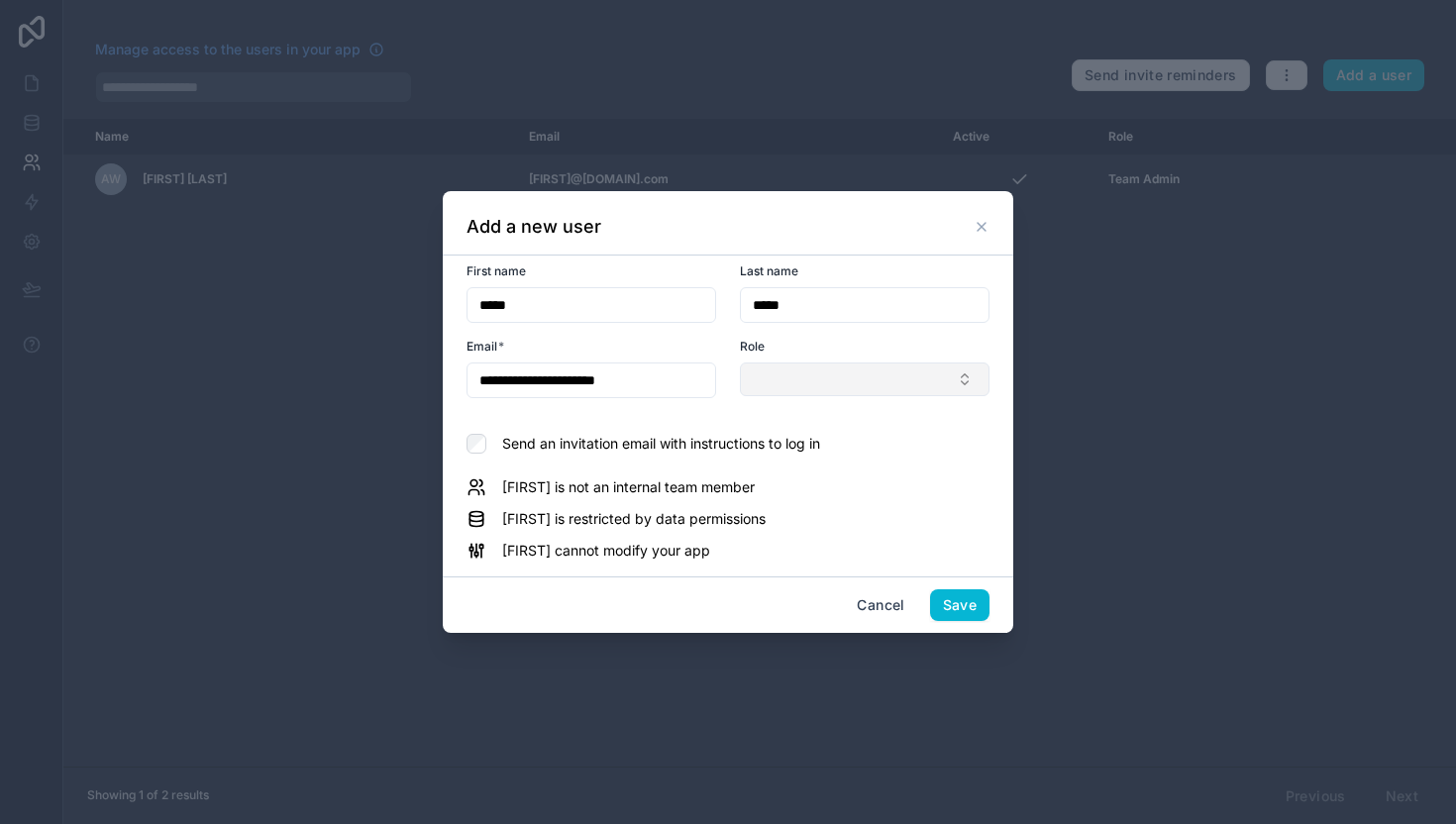 click at bounding box center (865, 379) 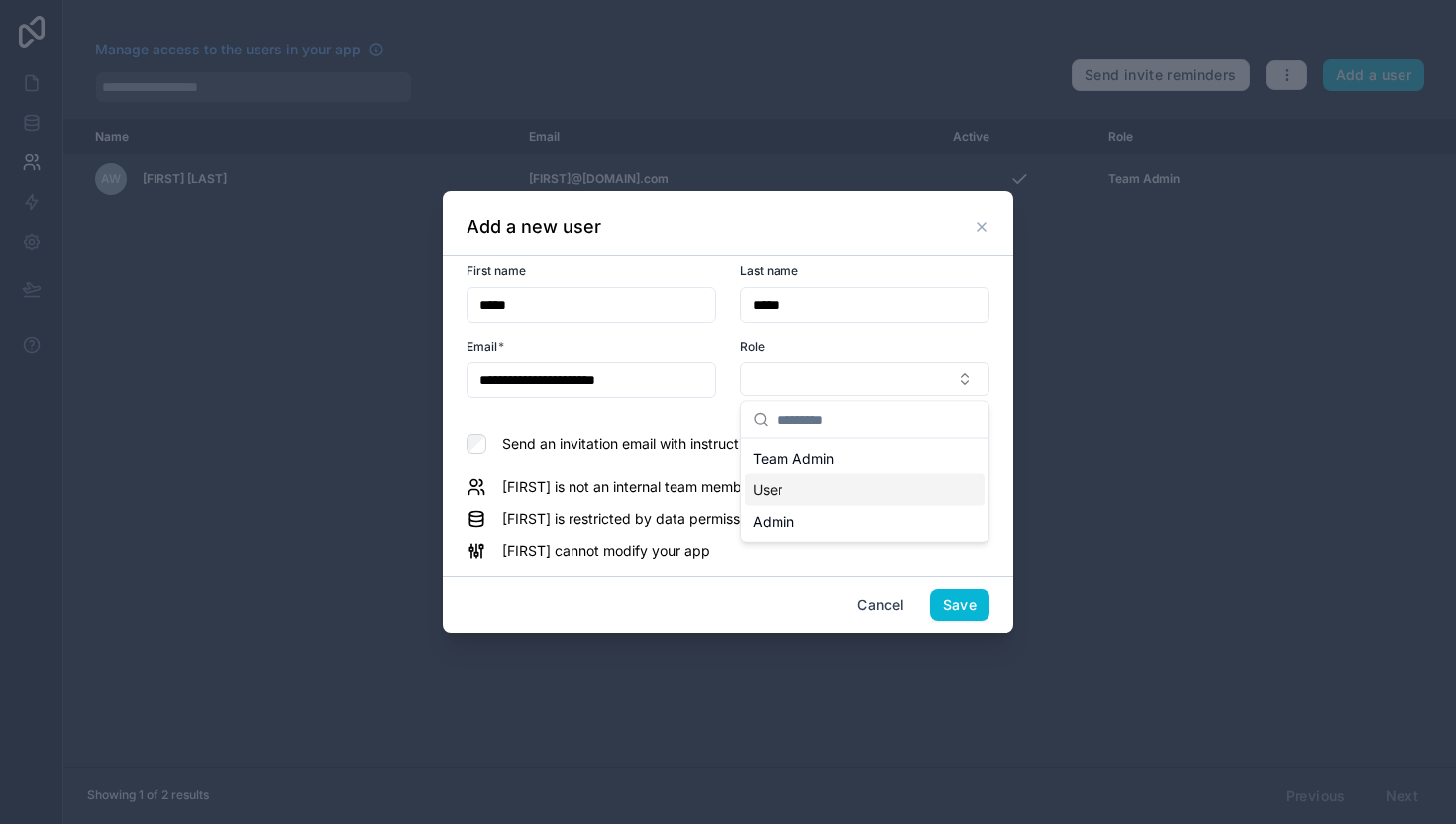 click on "User" at bounding box center (865, 490) 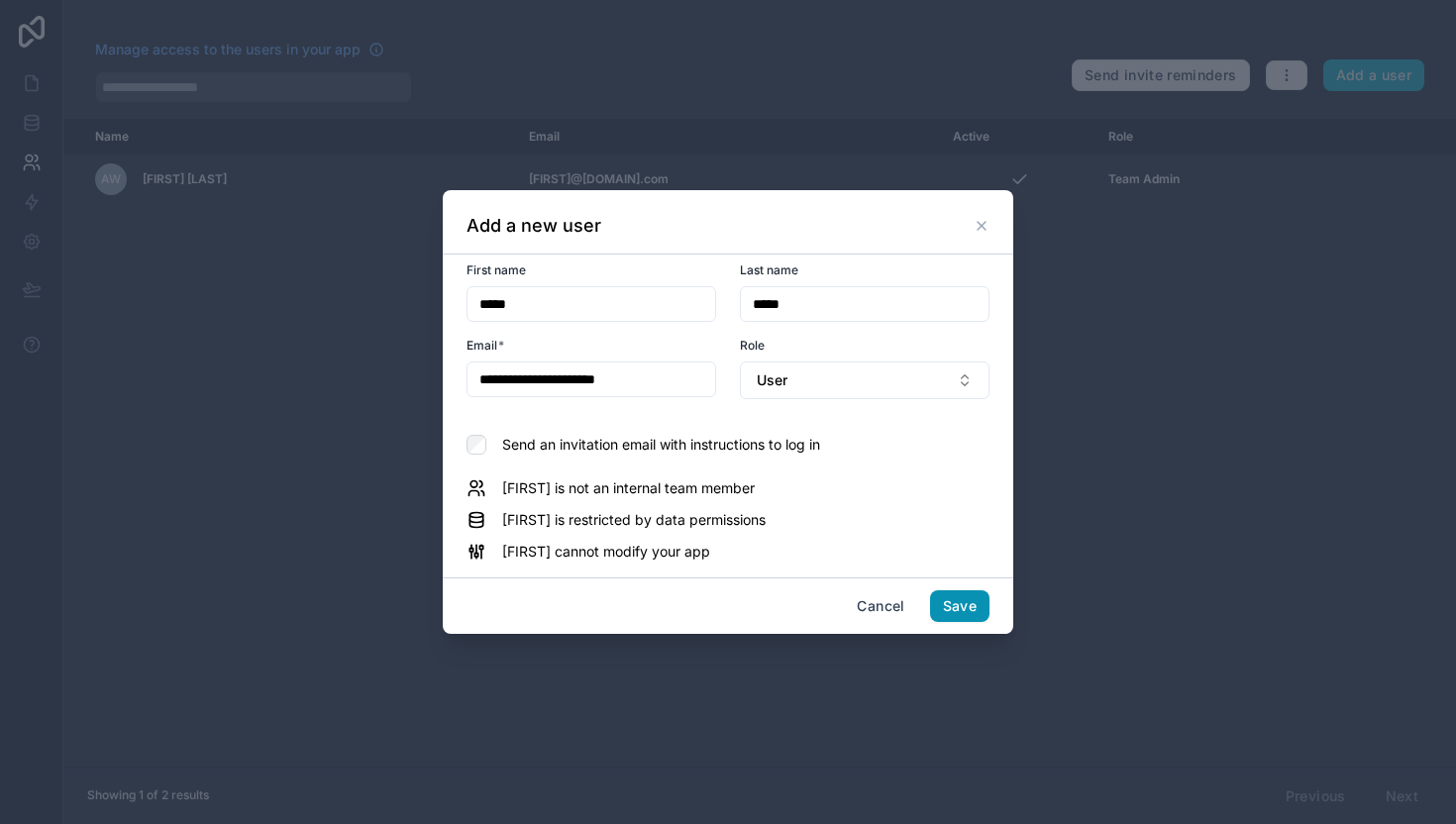 click on "Save" at bounding box center (960, 606) 